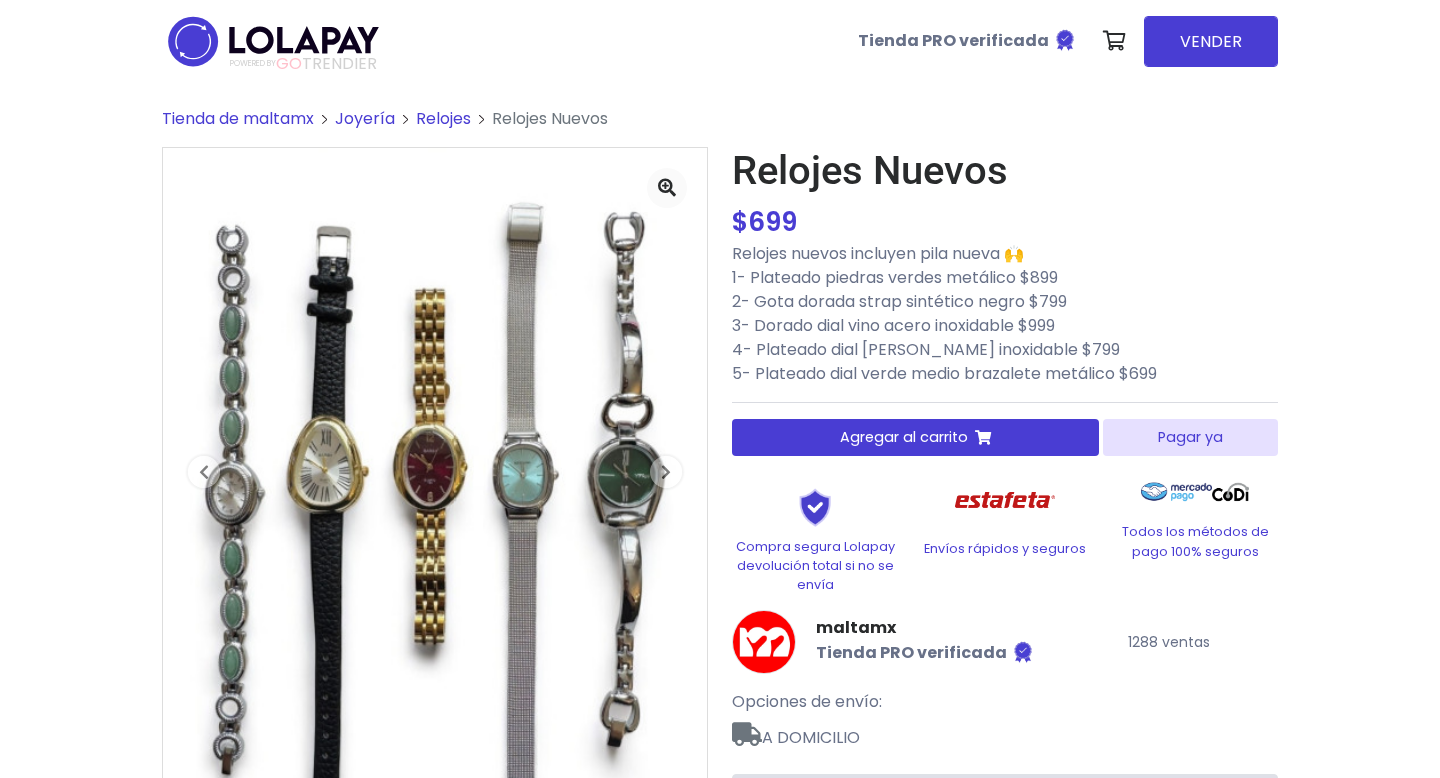 scroll, scrollTop: 0, scrollLeft: 0, axis: both 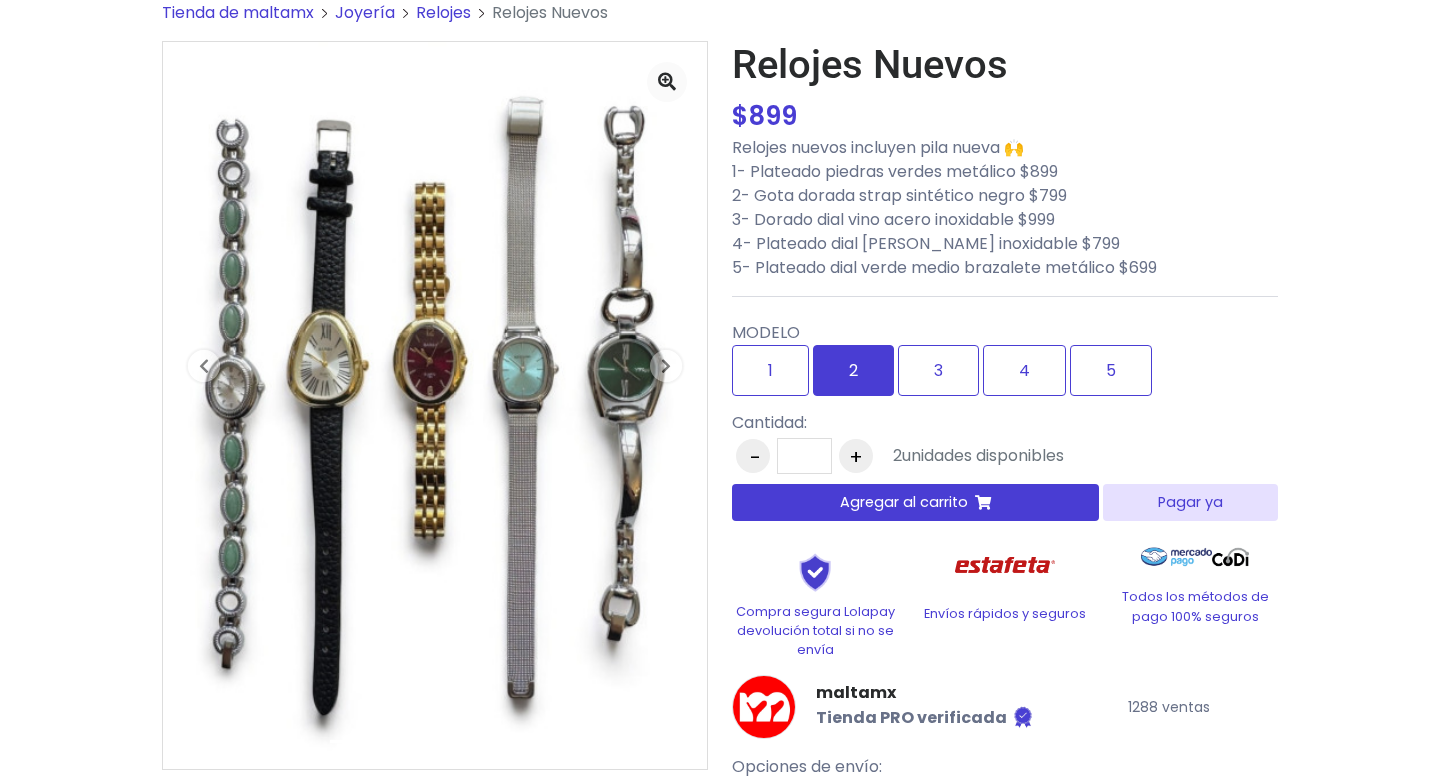 click on "2" at bounding box center (853, 370) 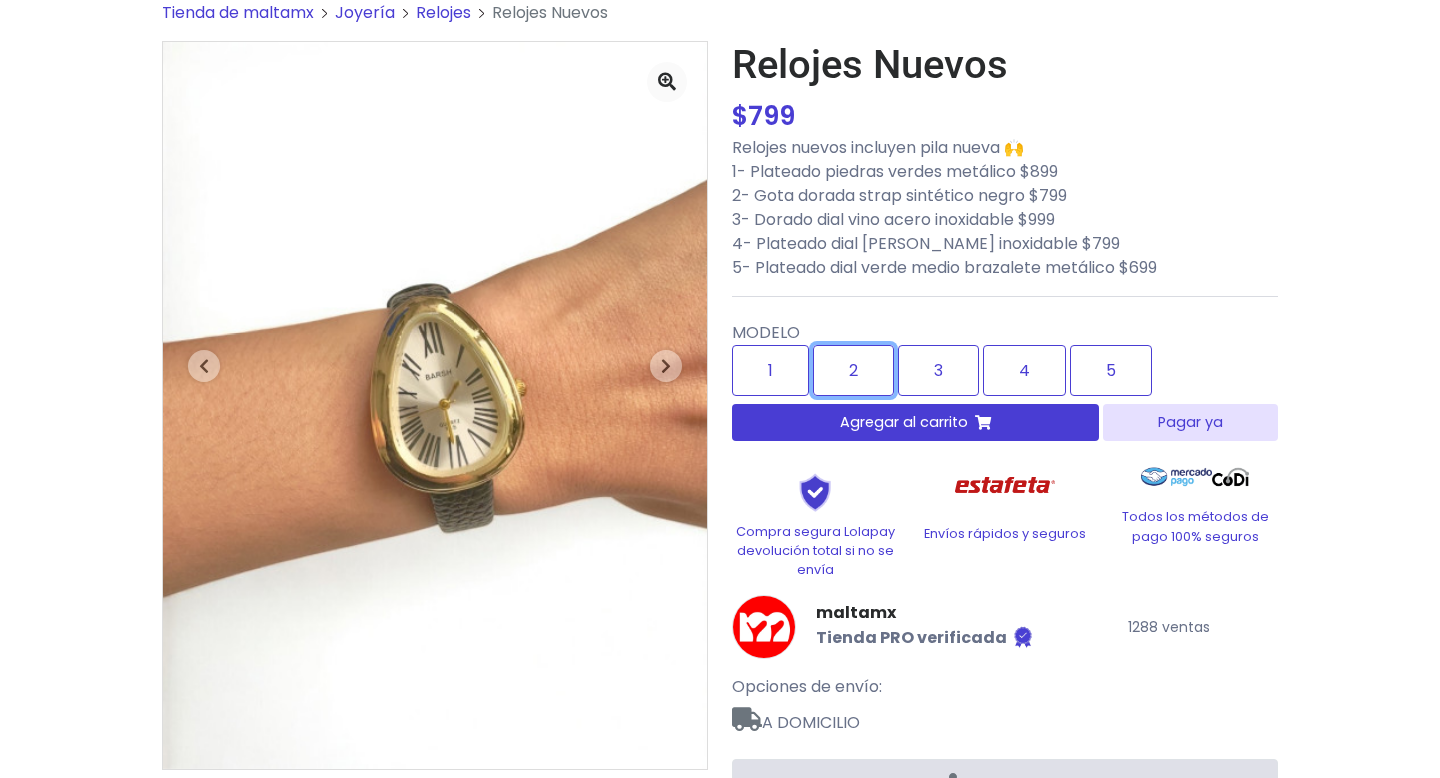 scroll, scrollTop: 0, scrollLeft: 0, axis: both 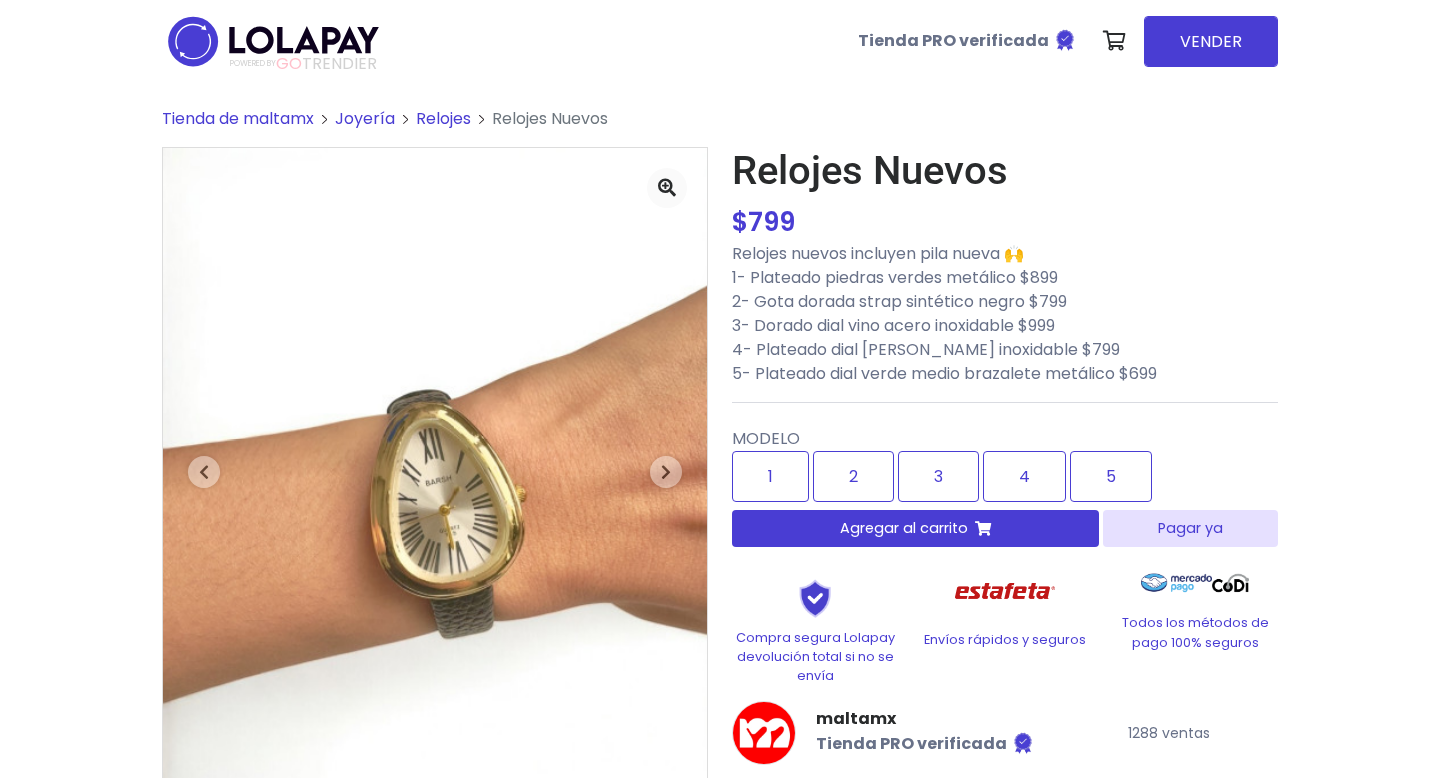 click on "Agregar al carrito" at bounding box center (904, 528) 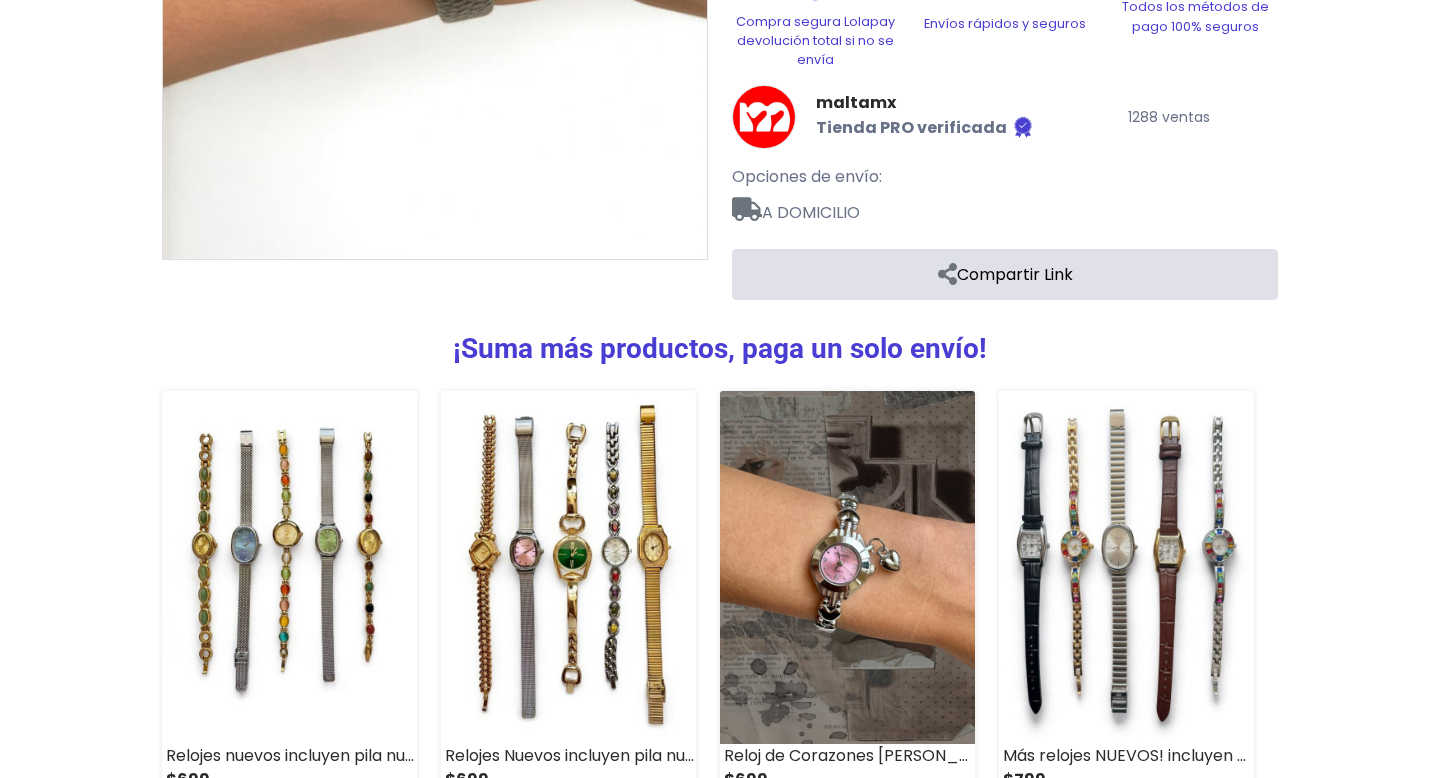 scroll, scrollTop: 776, scrollLeft: 0, axis: vertical 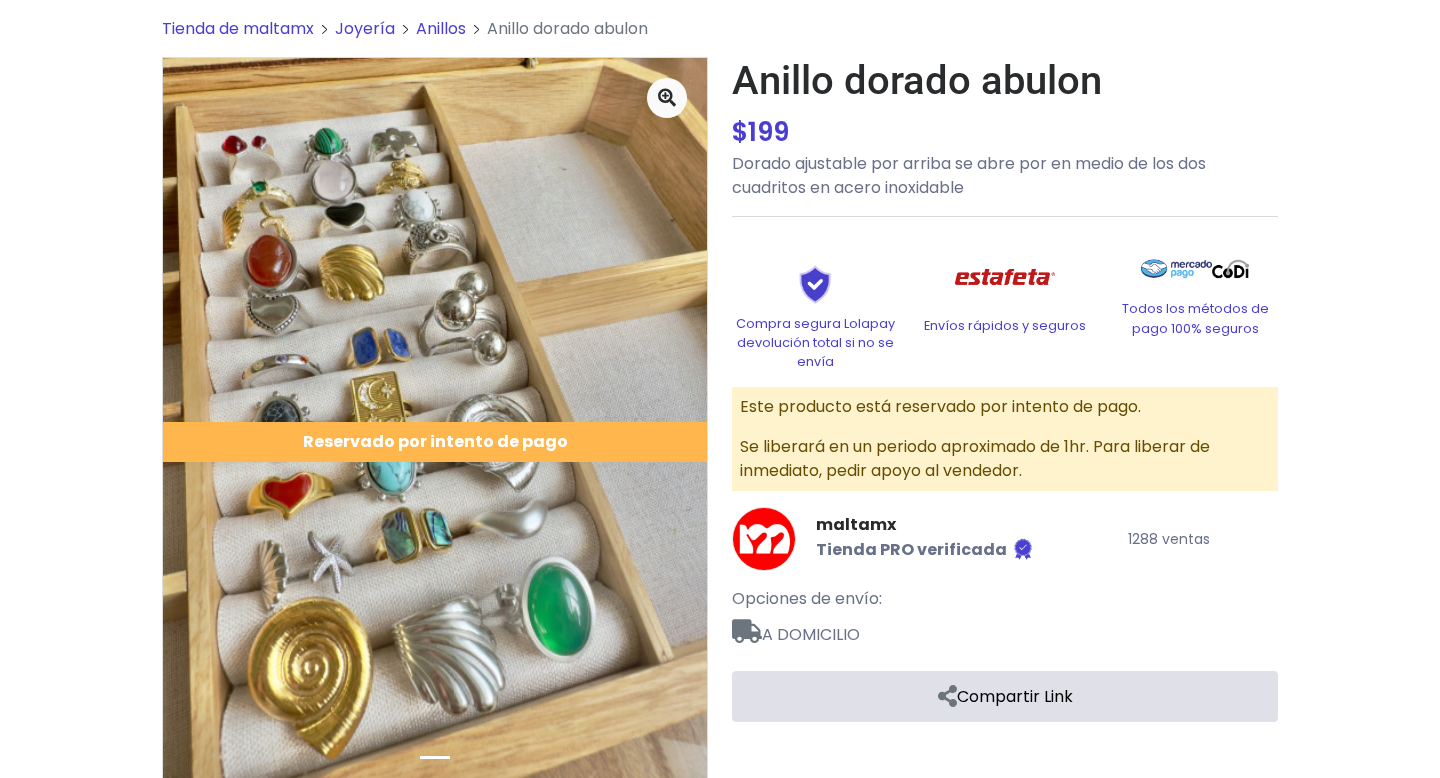 click on "Reservado por intento de pago" at bounding box center [435, 442] 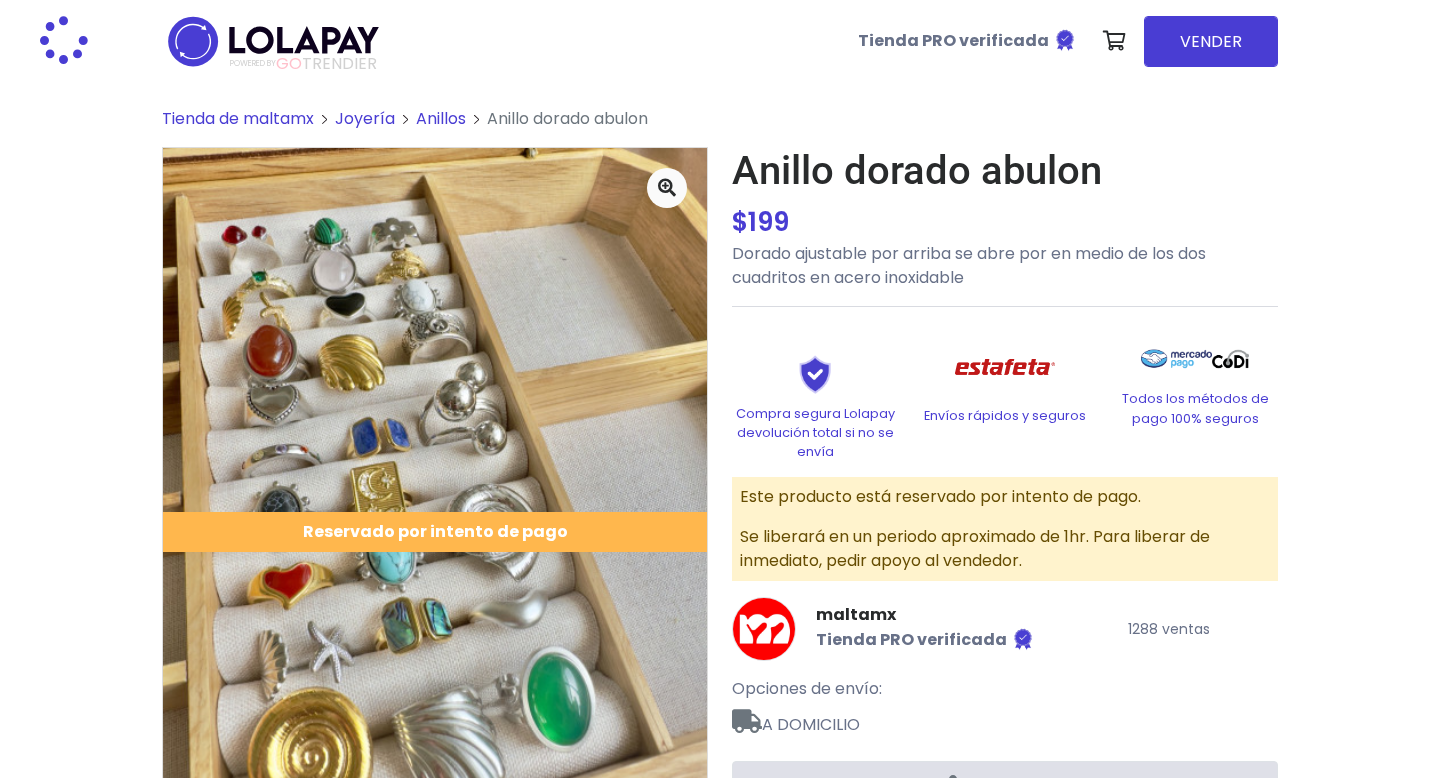 scroll, scrollTop: 90, scrollLeft: 0, axis: vertical 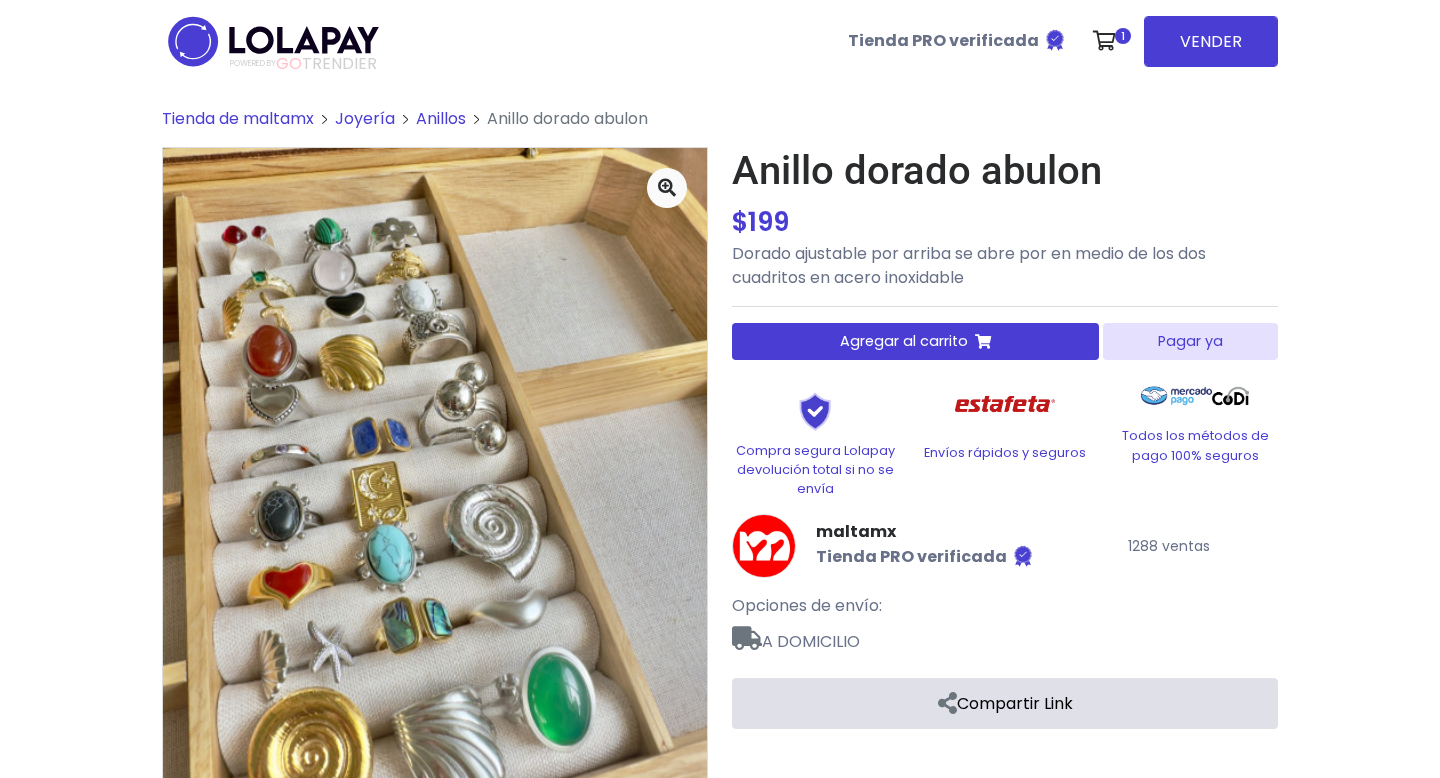 click on "Agregar al carrito" at bounding box center (904, 341) 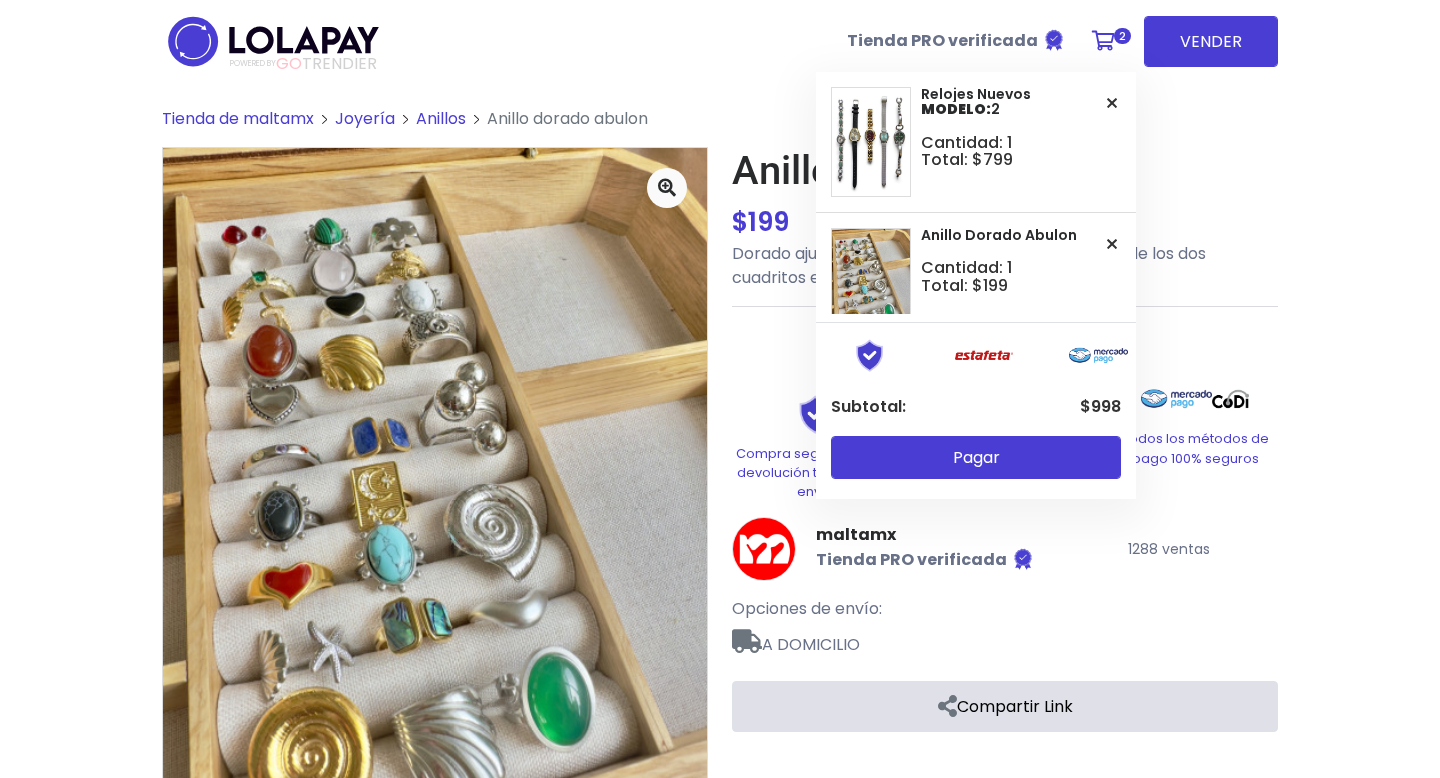 click at bounding box center (1103, 41) 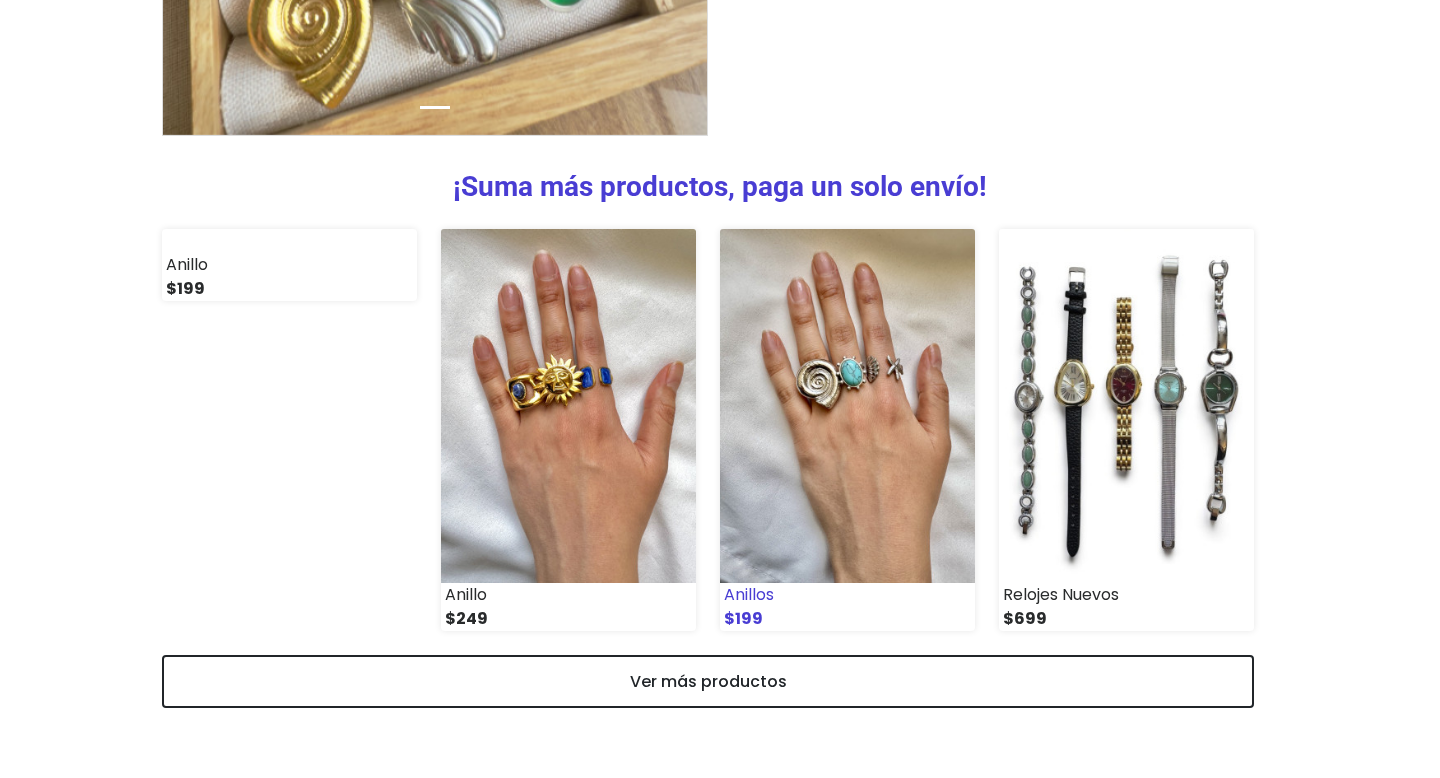 scroll, scrollTop: 15, scrollLeft: 0, axis: vertical 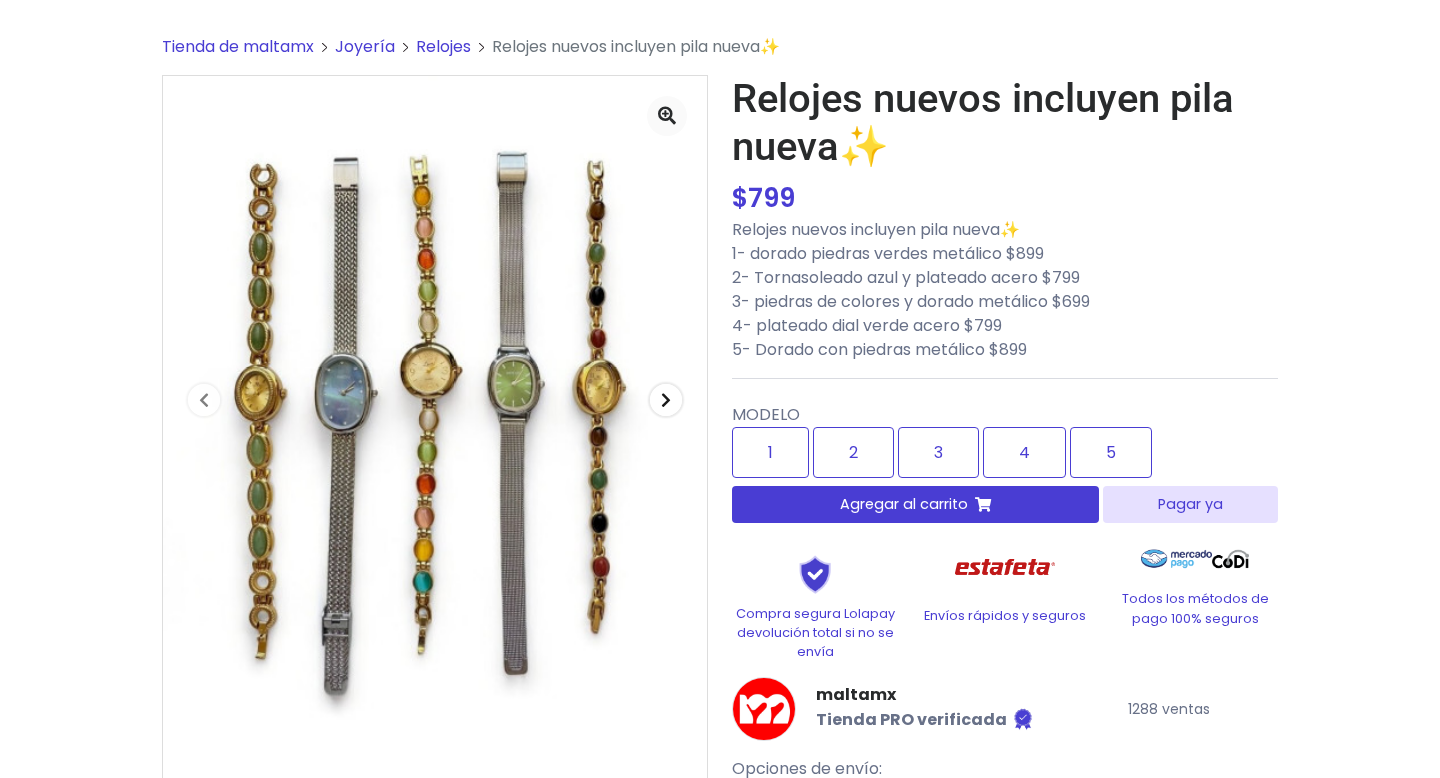 click at bounding box center (666, 400) 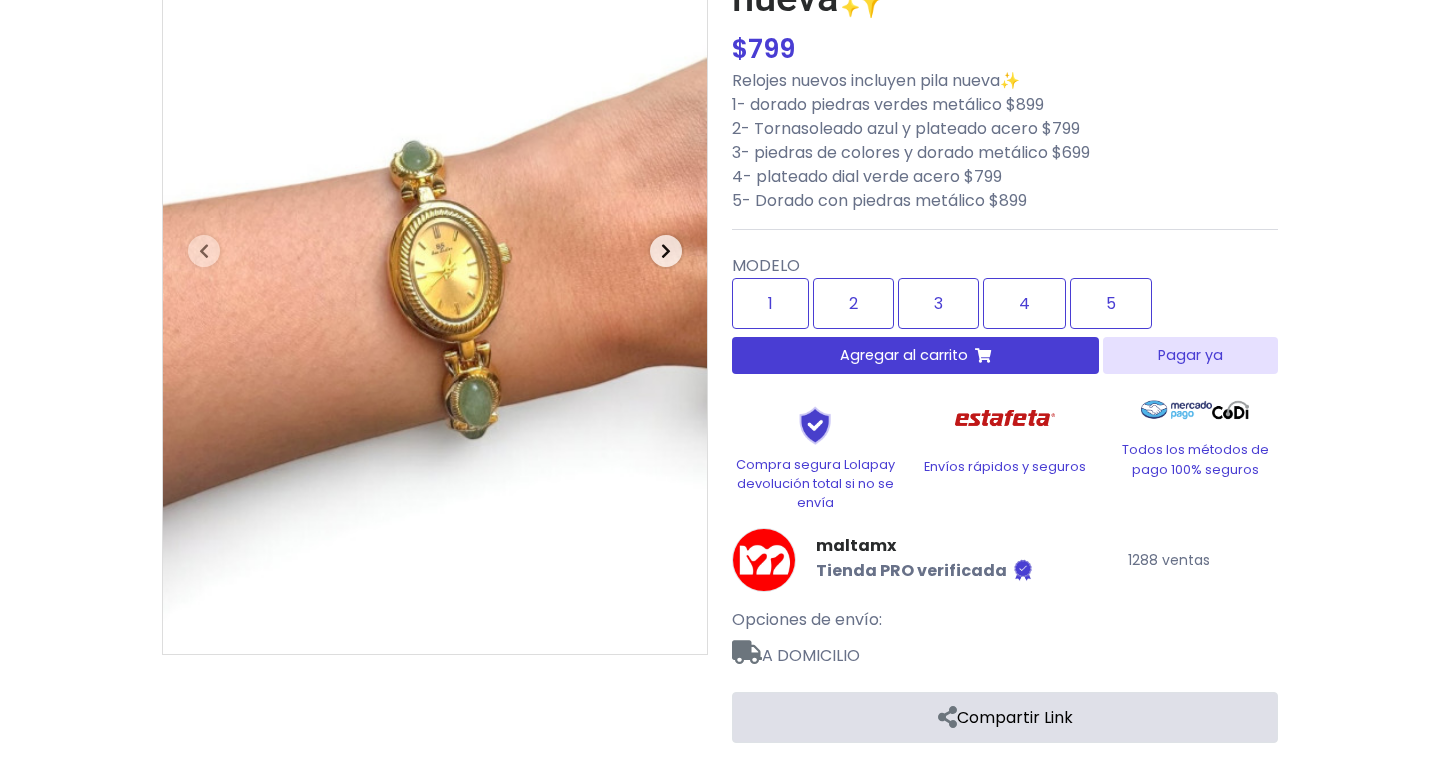 scroll, scrollTop: 240, scrollLeft: 0, axis: vertical 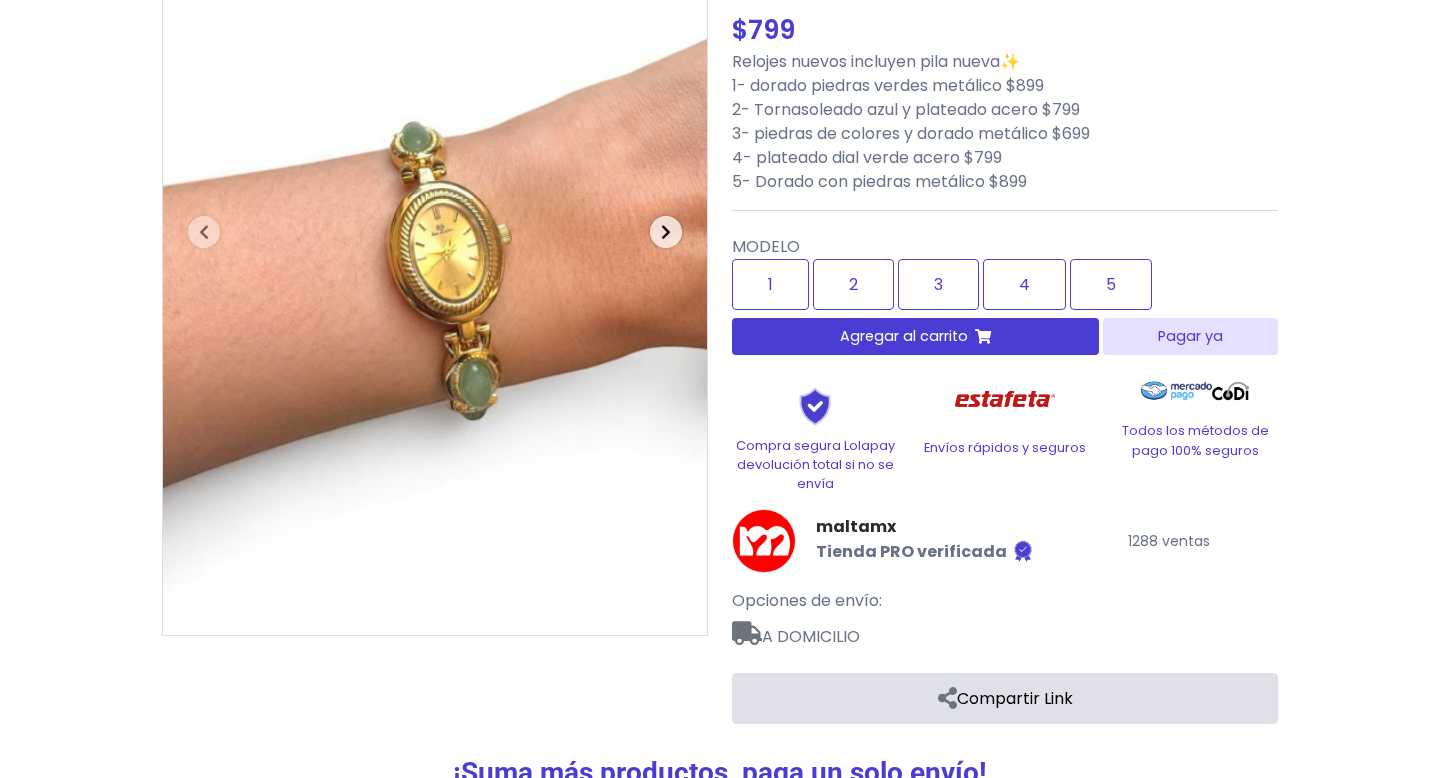 click at bounding box center [666, 232] 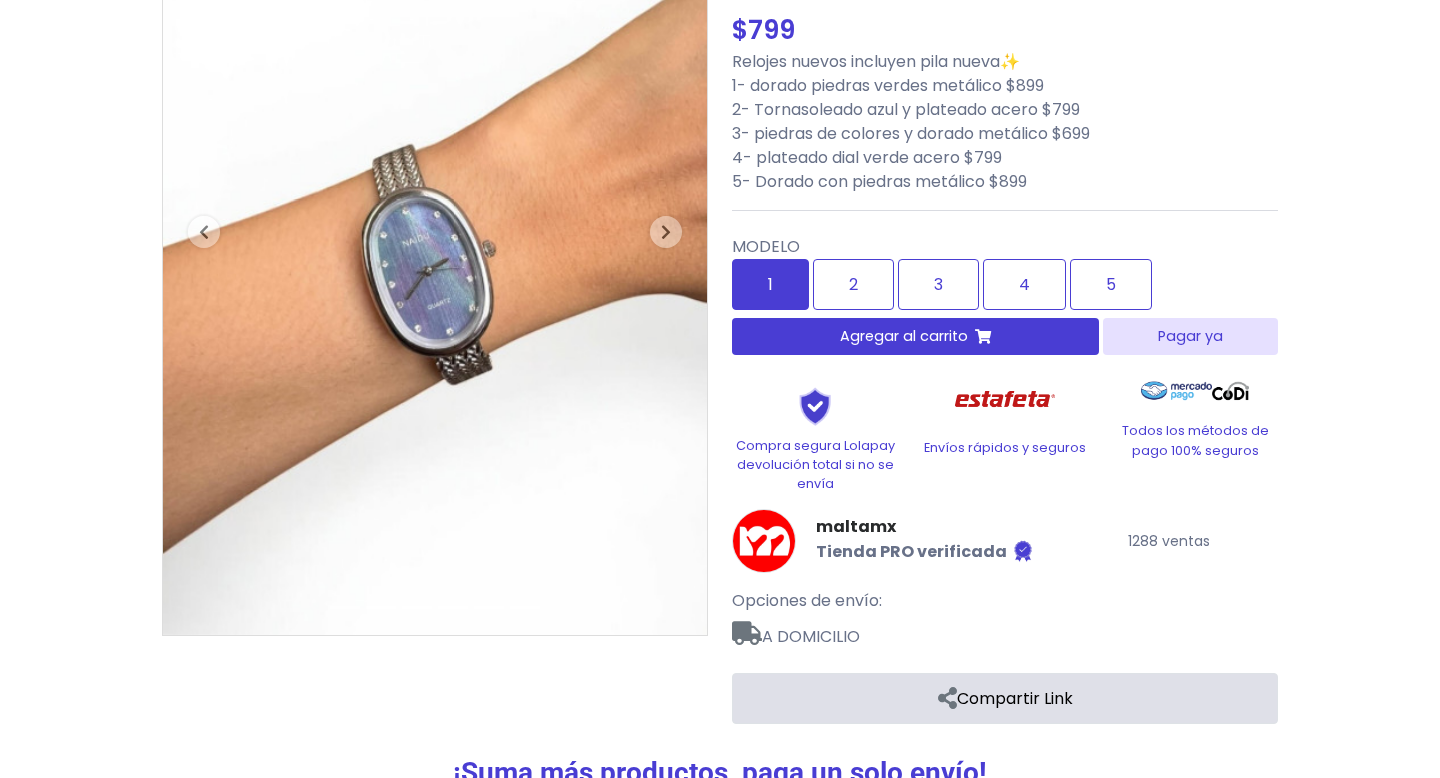 click on "1" at bounding box center [770, 284] 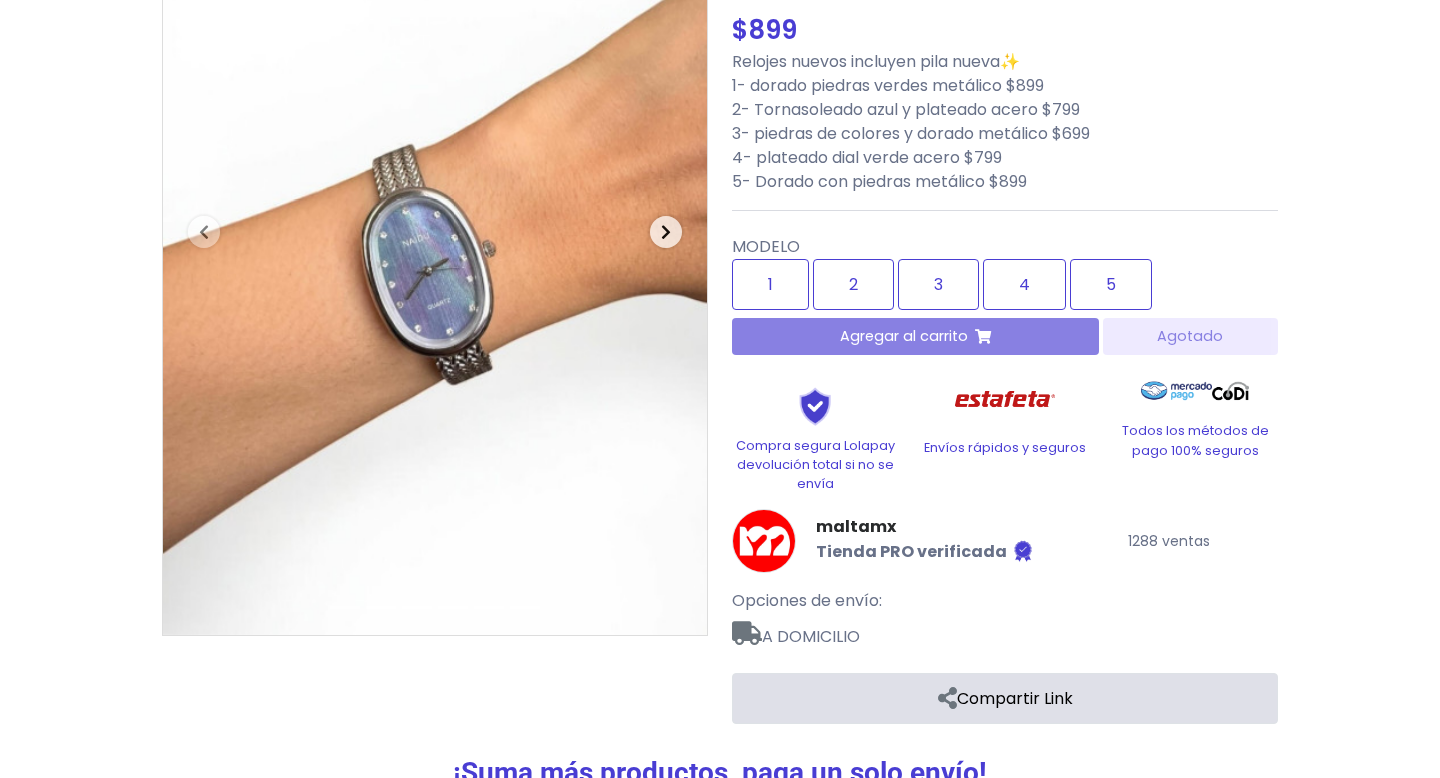 click at bounding box center [666, 232] 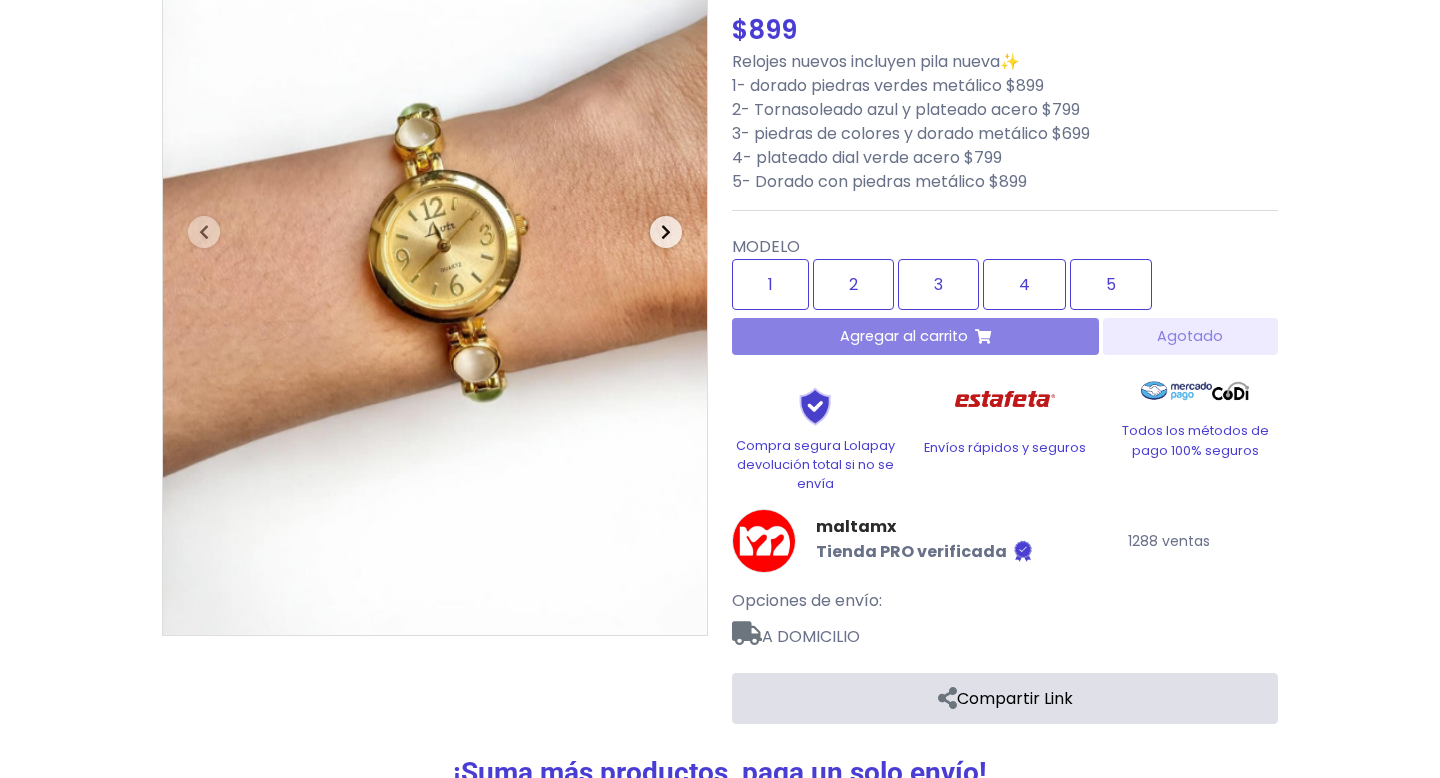 click at bounding box center (666, 232) 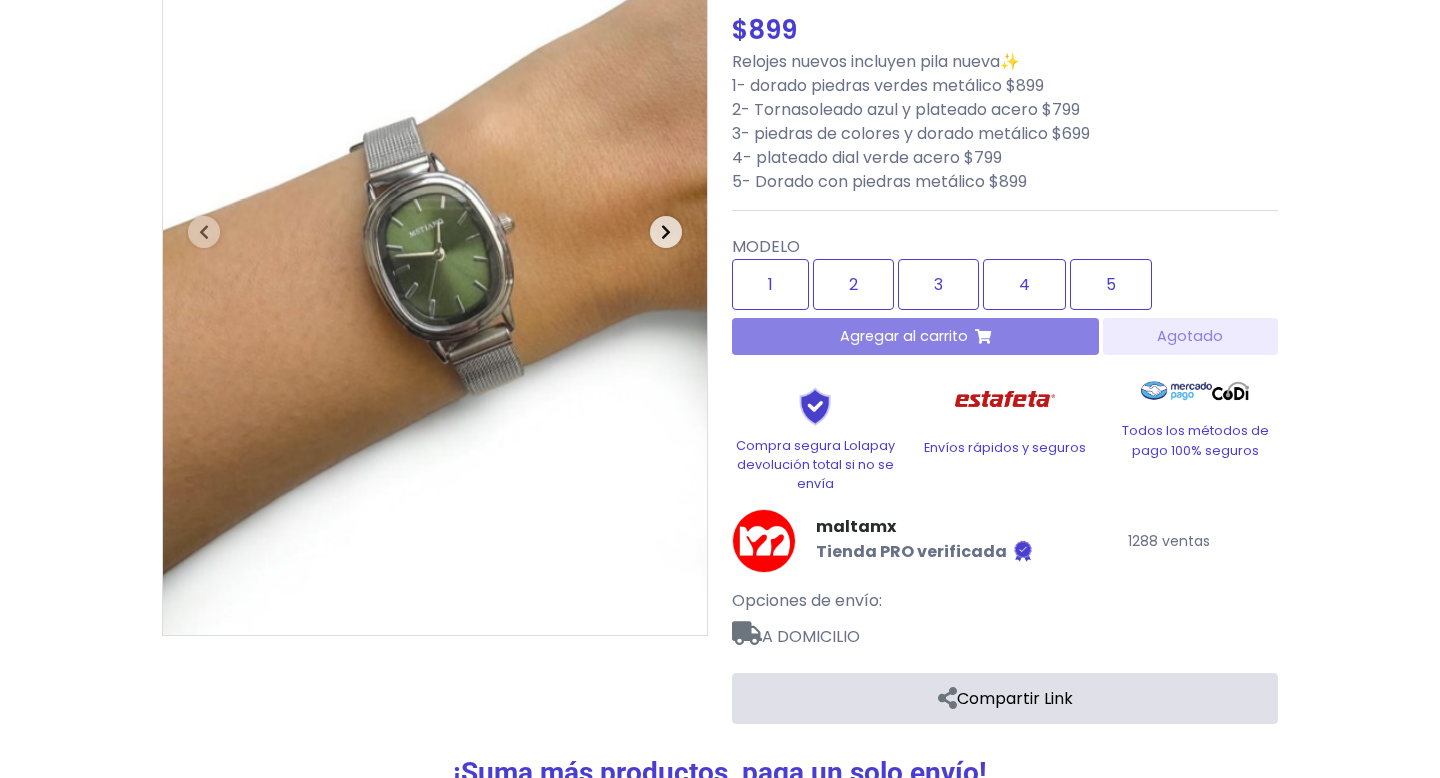 click at bounding box center (666, 232) 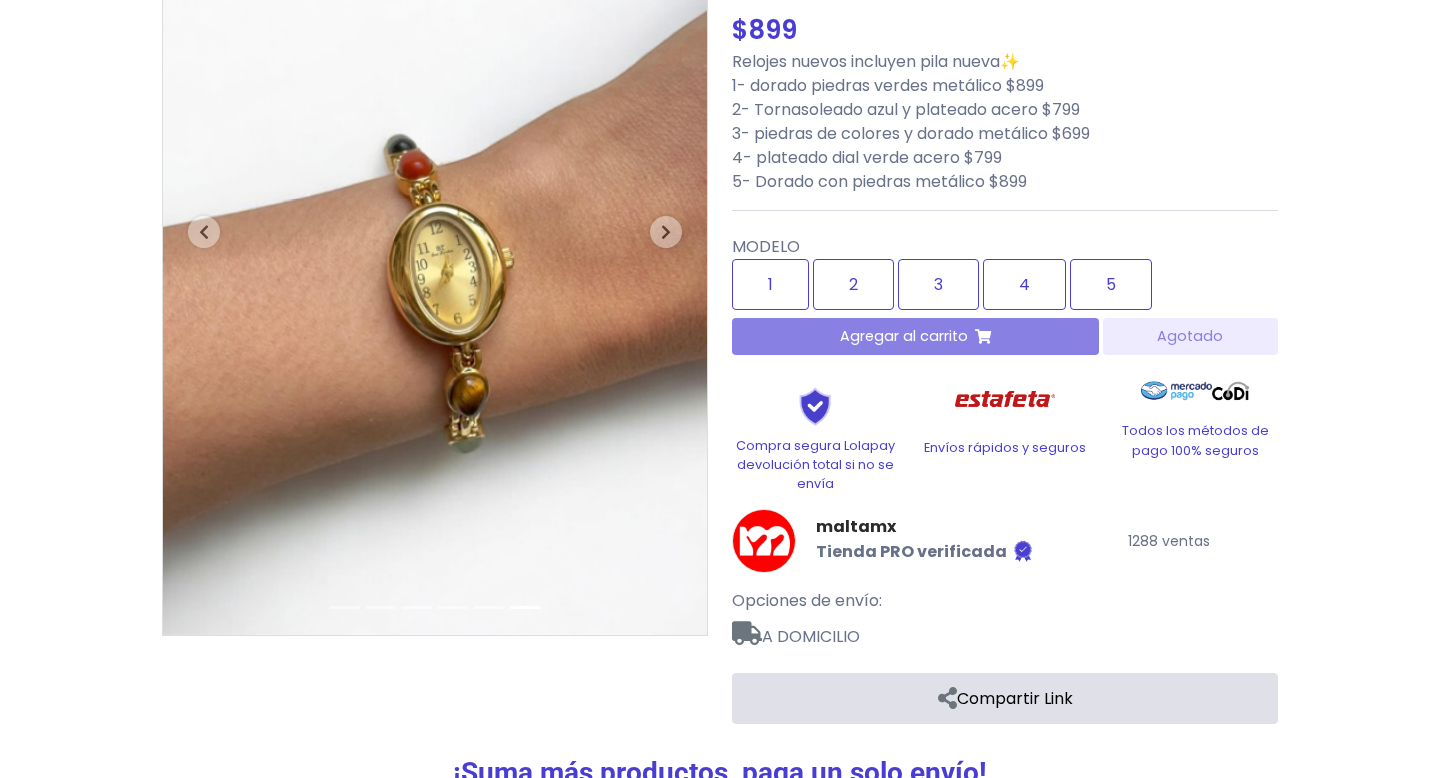 click on "Agregar al carrito
Agotado" at bounding box center (1005, 336) 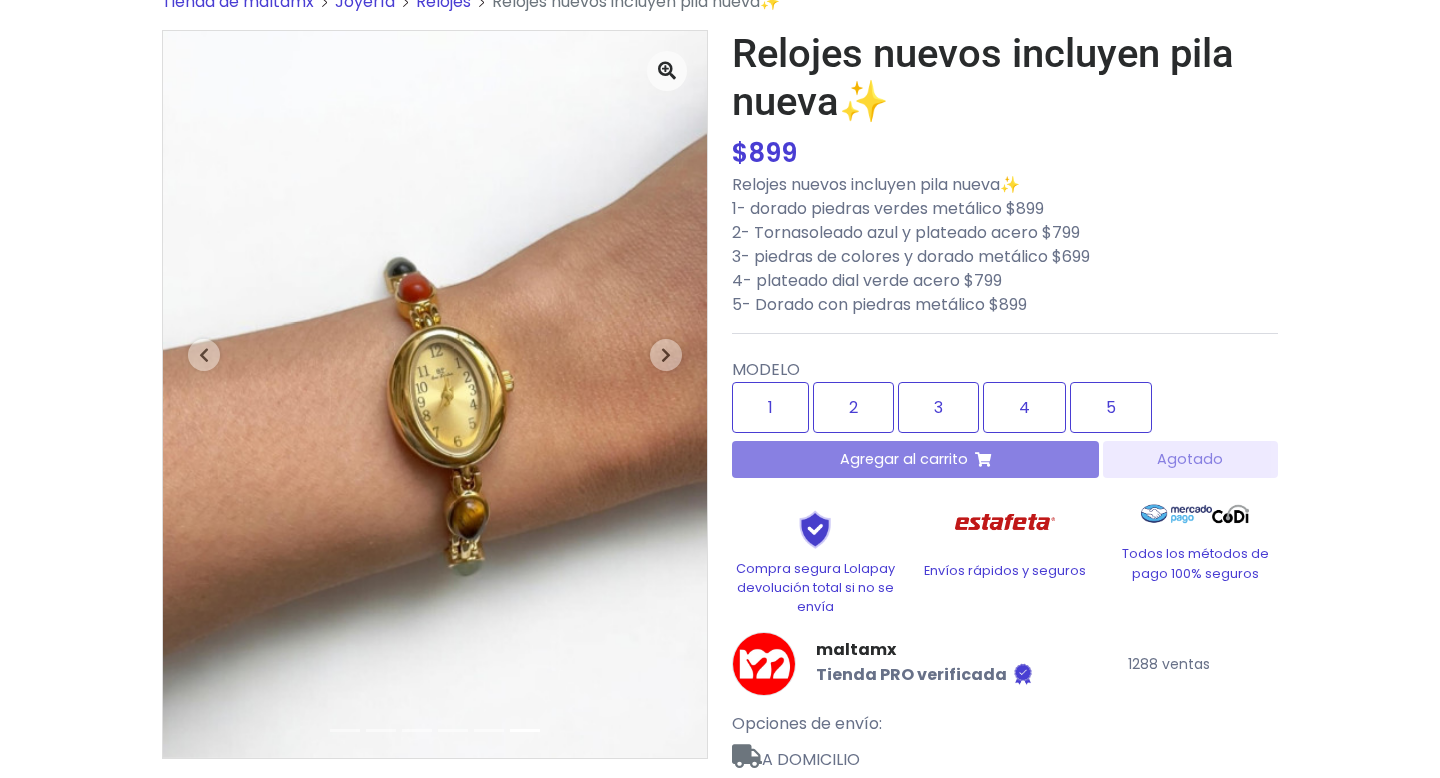 scroll, scrollTop: 107, scrollLeft: 0, axis: vertical 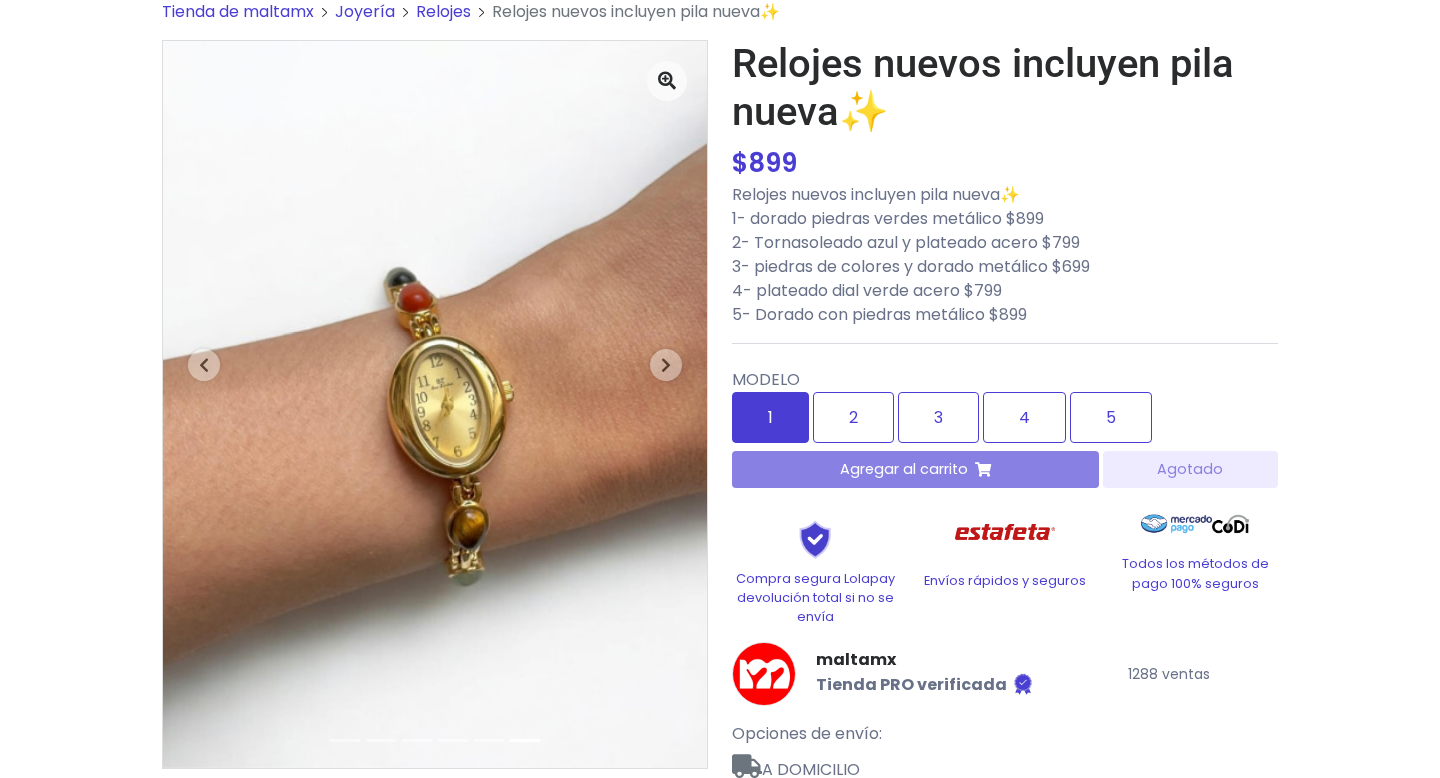 click on "1" at bounding box center (770, 417) 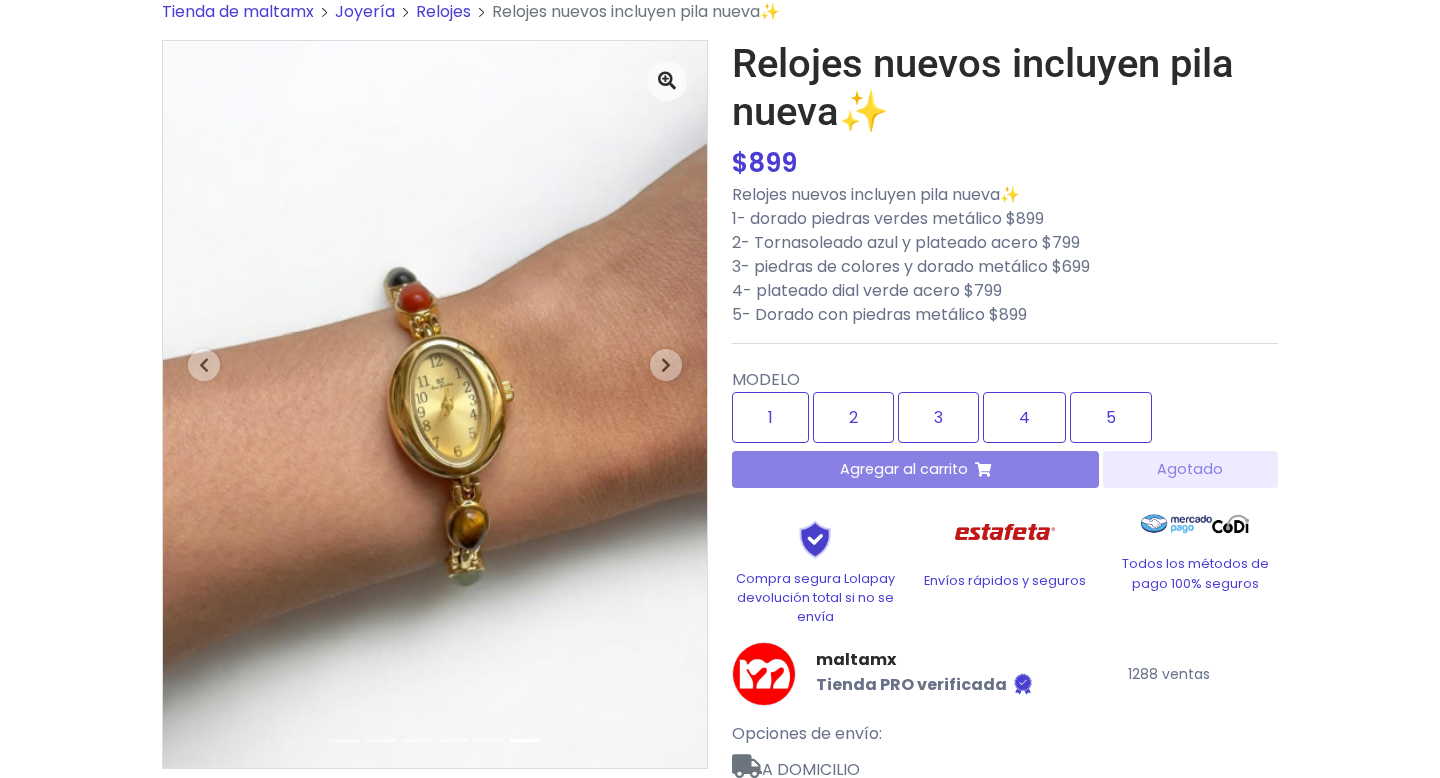 click on "Relojes nuevos incluyen pila nueva✨
$ 699
$ 899
Relojes nuevos incluyen pila nueva✨ 1- dorado piedras verdes metálico $899 2- Tornasoleado azul y plateado acero $799 3- piedras de colores y dorado metálico $699 4- plateado dial verde acero $799 5- Dorado con piedras metálico $899
MODELO
1 2 3 4 5" at bounding box center (1005, 448) 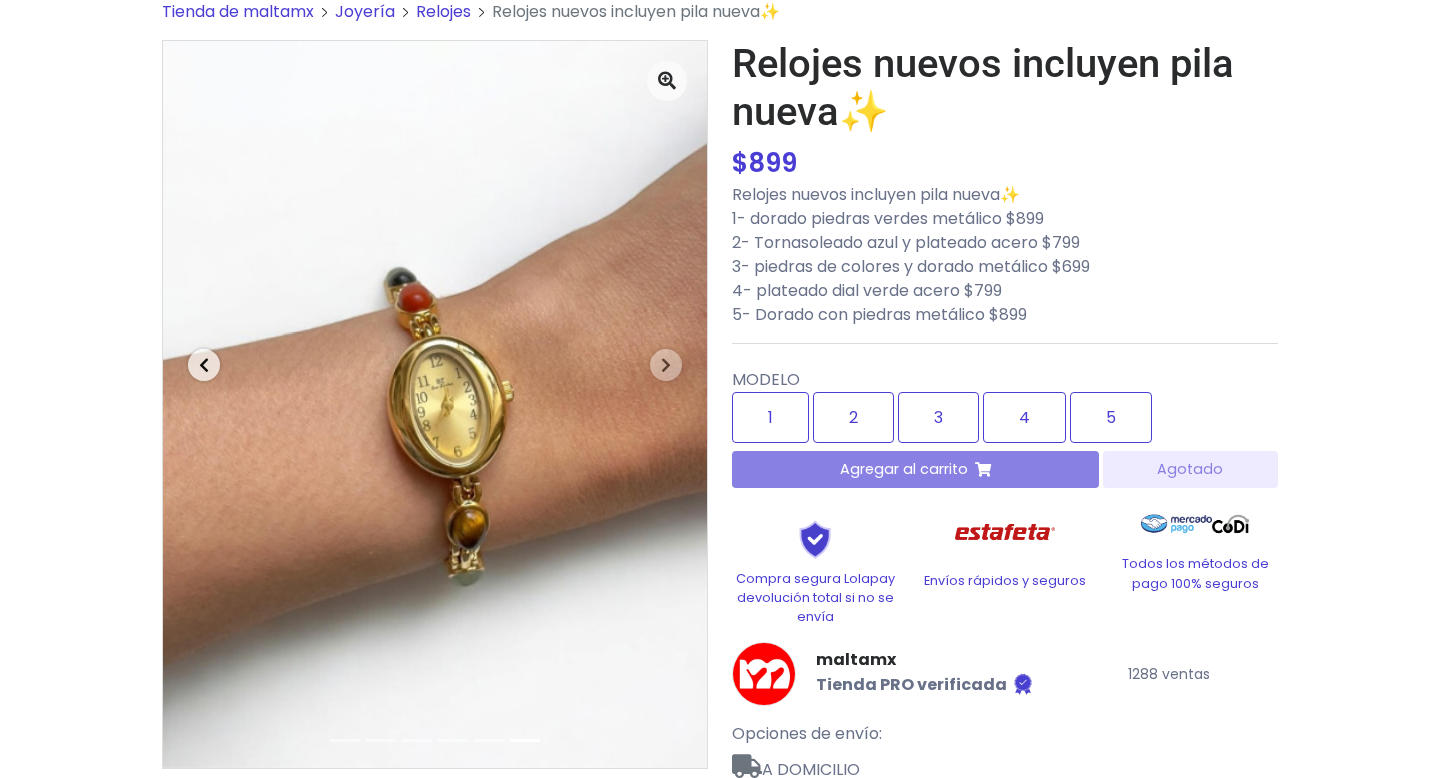 click at bounding box center (204, 365) 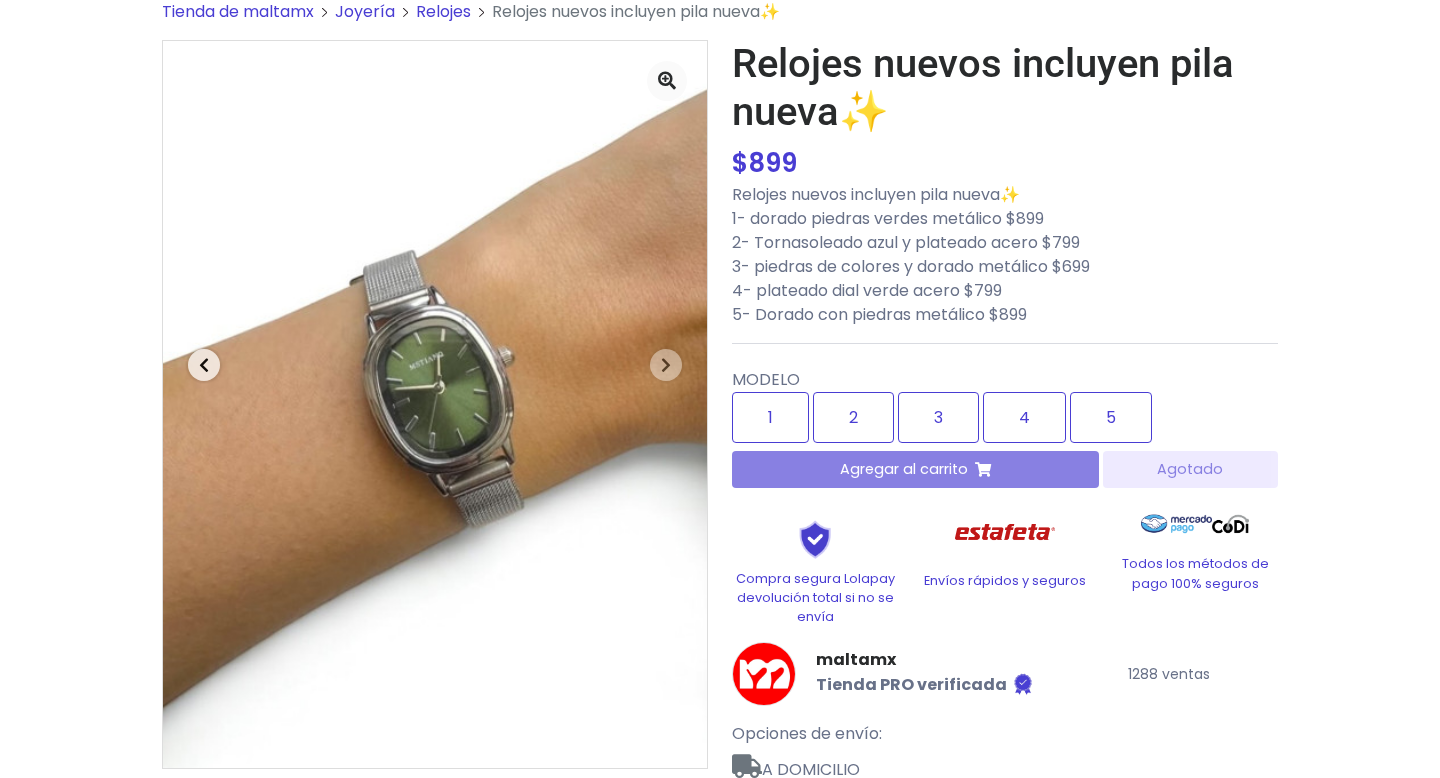 click at bounding box center (204, 365) 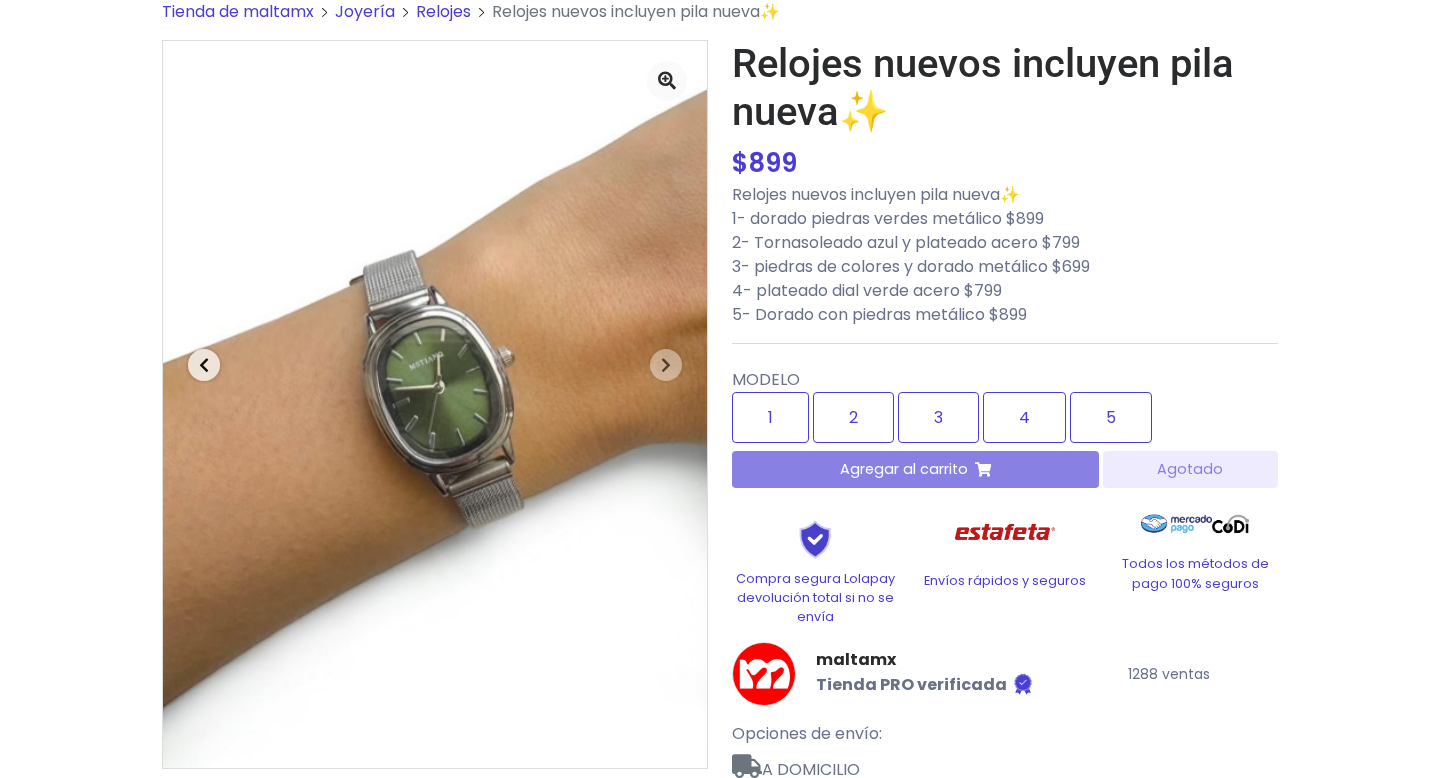 click at bounding box center (204, 365) 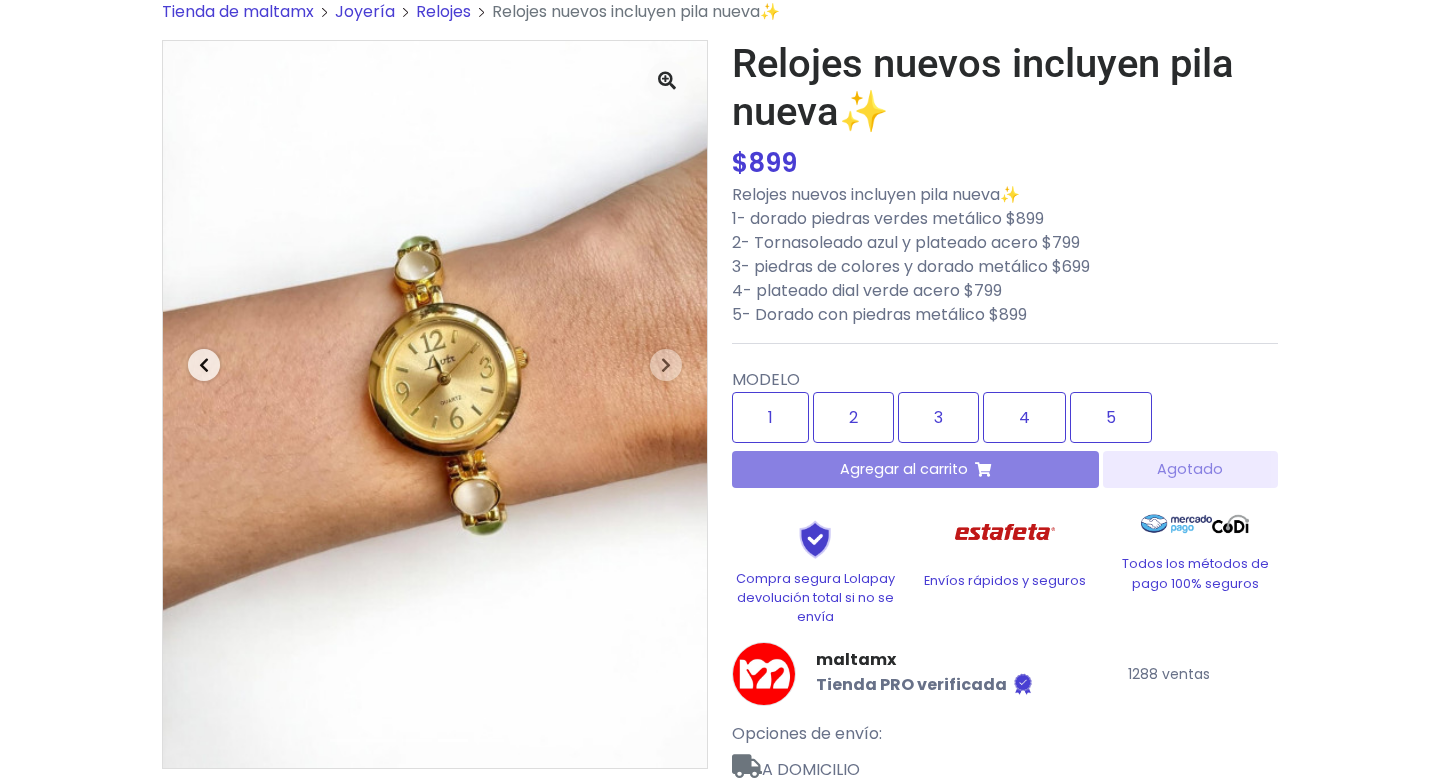 click at bounding box center (204, 365) 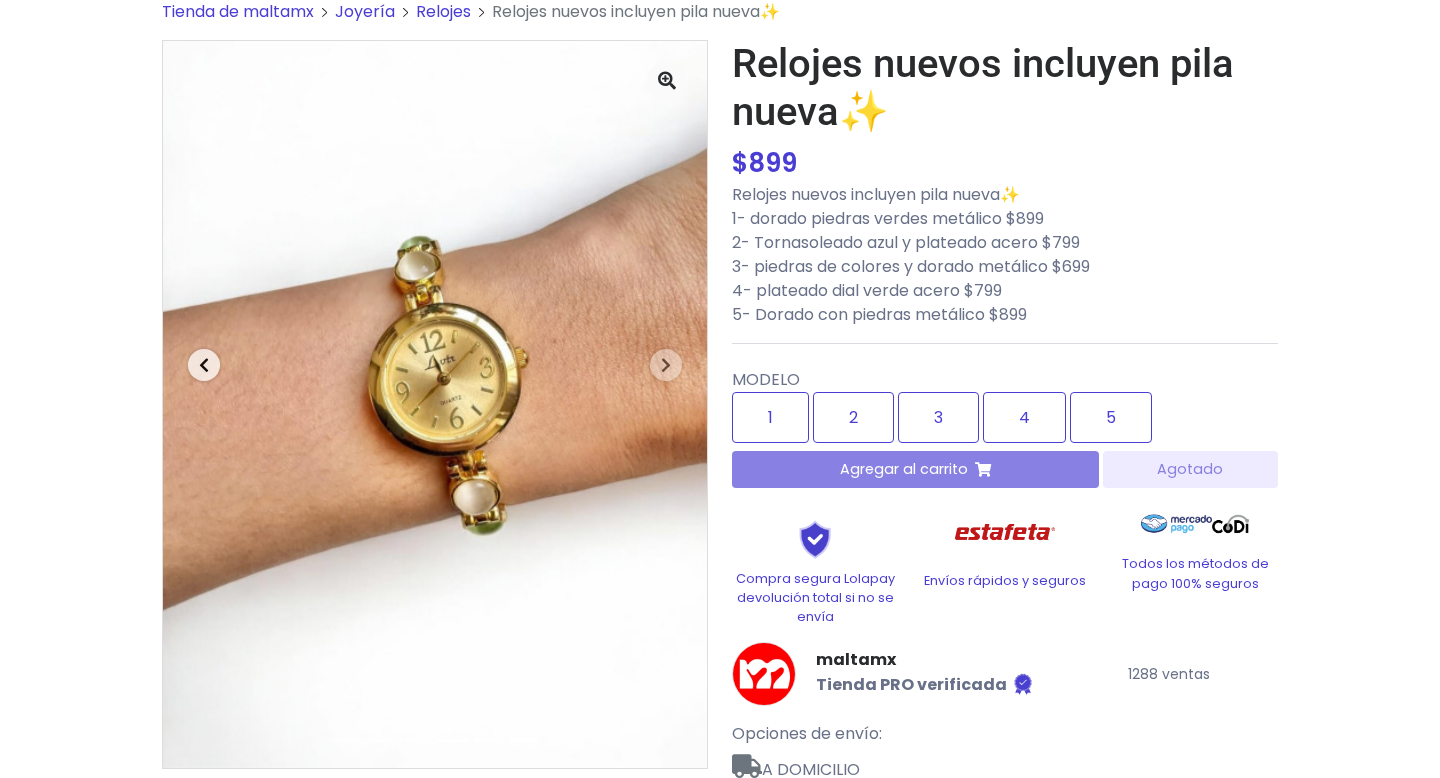 click at bounding box center (204, 365) 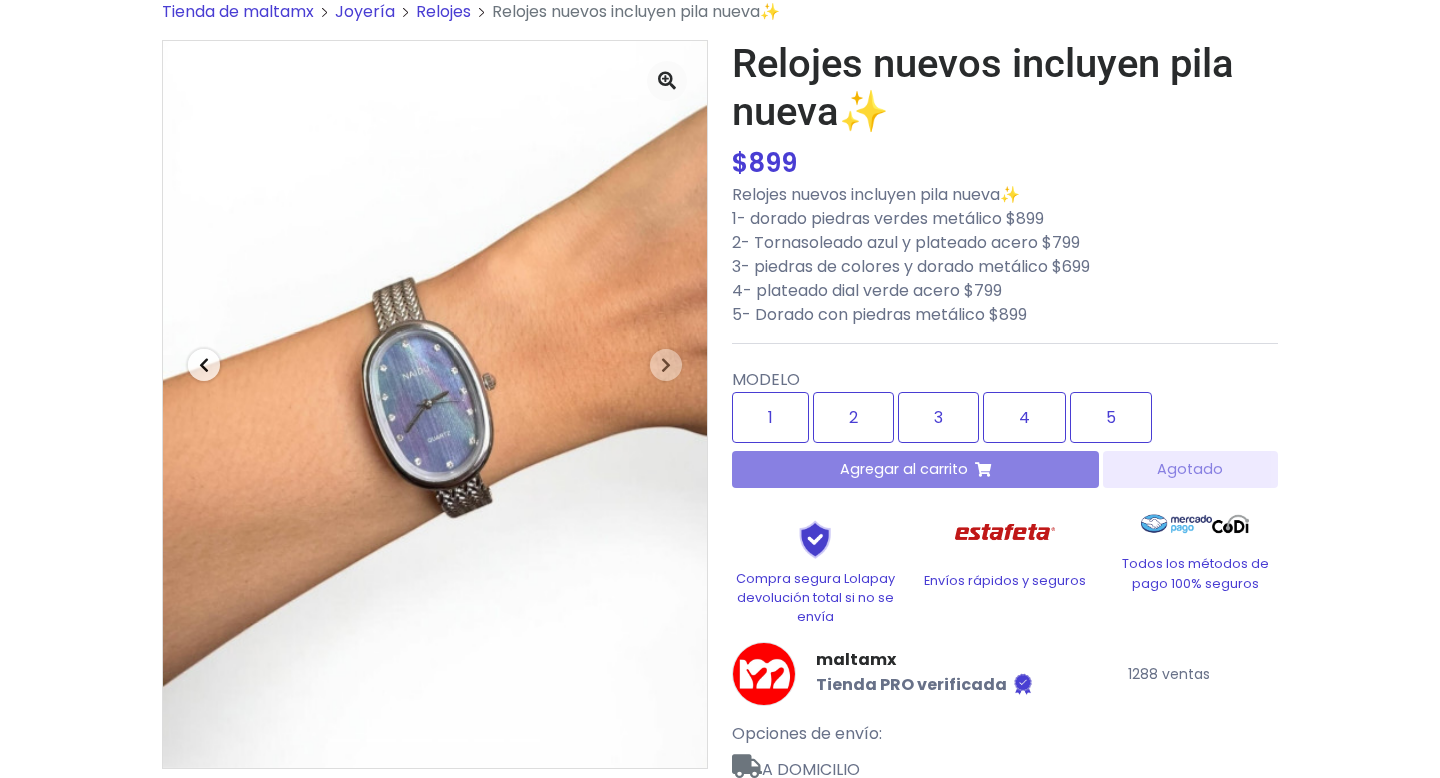 click at bounding box center [204, 365] 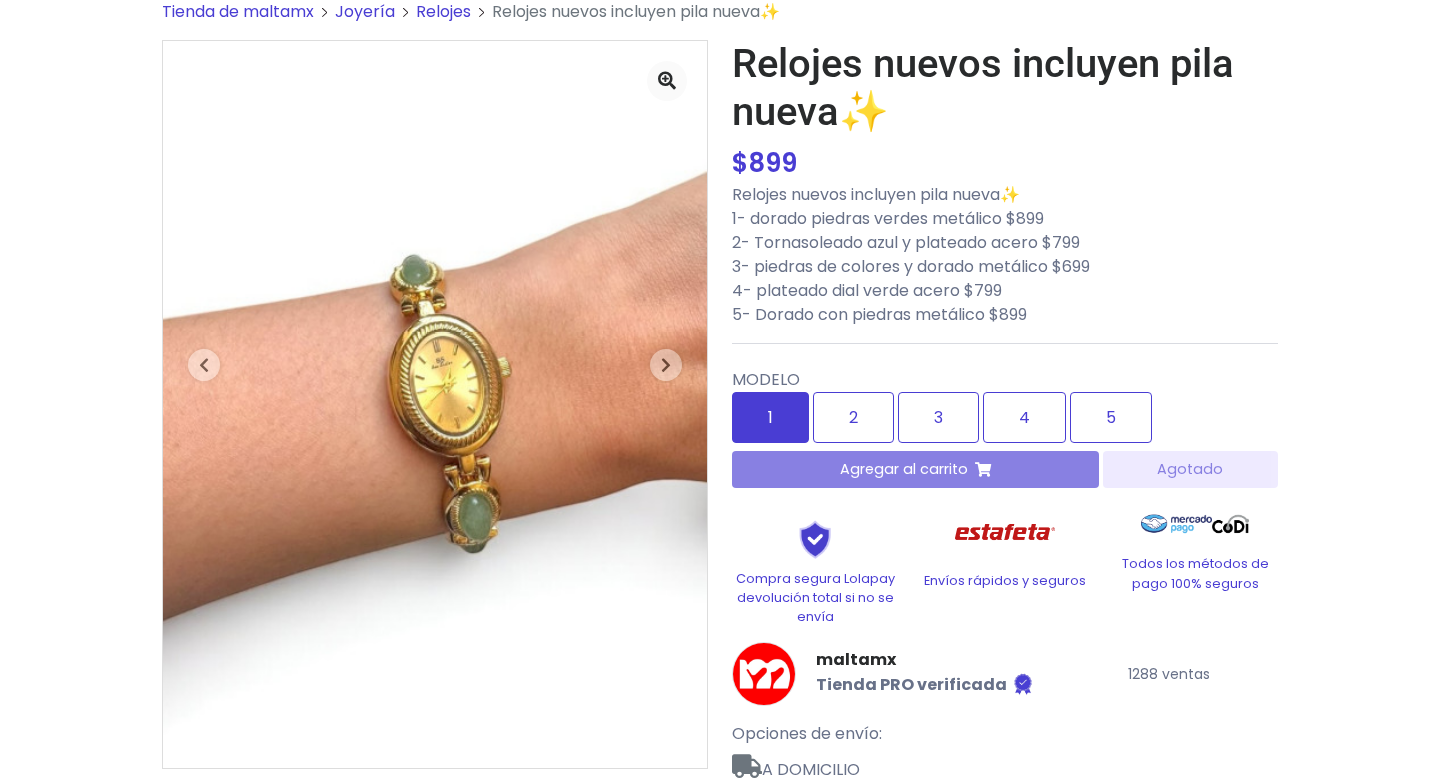 click on "1" at bounding box center [770, 417] 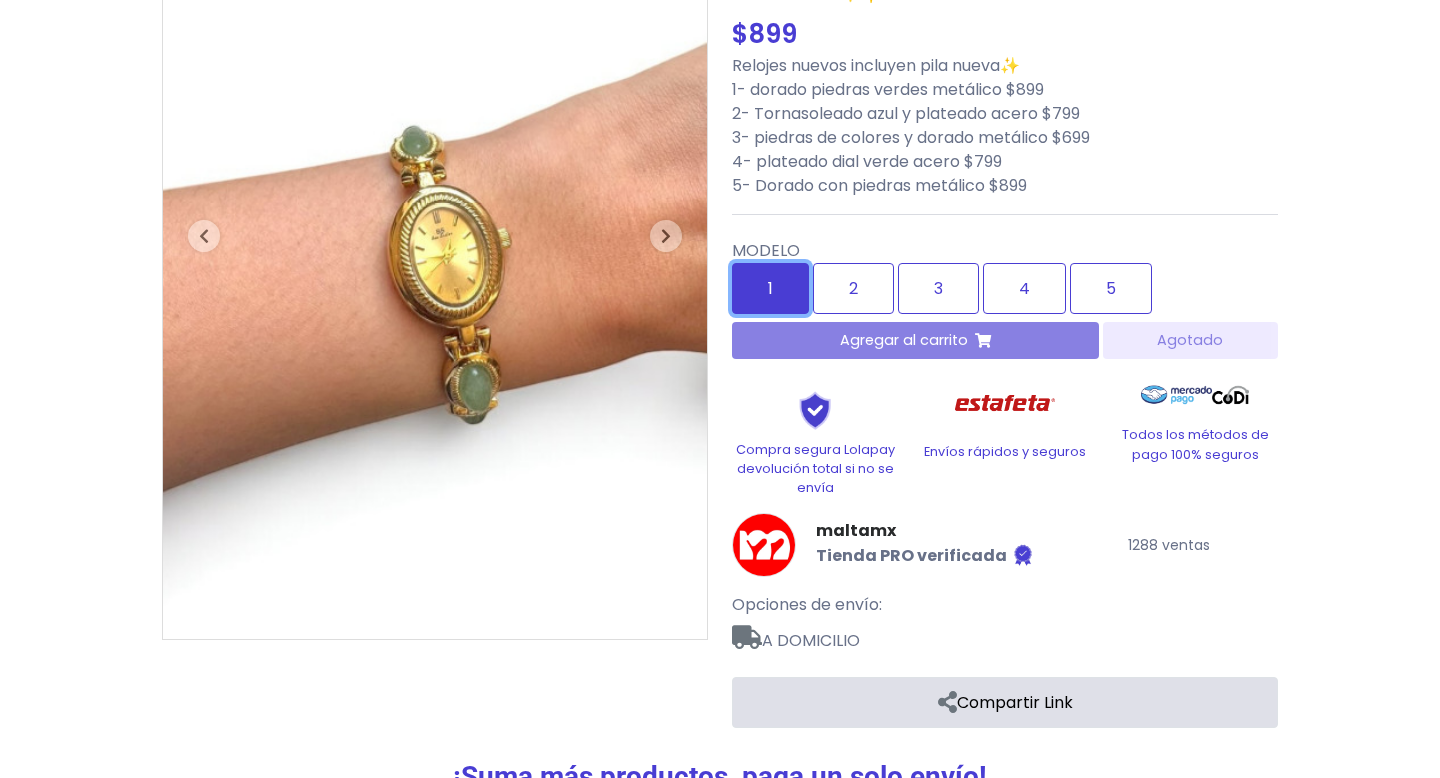 scroll, scrollTop: 241, scrollLeft: 0, axis: vertical 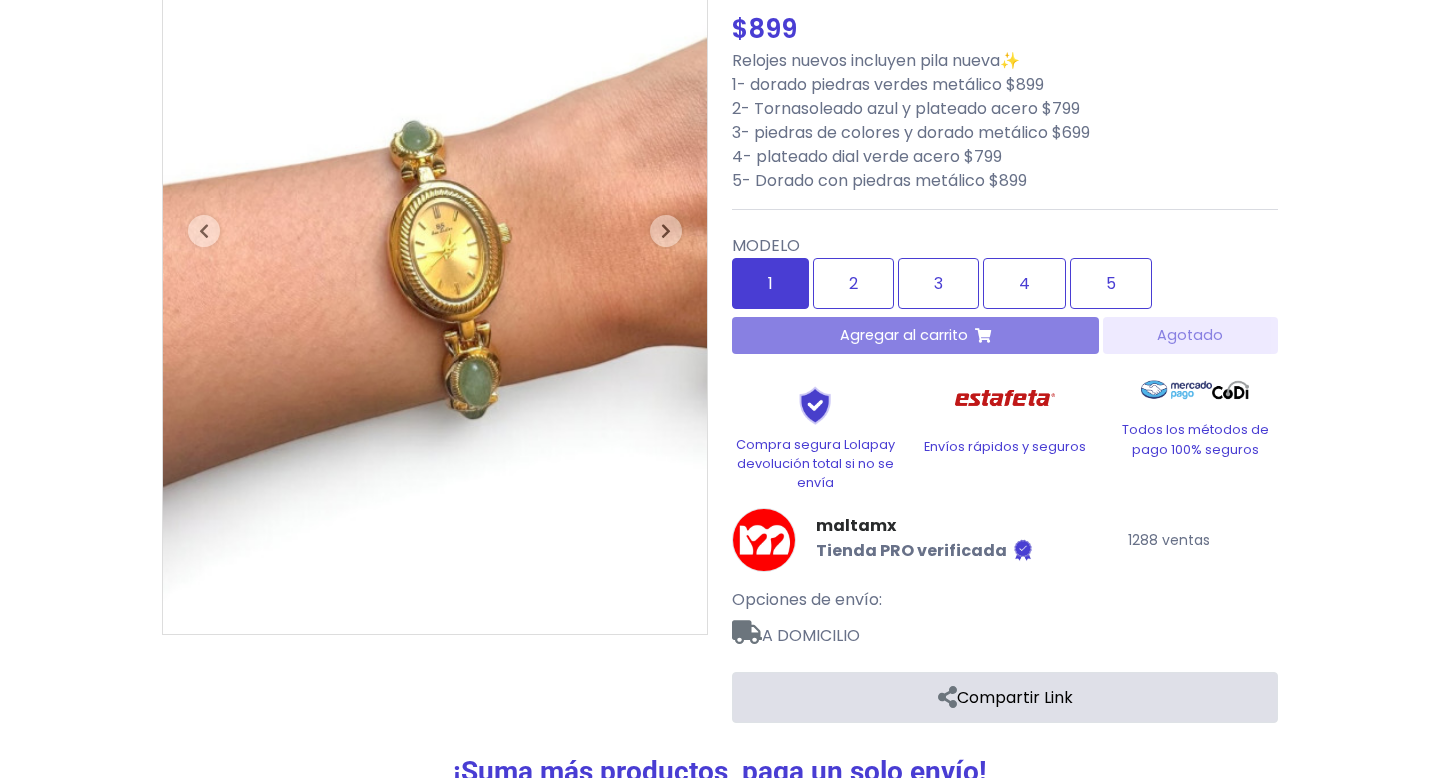 click on "1" at bounding box center (770, 283) 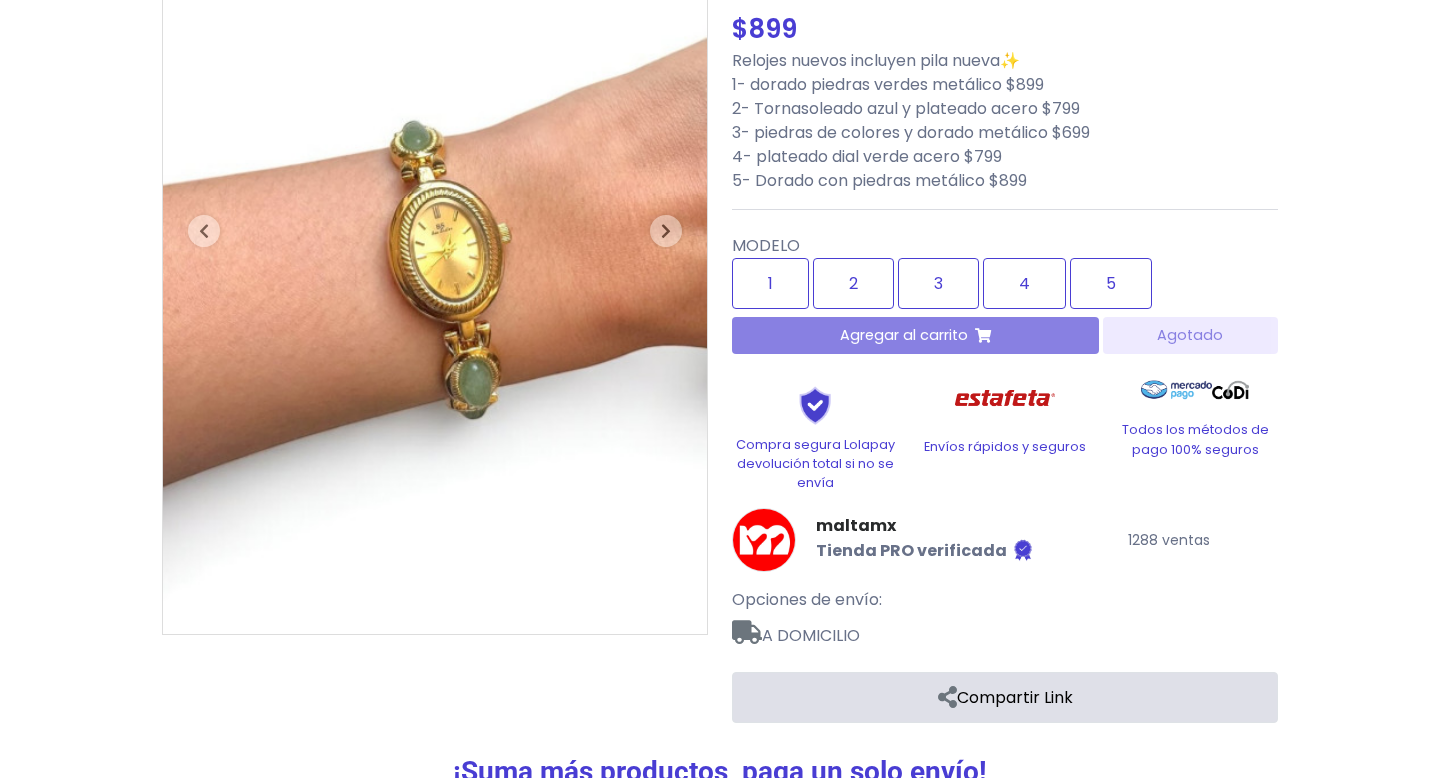 click on "Agregar al carrito
Agotado" at bounding box center (1005, 335) 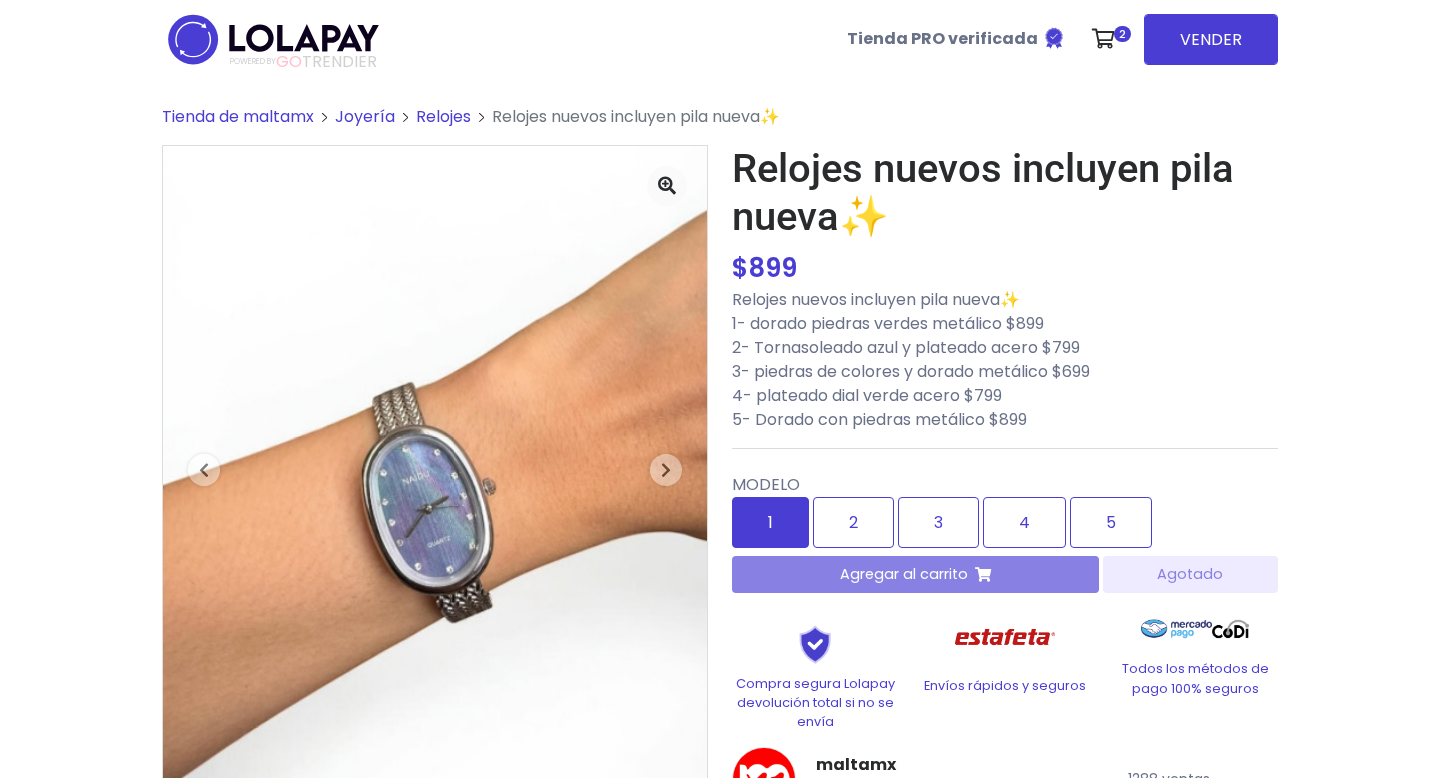 scroll, scrollTop: 0, scrollLeft: 0, axis: both 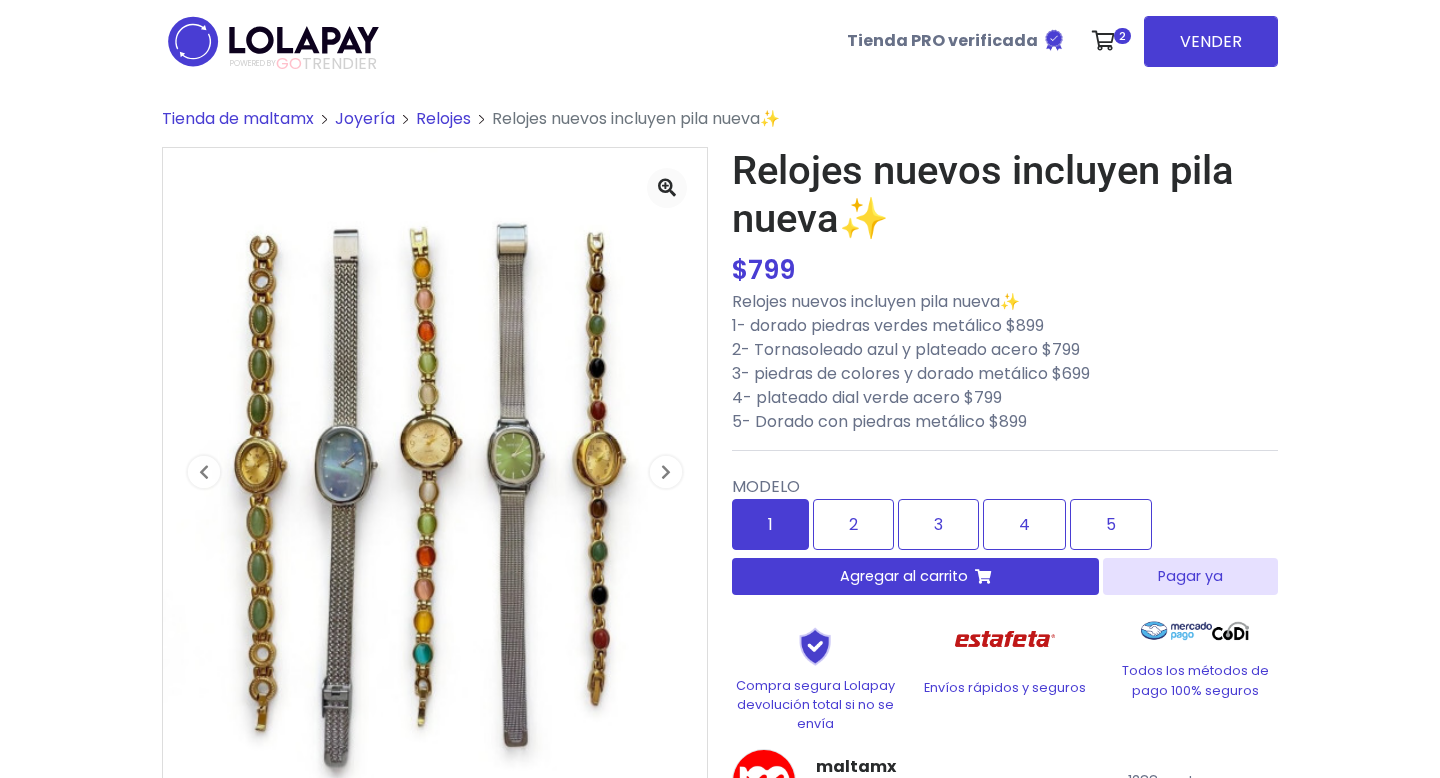 click on "1" at bounding box center [770, 524] 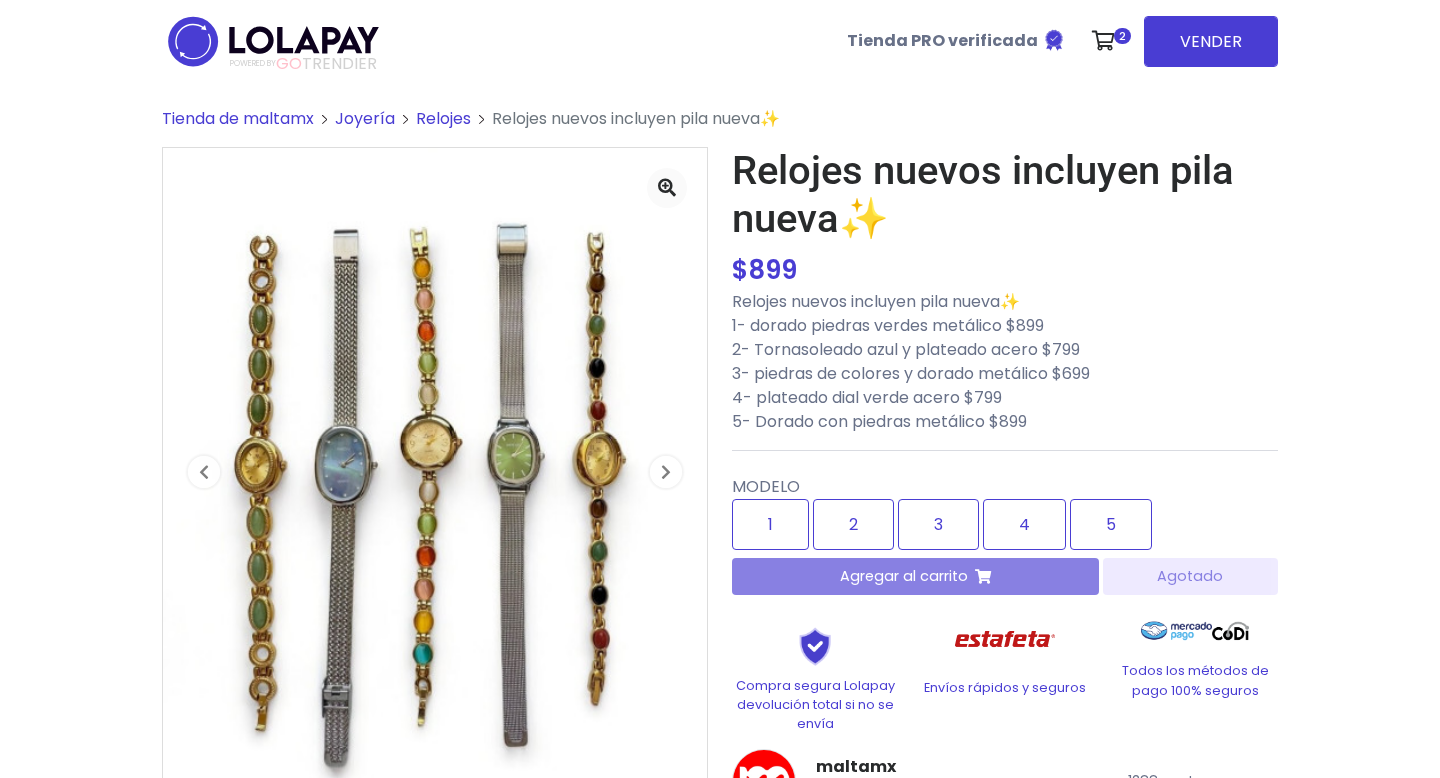click on "Agregar al carrito
[GEOGRAPHIC_DATA]" at bounding box center (1005, 576) 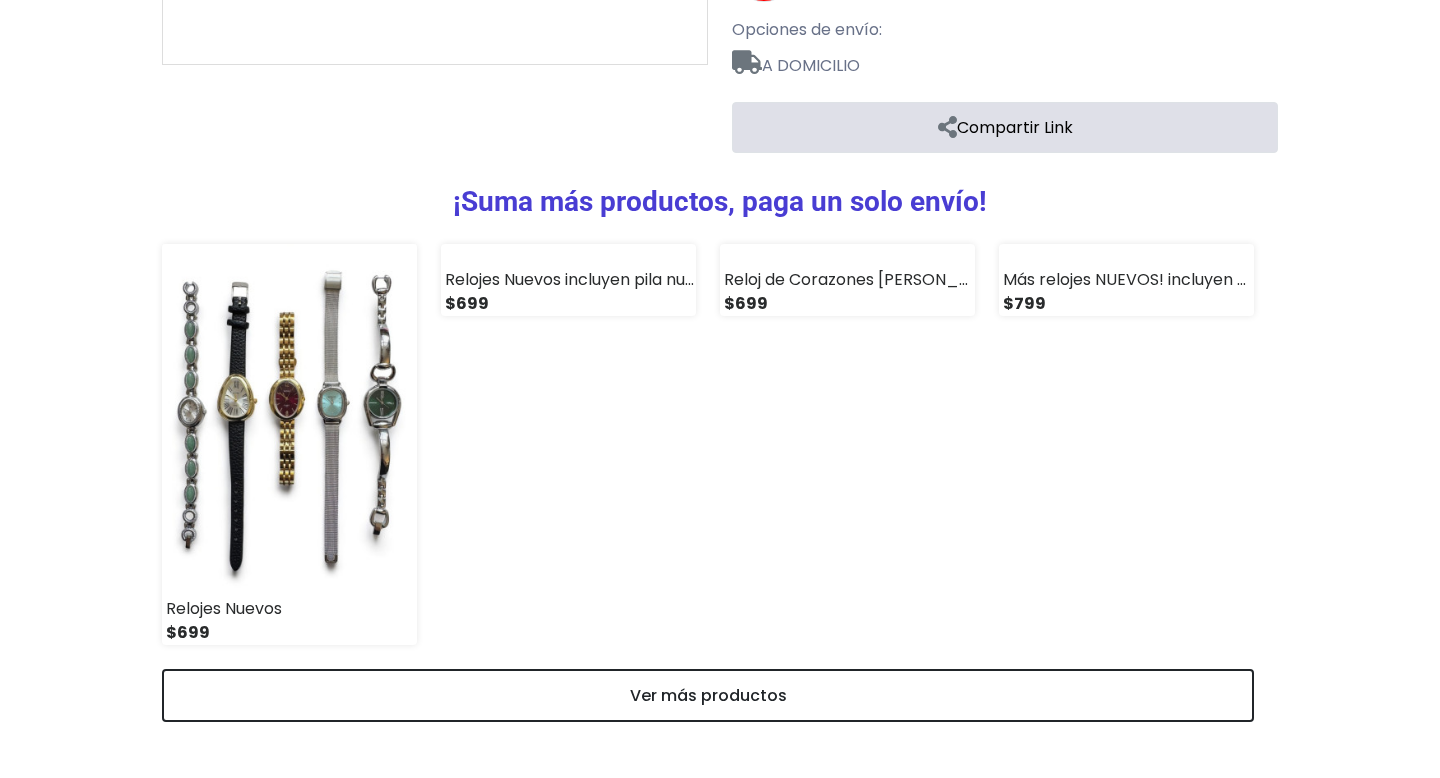 scroll, scrollTop: 824, scrollLeft: 0, axis: vertical 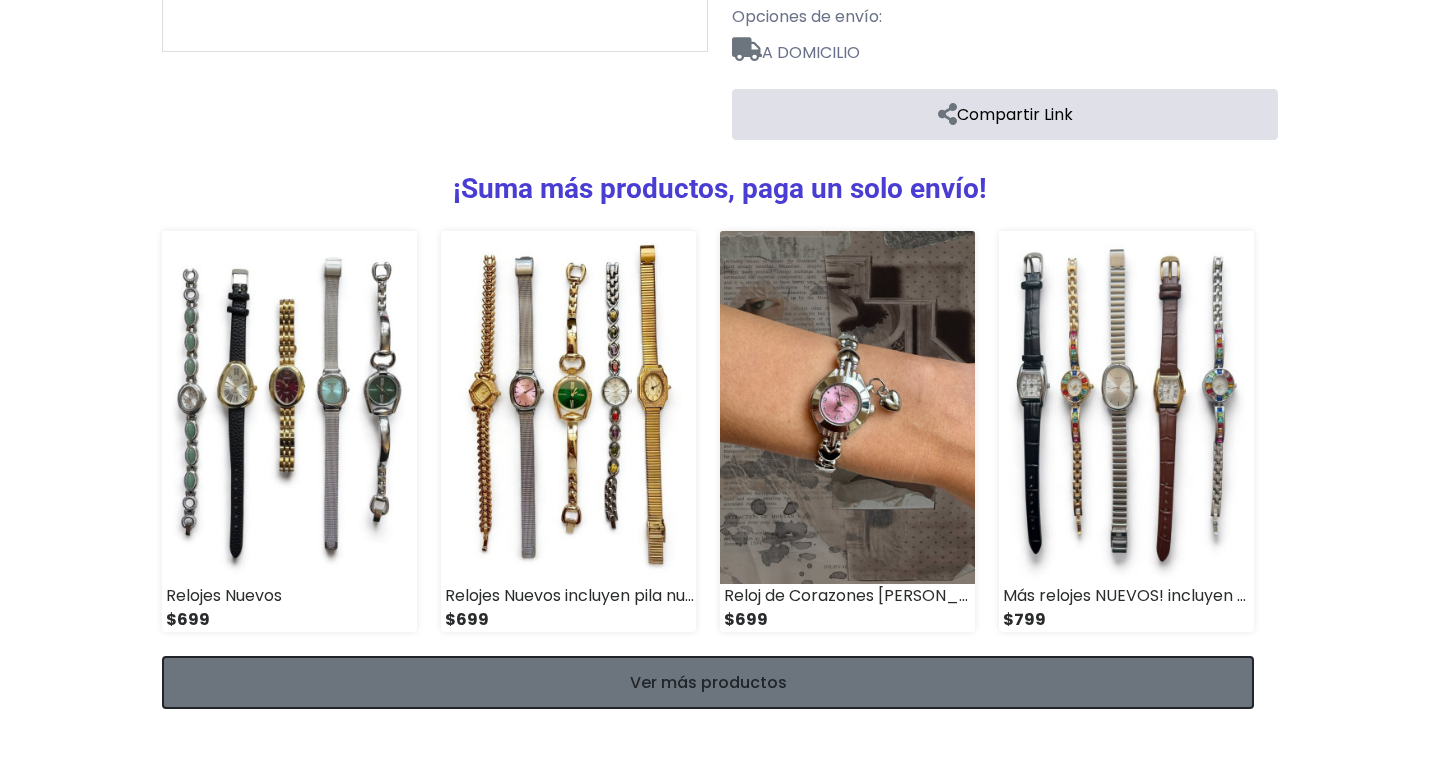 click on "Ver más productos" at bounding box center (708, 682) 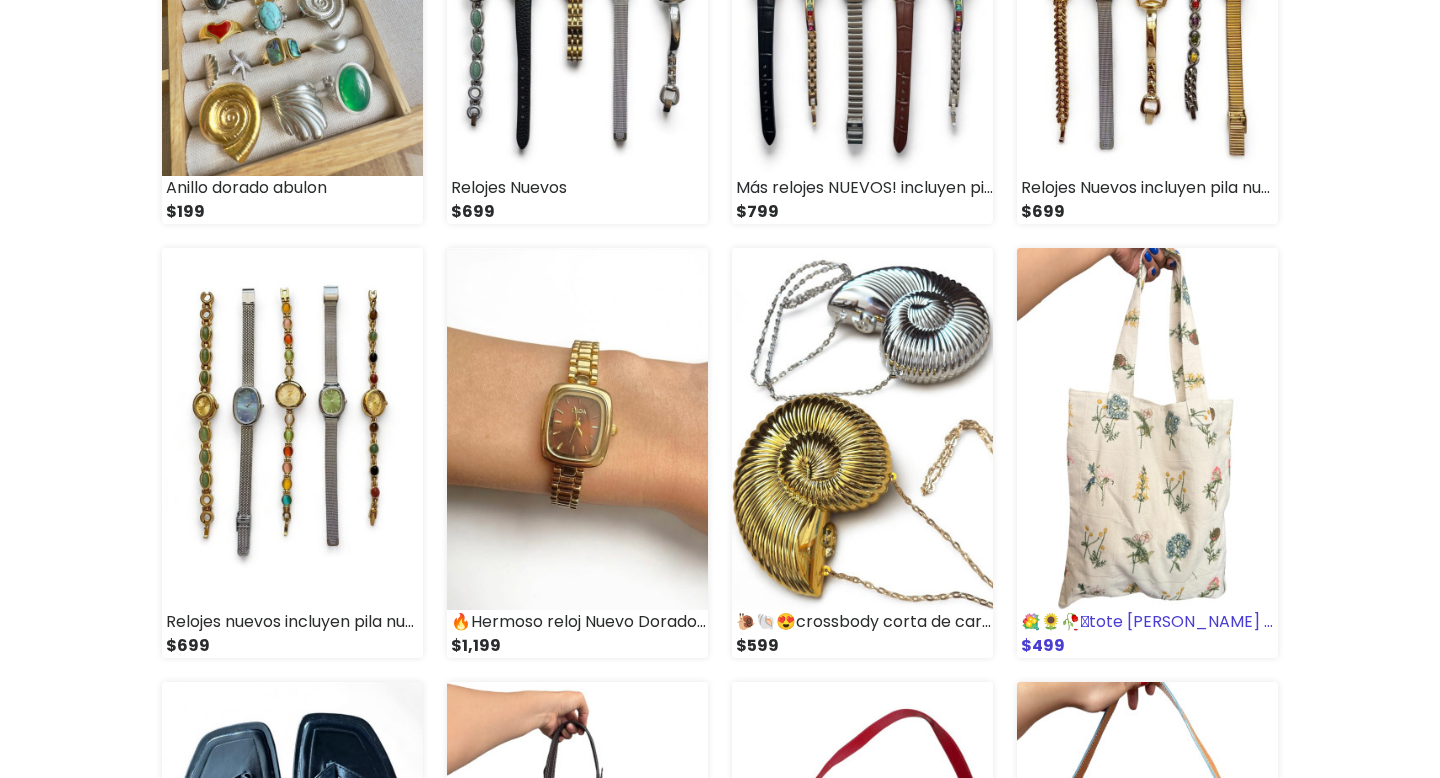 scroll, scrollTop: 440, scrollLeft: 0, axis: vertical 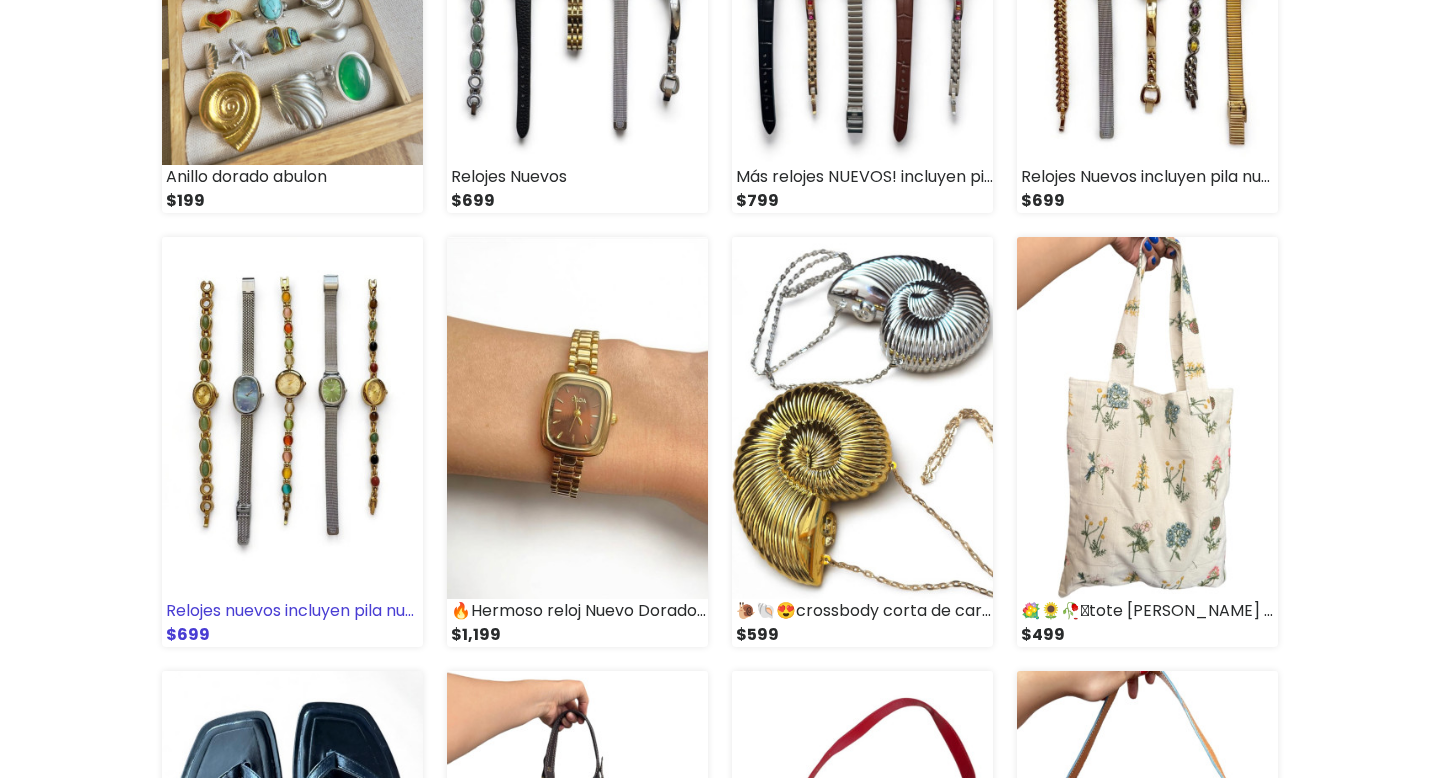 click at bounding box center (292, 418) 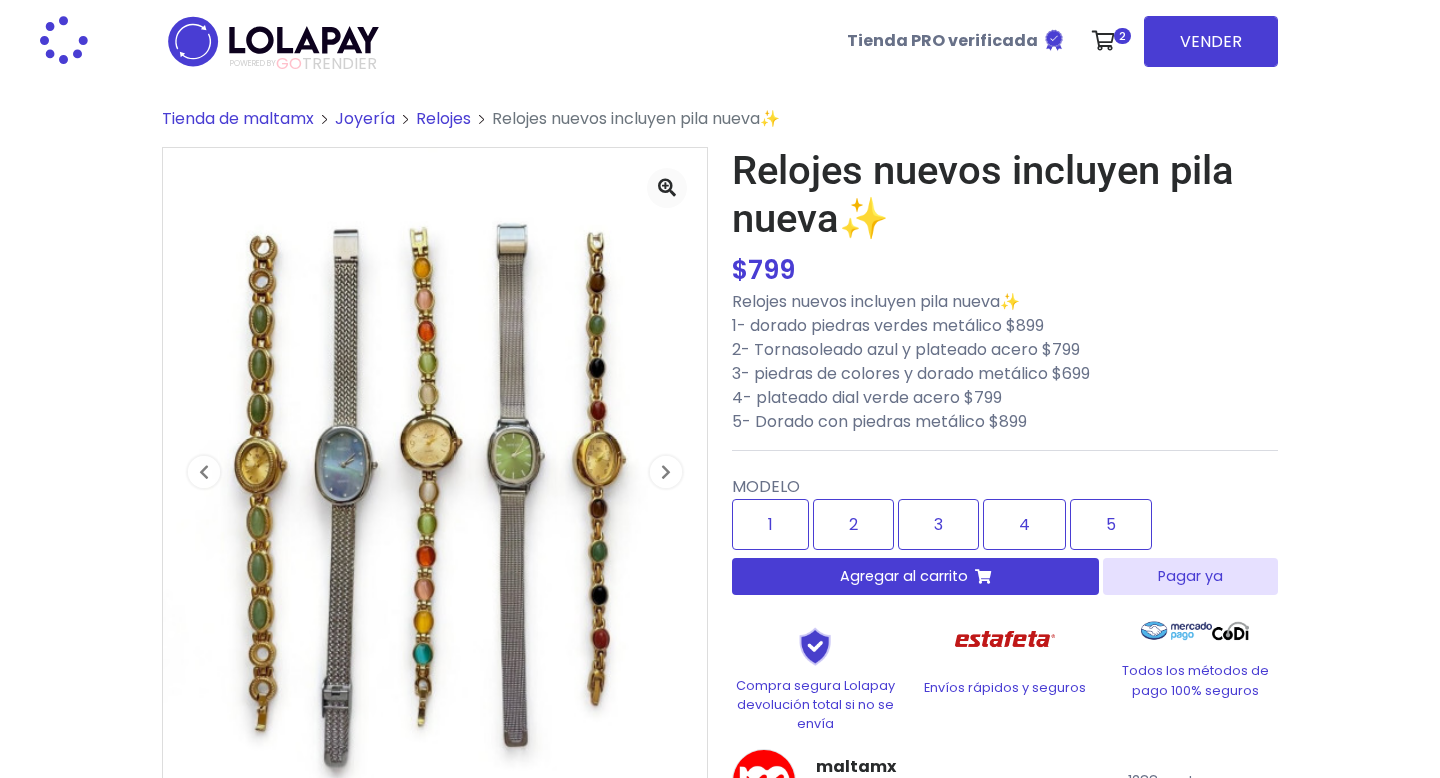 scroll, scrollTop: 0, scrollLeft: 0, axis: both 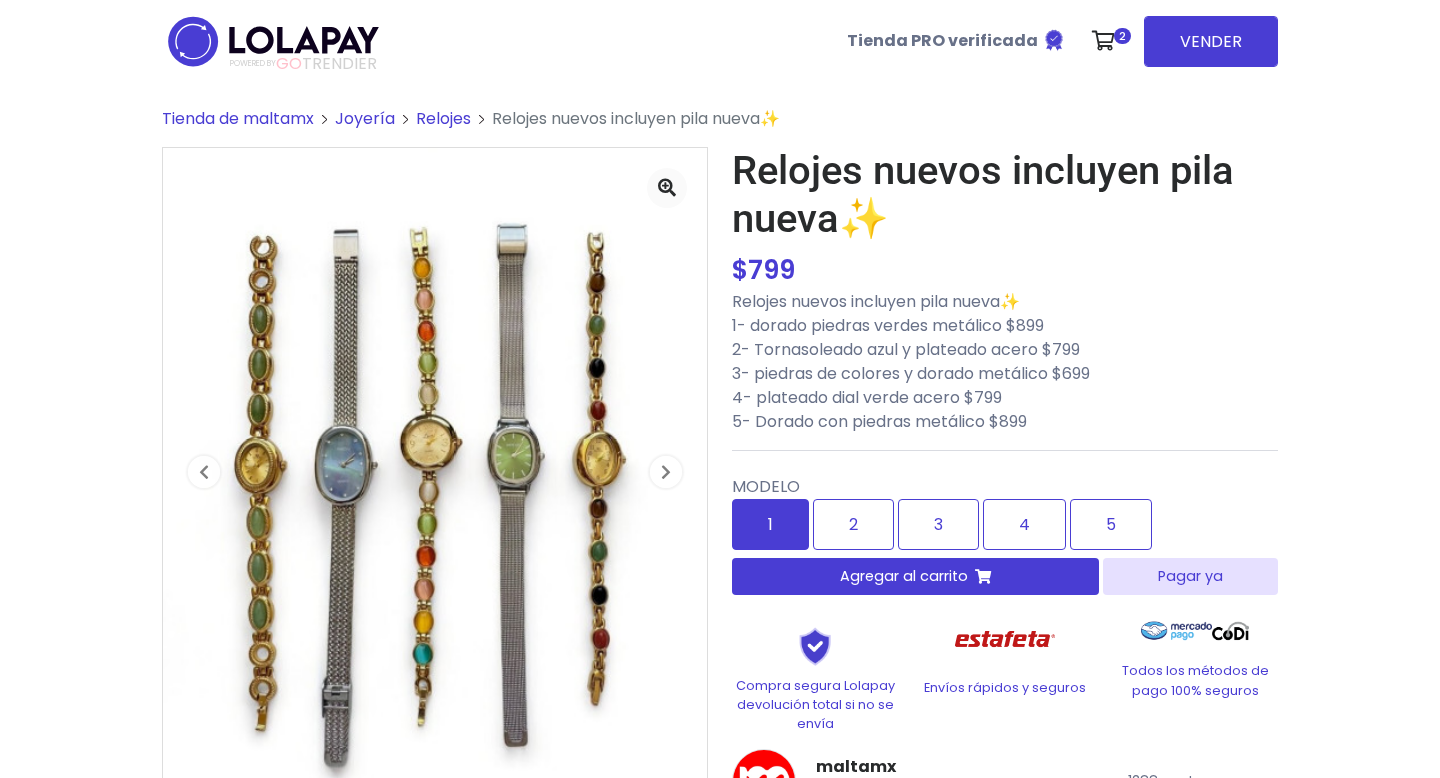 click on "1" at bounding box center [770, 524] 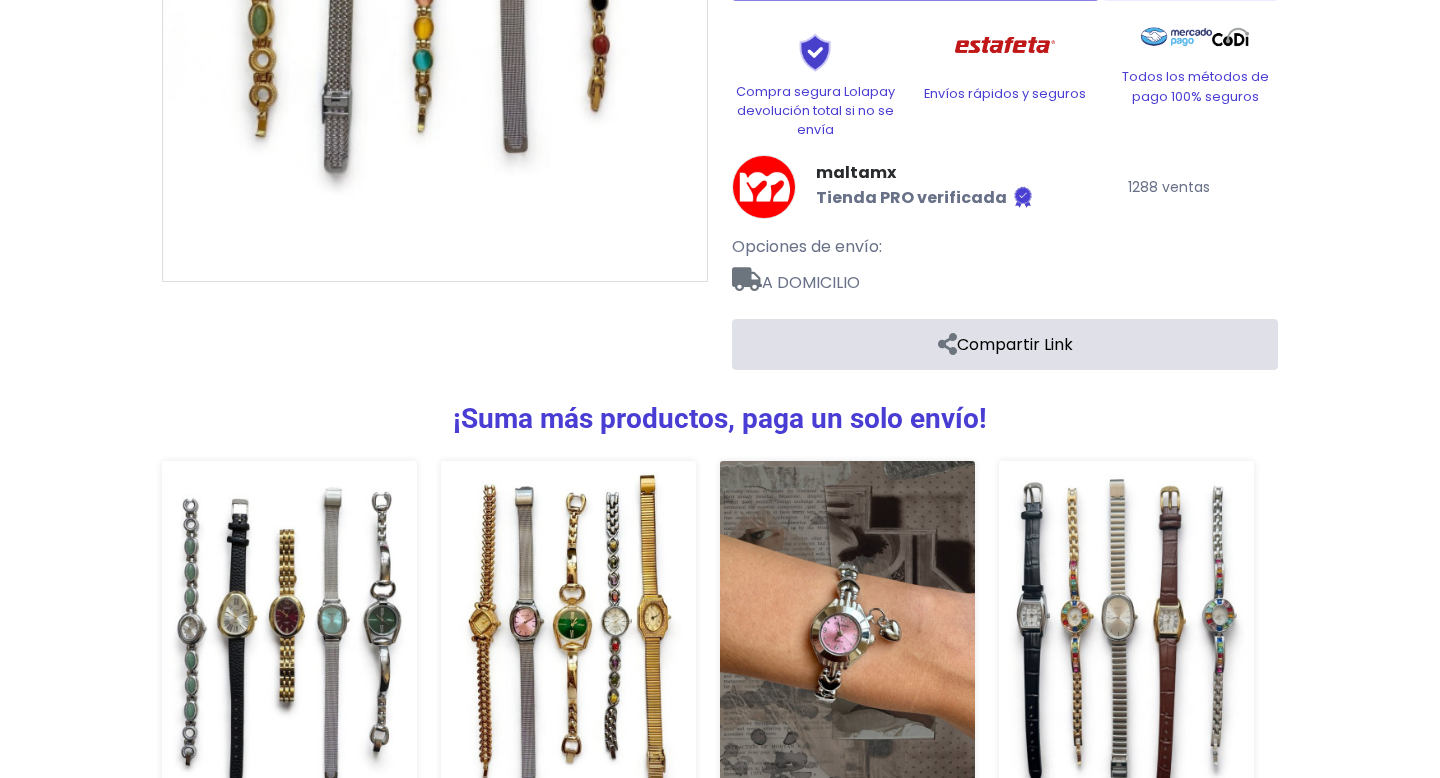 scroll, scrollTop: 824, scrollLeft: 0, axis: vertical 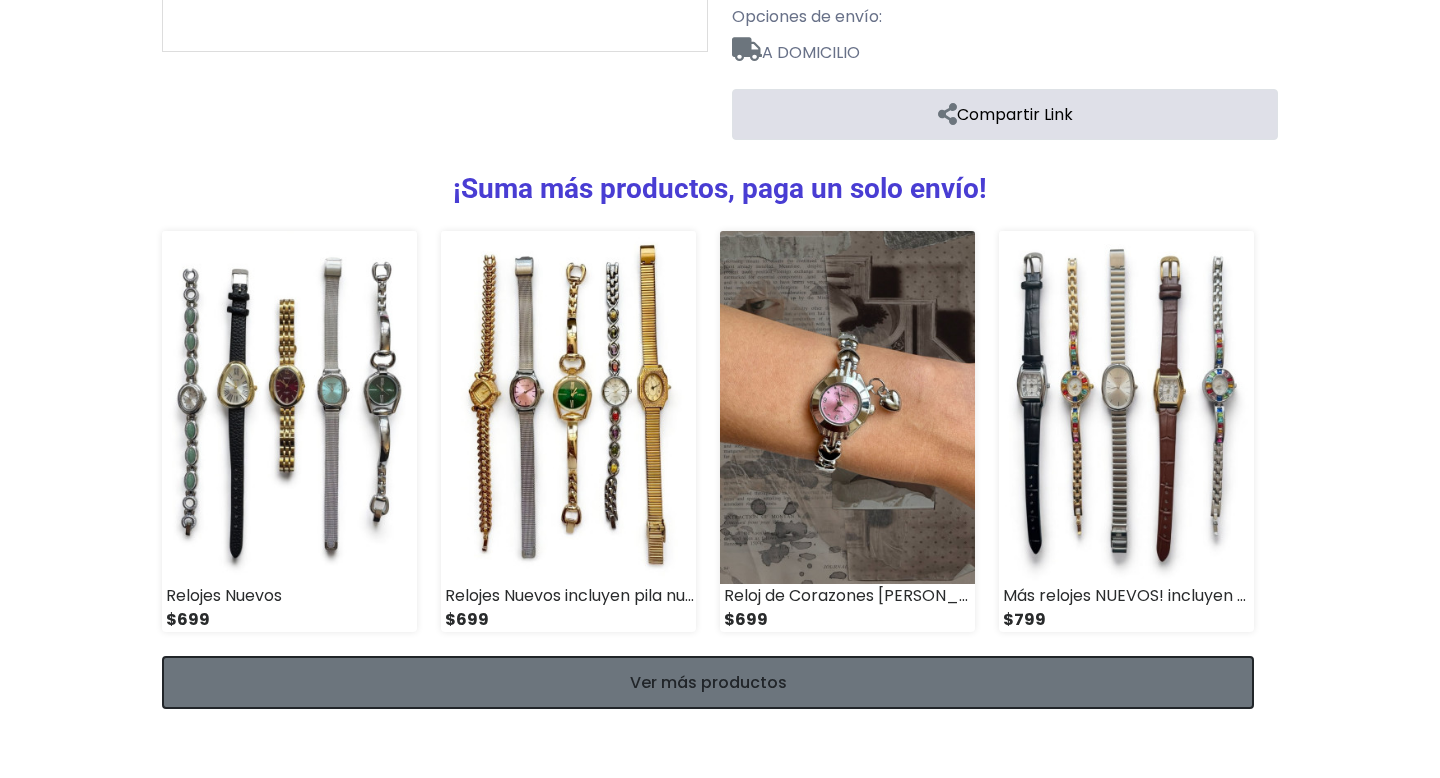 click on "Ver más productos" at bounding box center [708, 682] 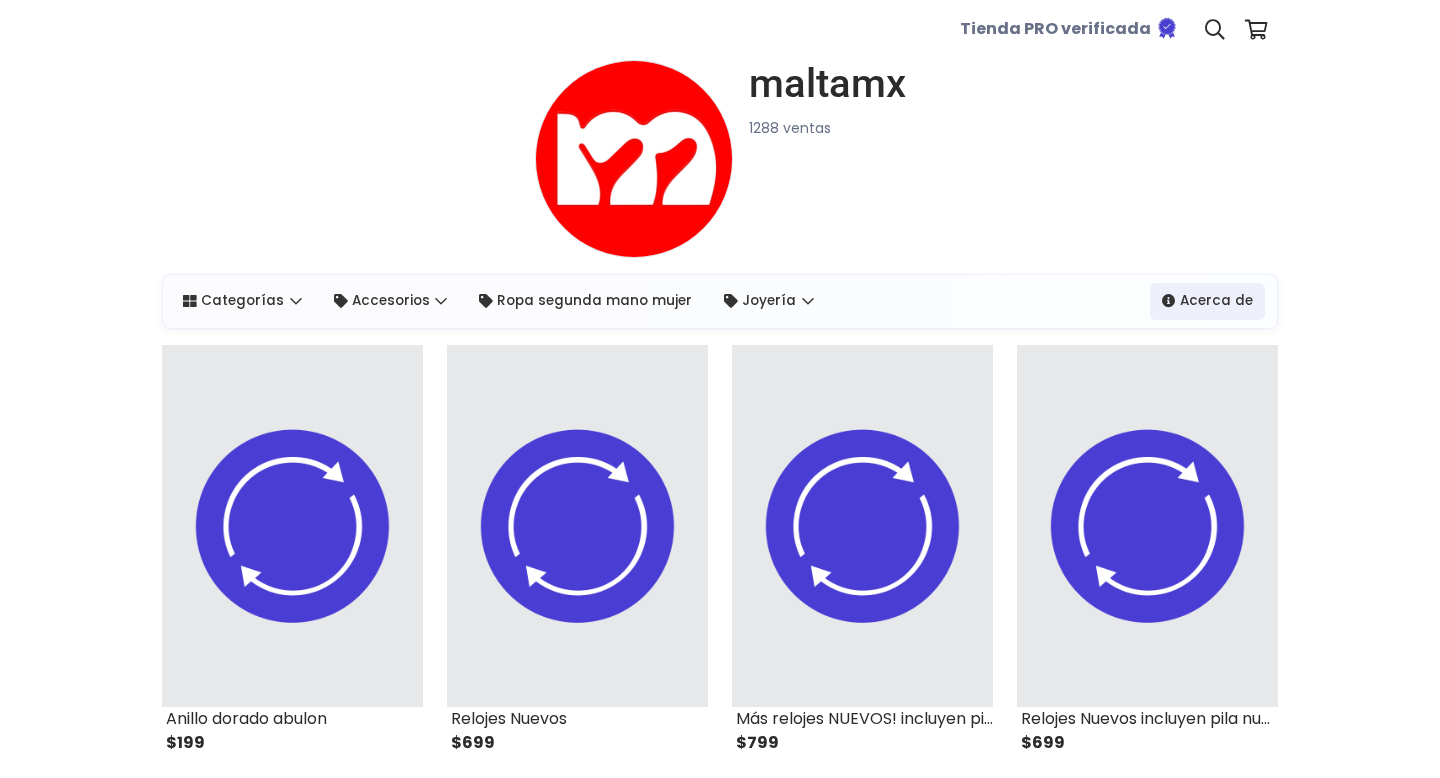 scroll, scrollTop: 0, scrollLeft: 0, axis: both 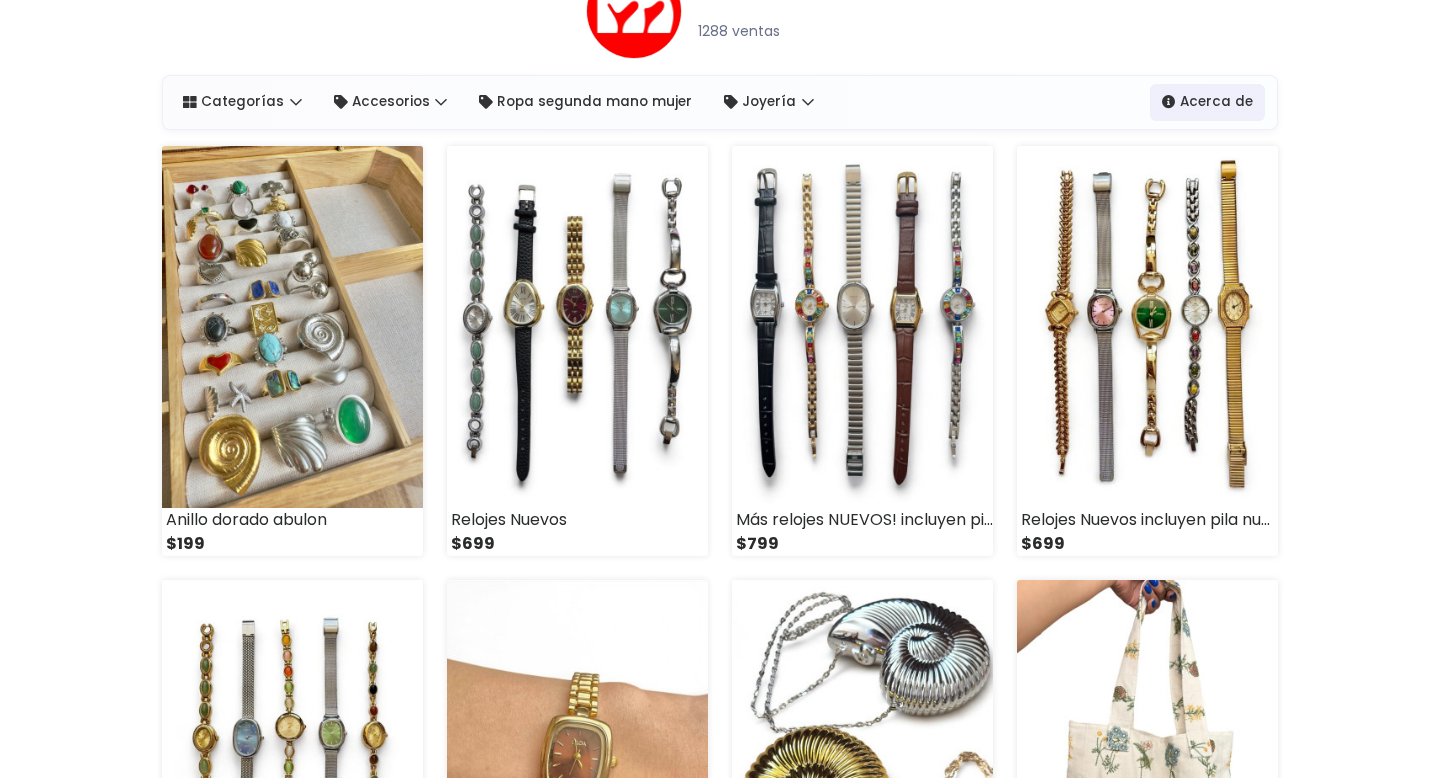 click on "**********" at bounding box center [720, 1748] 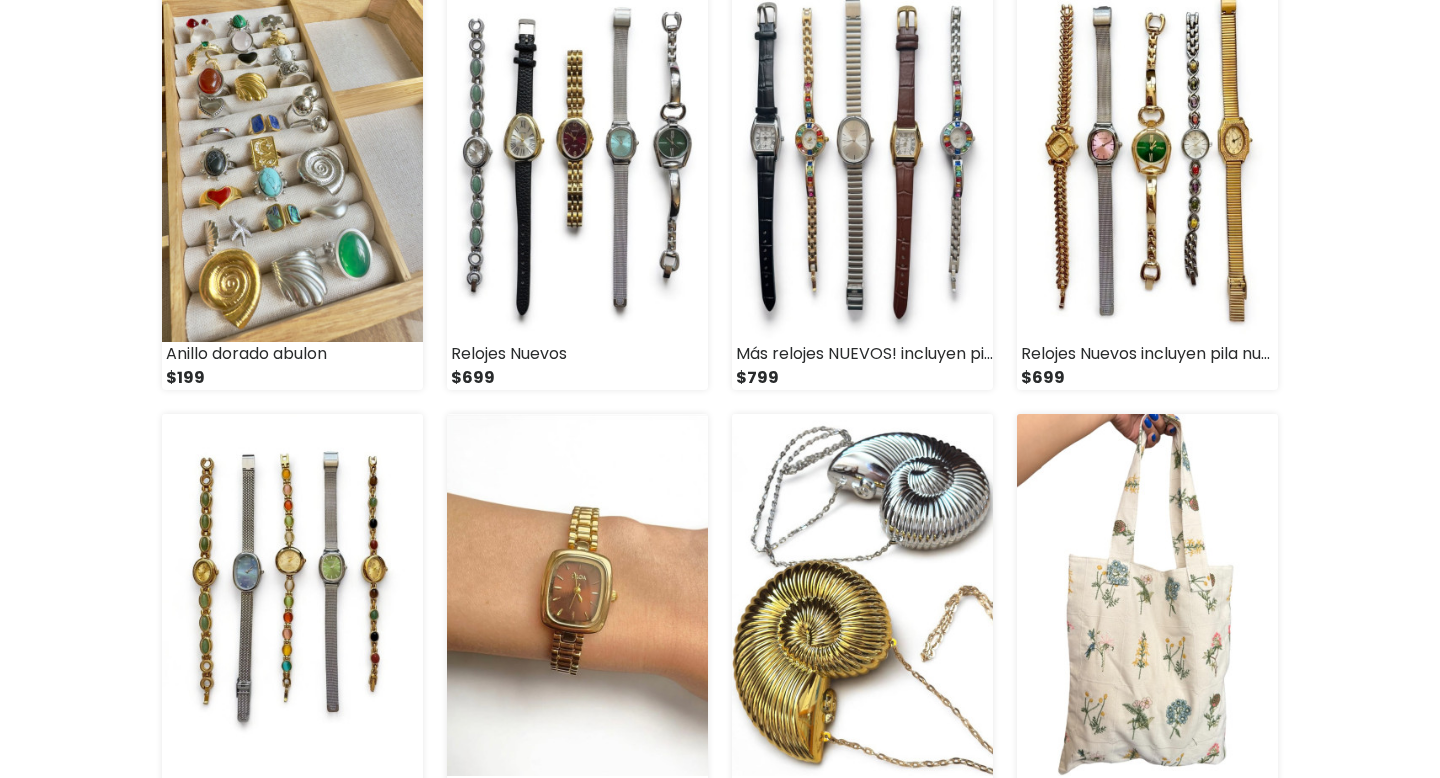 scroll, scrollTop: 134, scrollLeft: 0, axis: vertical 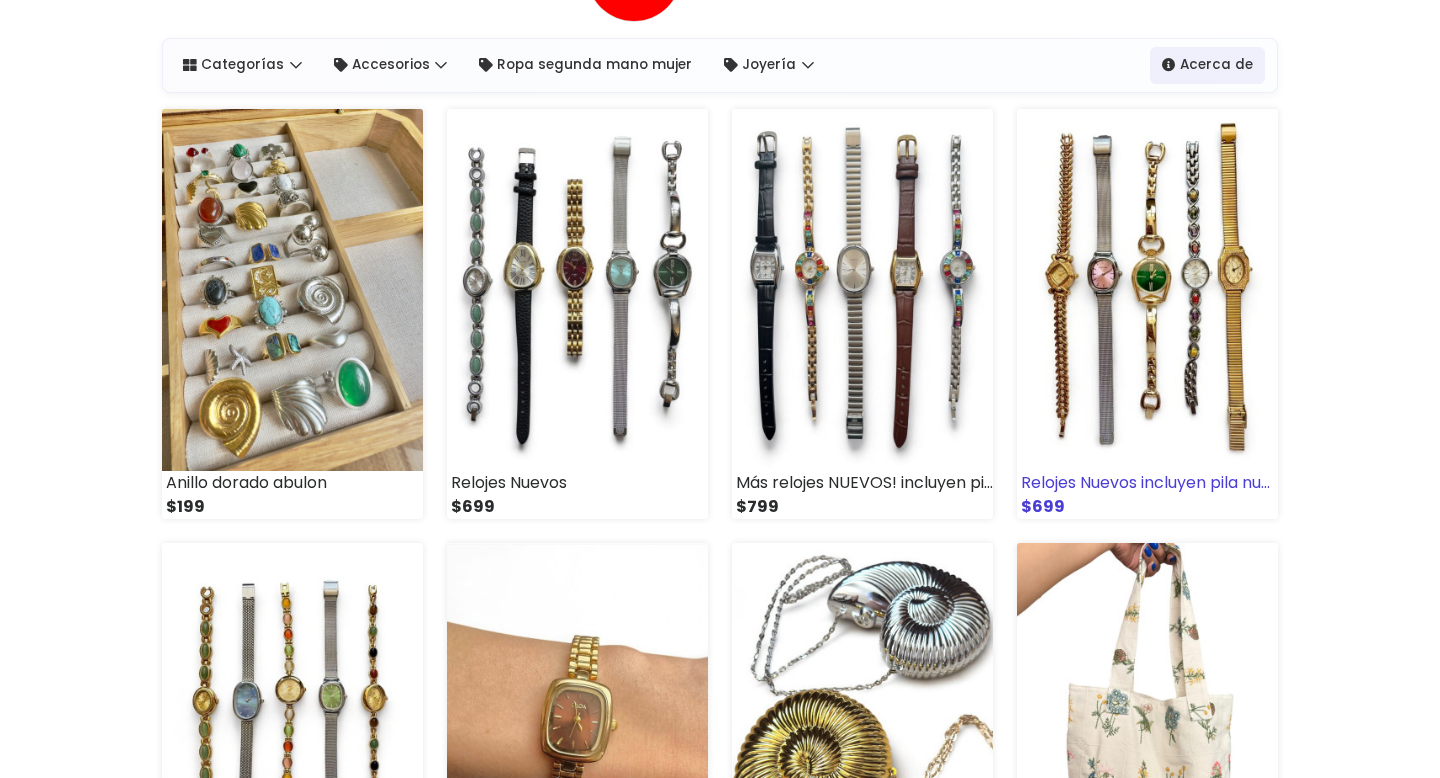 click at bounding box center (1147, 290) 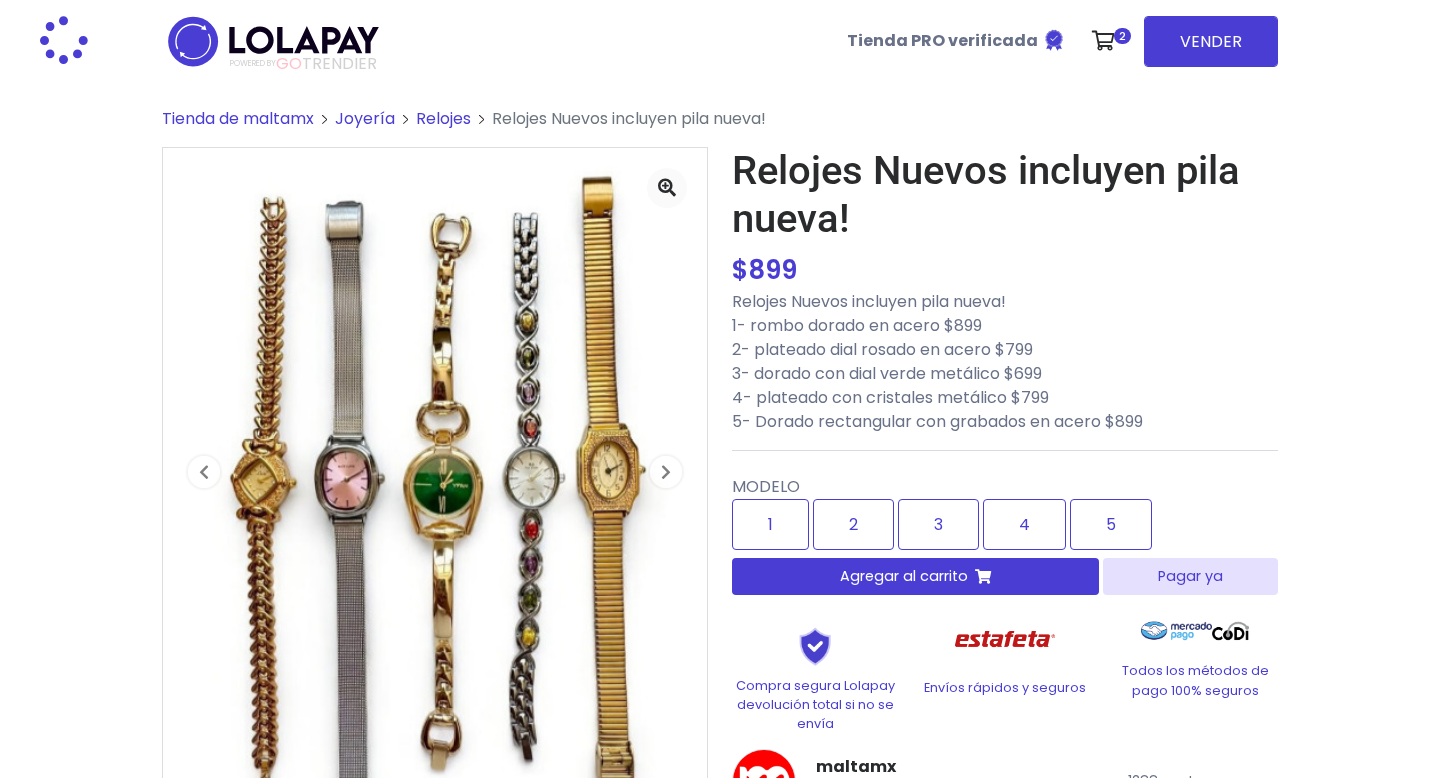 scroll, scrollTop: 0, scrollLeft: 0, axis: both 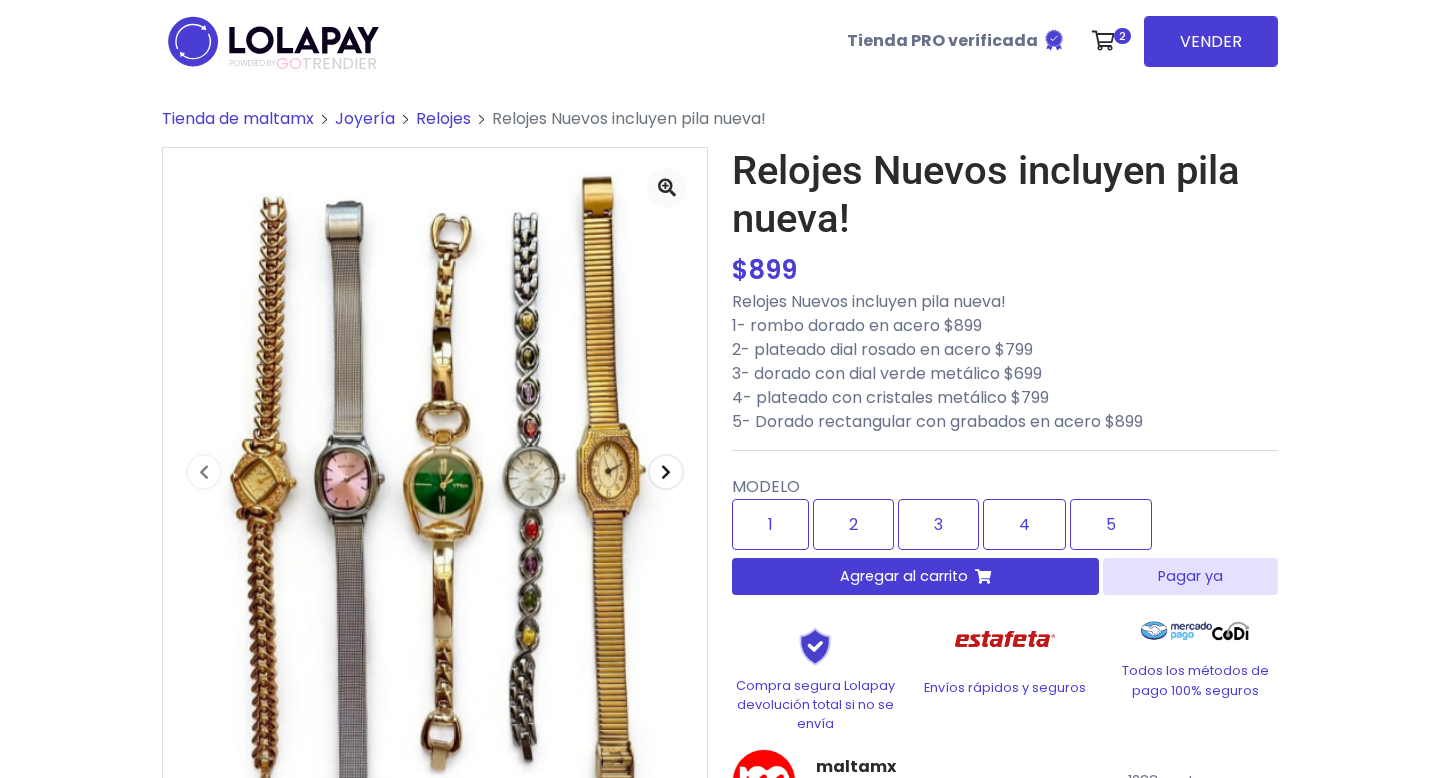 click at bounding box center [666, 472] 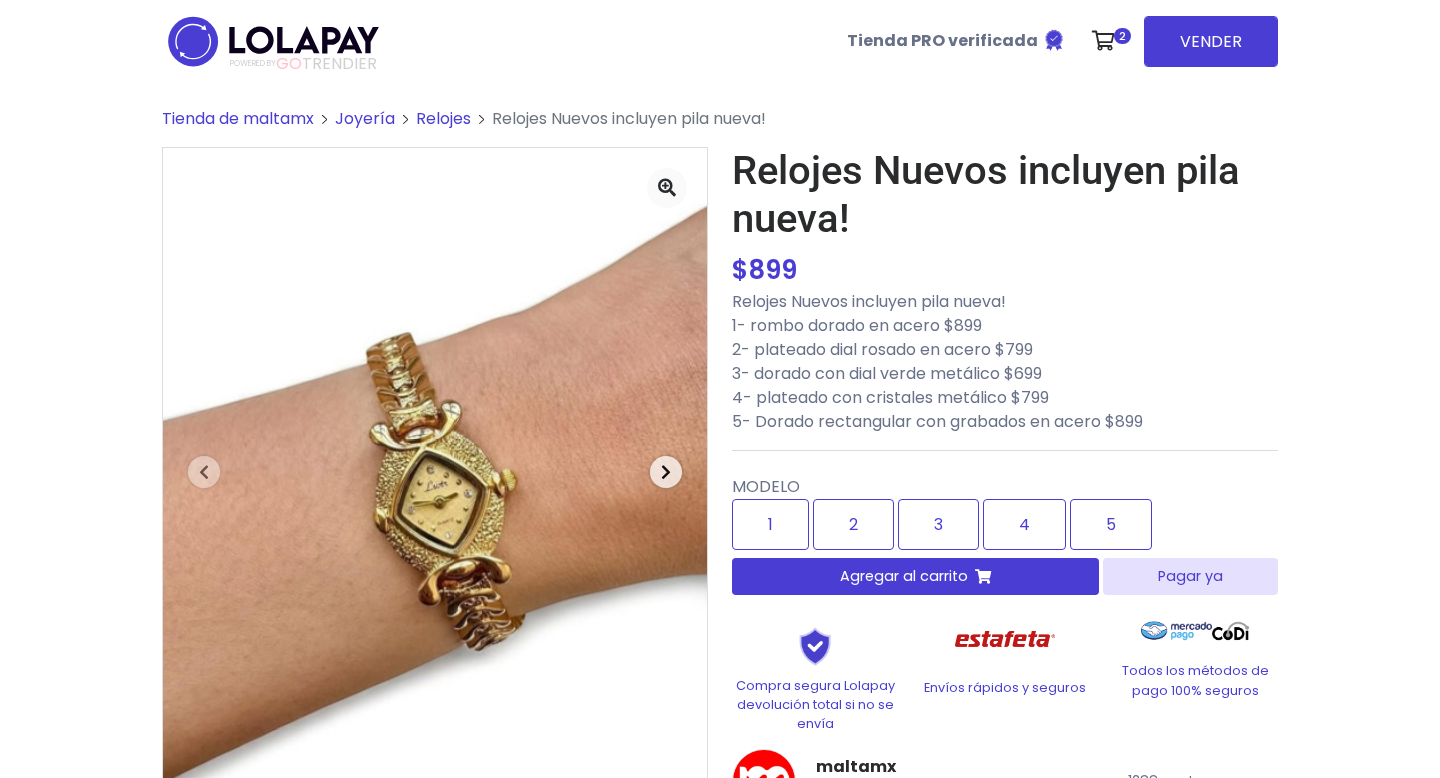 click at bounding box center [666, 472] 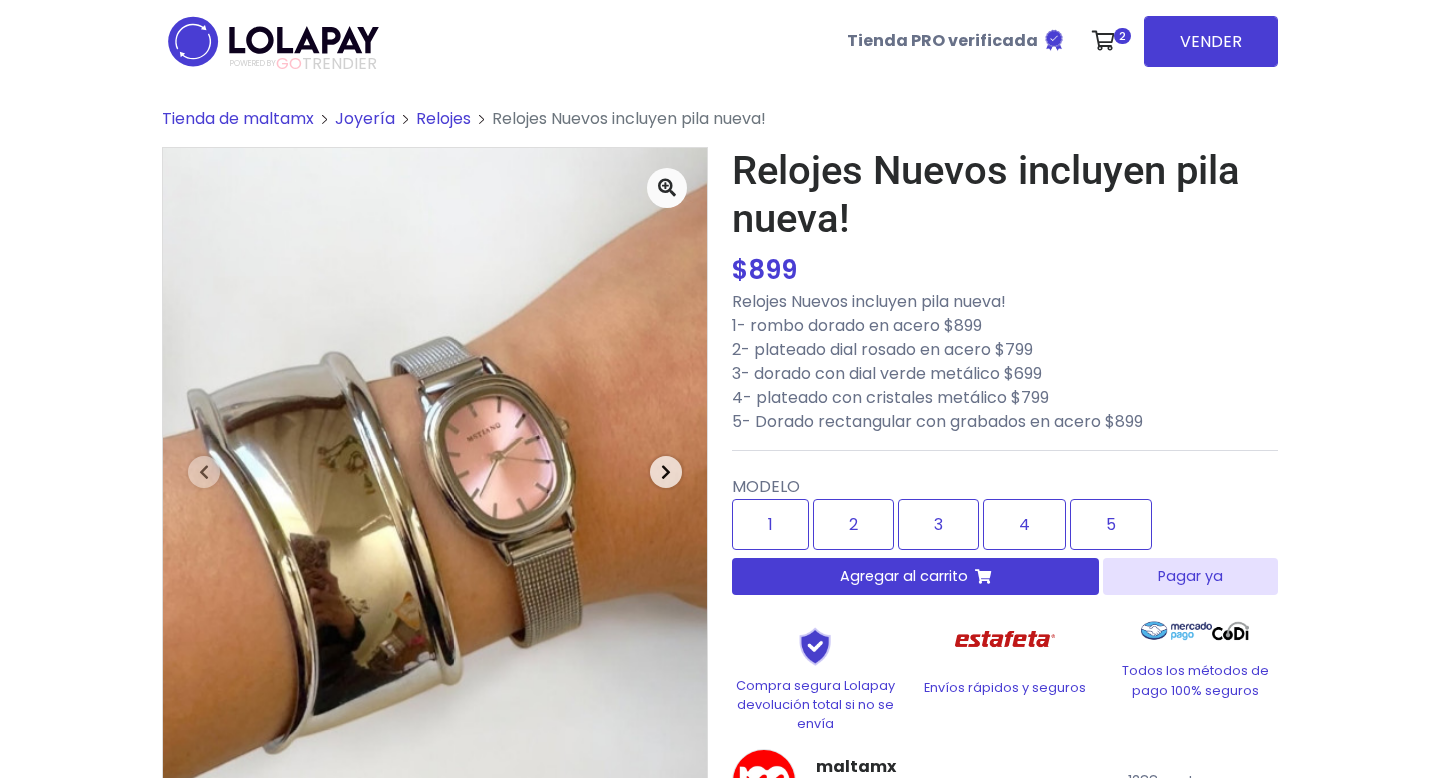 click at bounding box center (666, 472) 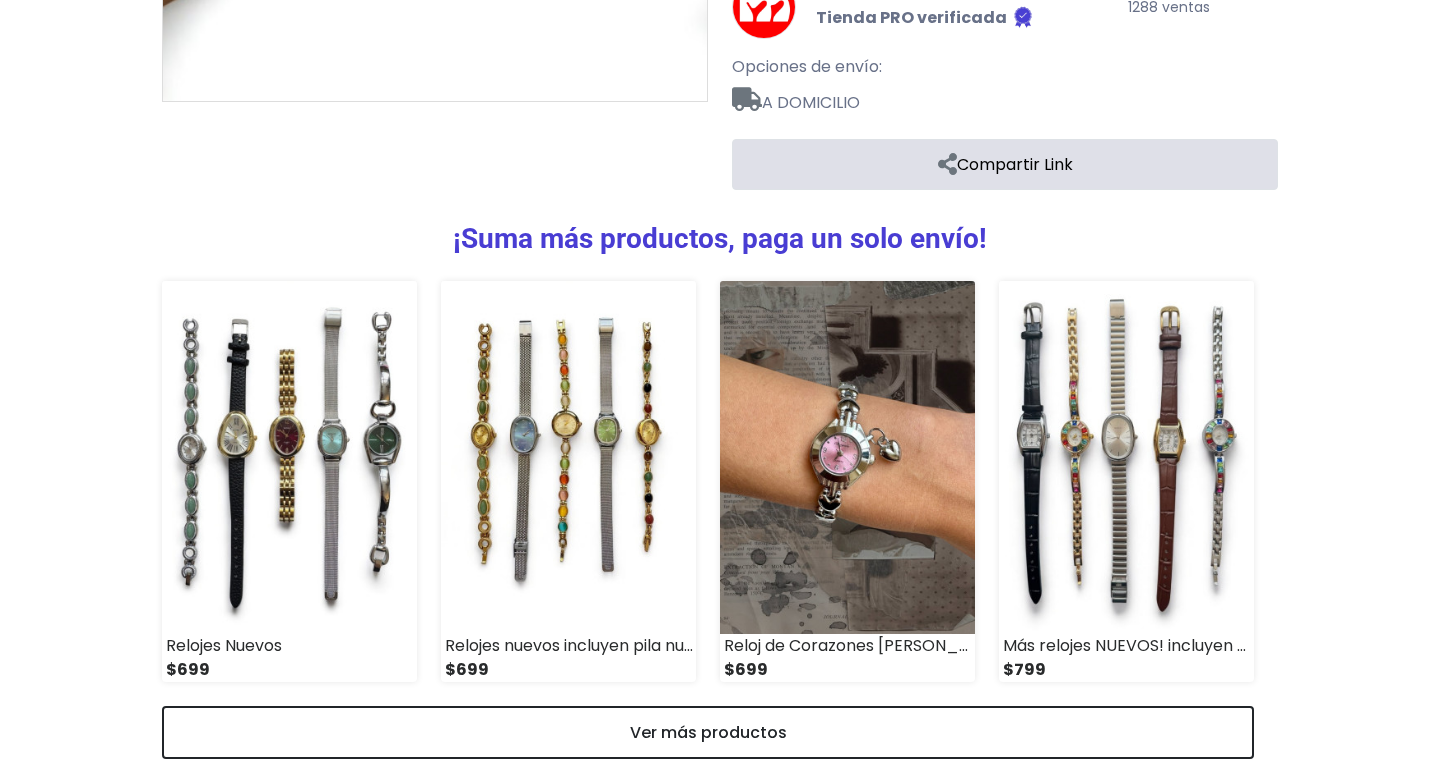 scroll, scrollTop: 824, scrollLeft: 0, axis: vertical 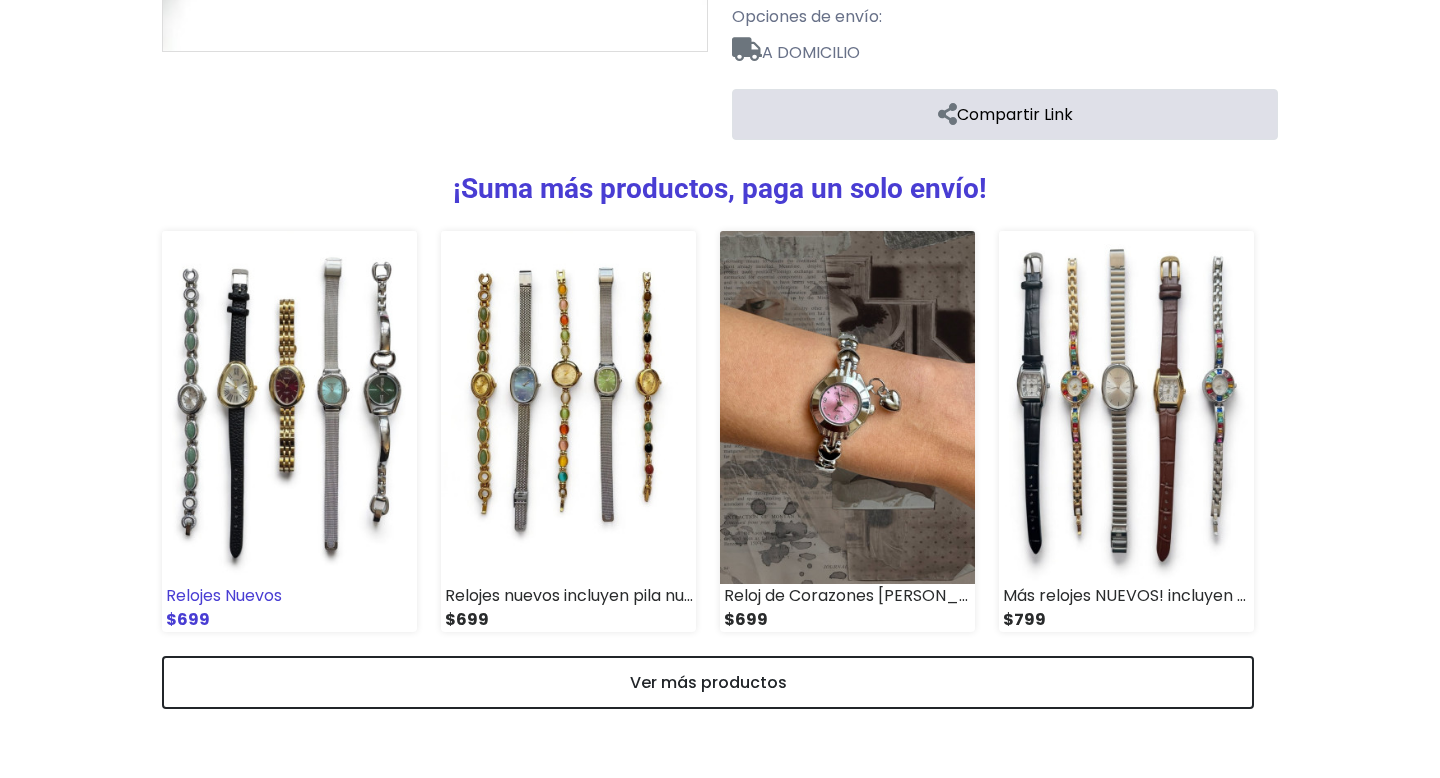 click at bounding box center (289, 408) 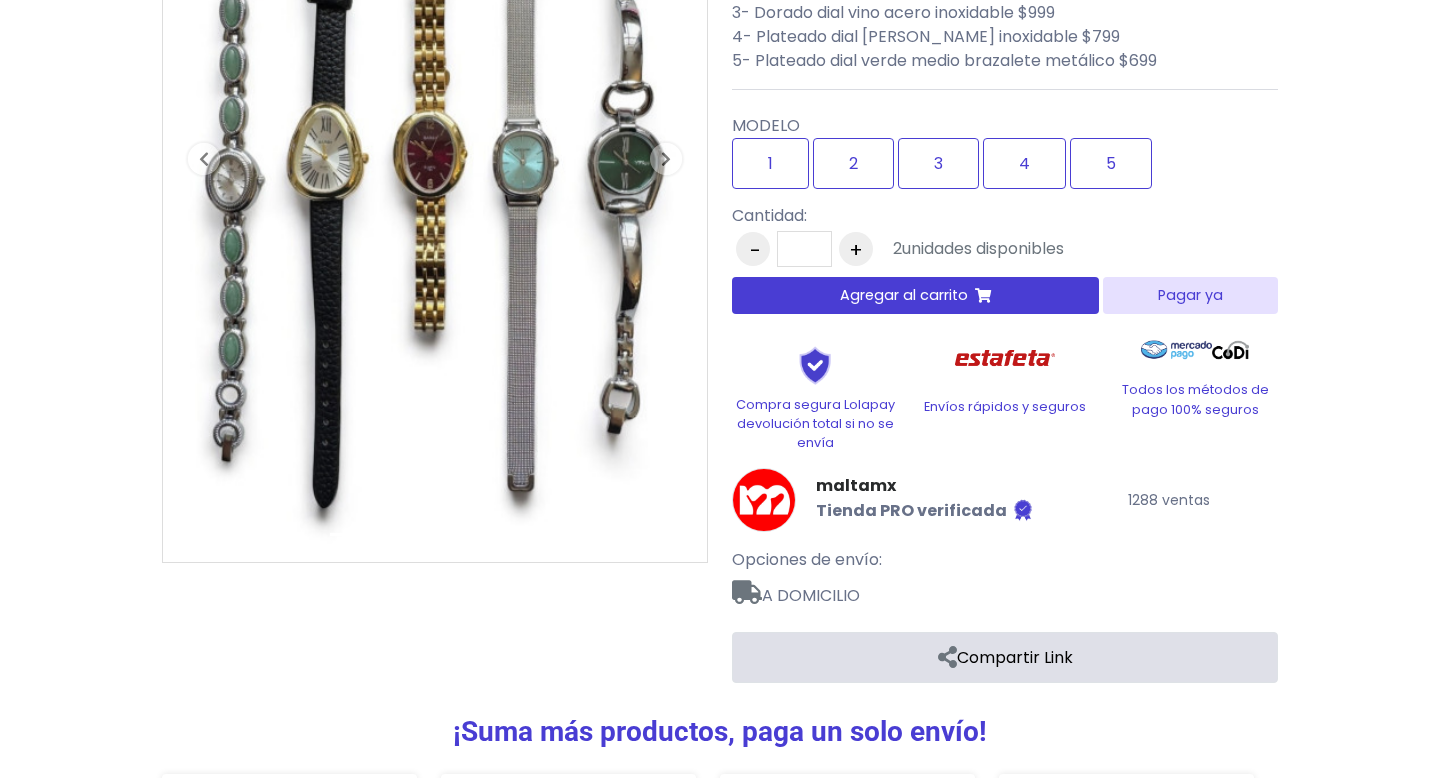 scroll, scrollTop: 856, scrollLeft: 0, axis: vertical 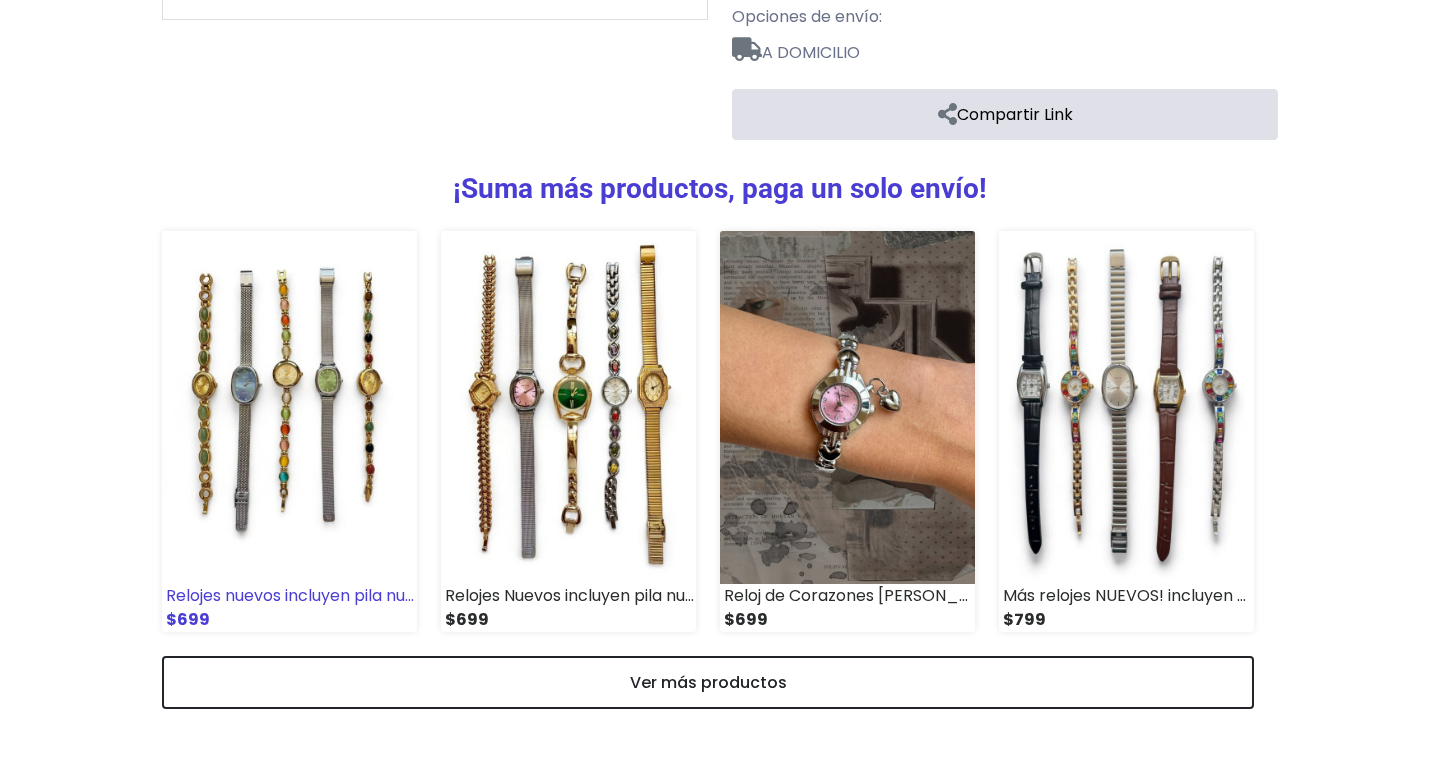 click at bounding box center (289, 408) 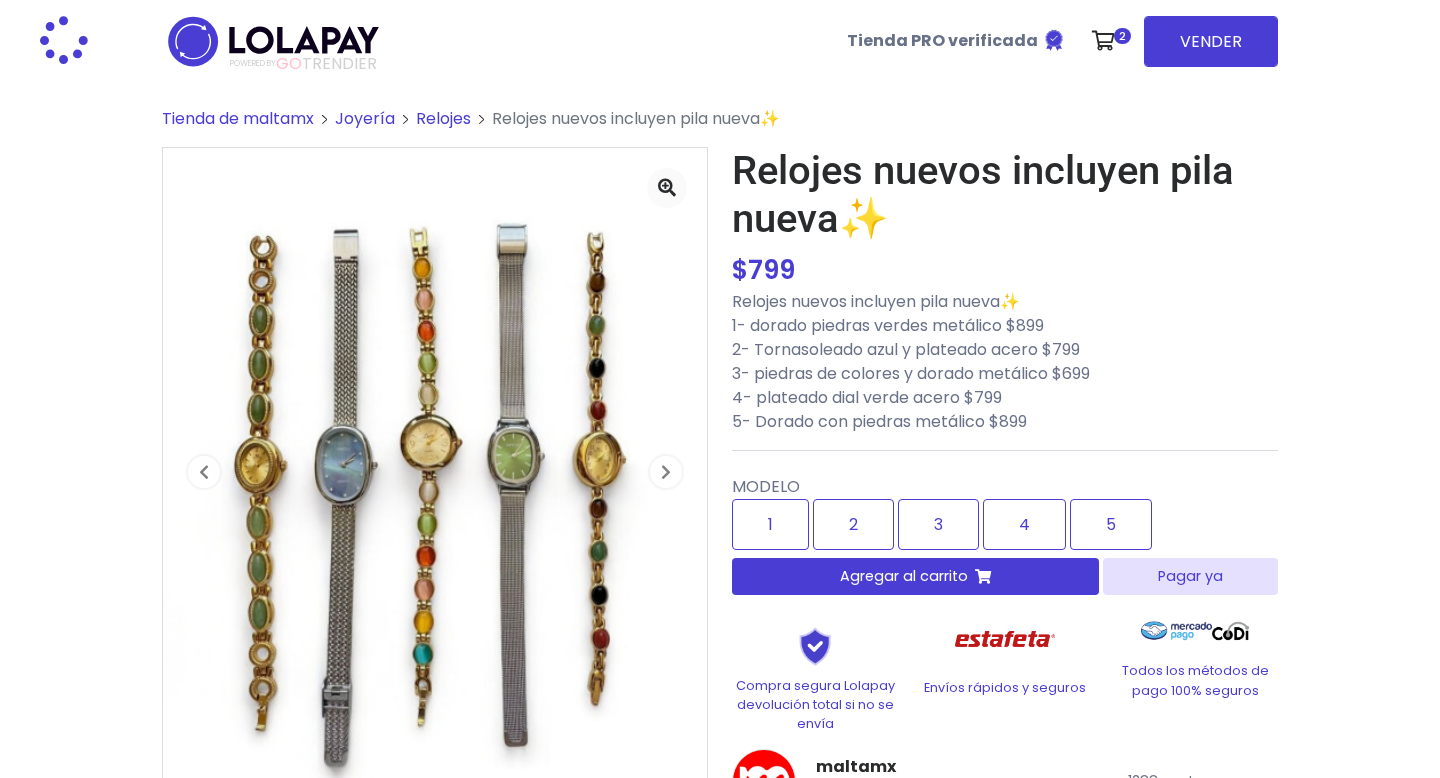 scroll, scrollTop: 0, scrollLeft: 0, axis: both 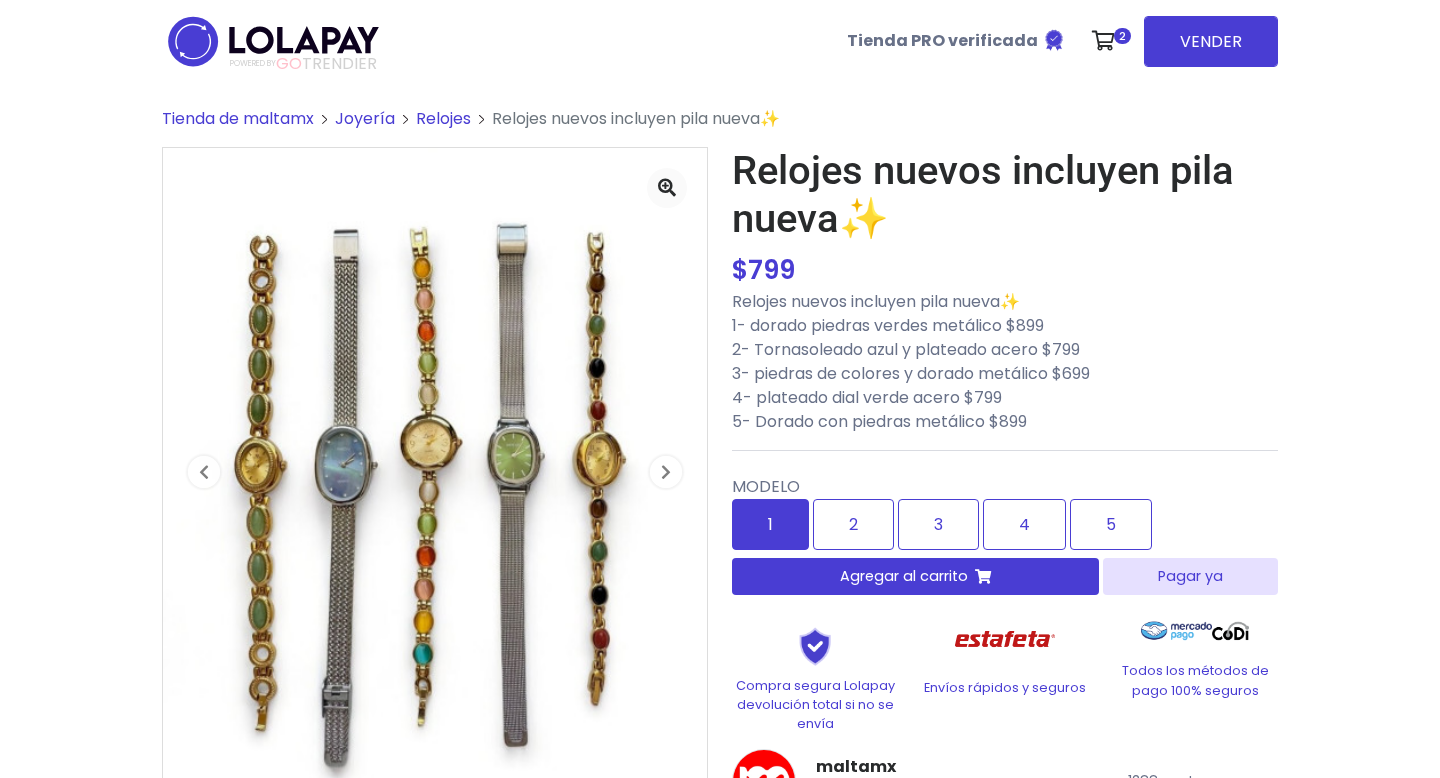 click on "1" at bounding box center (770, 524) 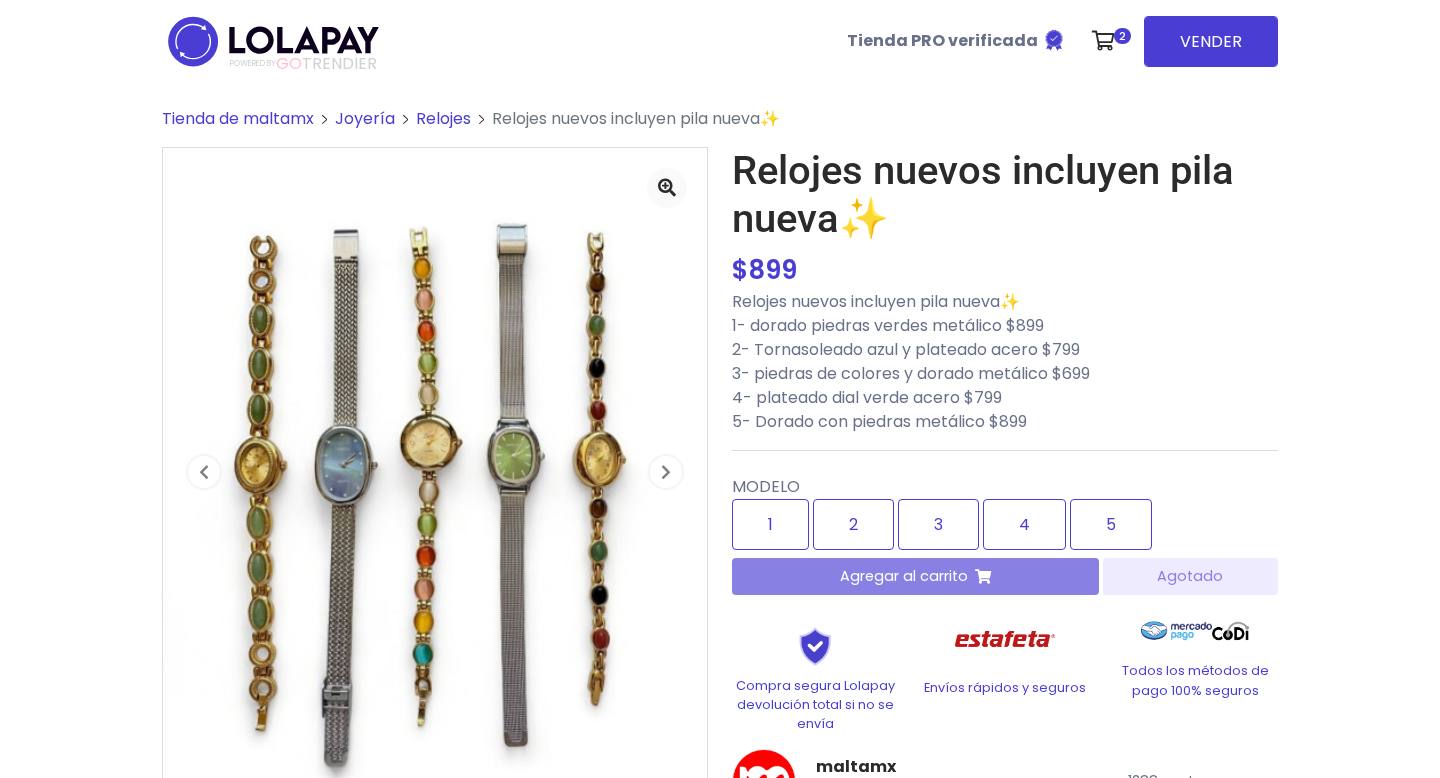 click on "Agregar al carrito
Agotado" at bounding box center (1005, 576) 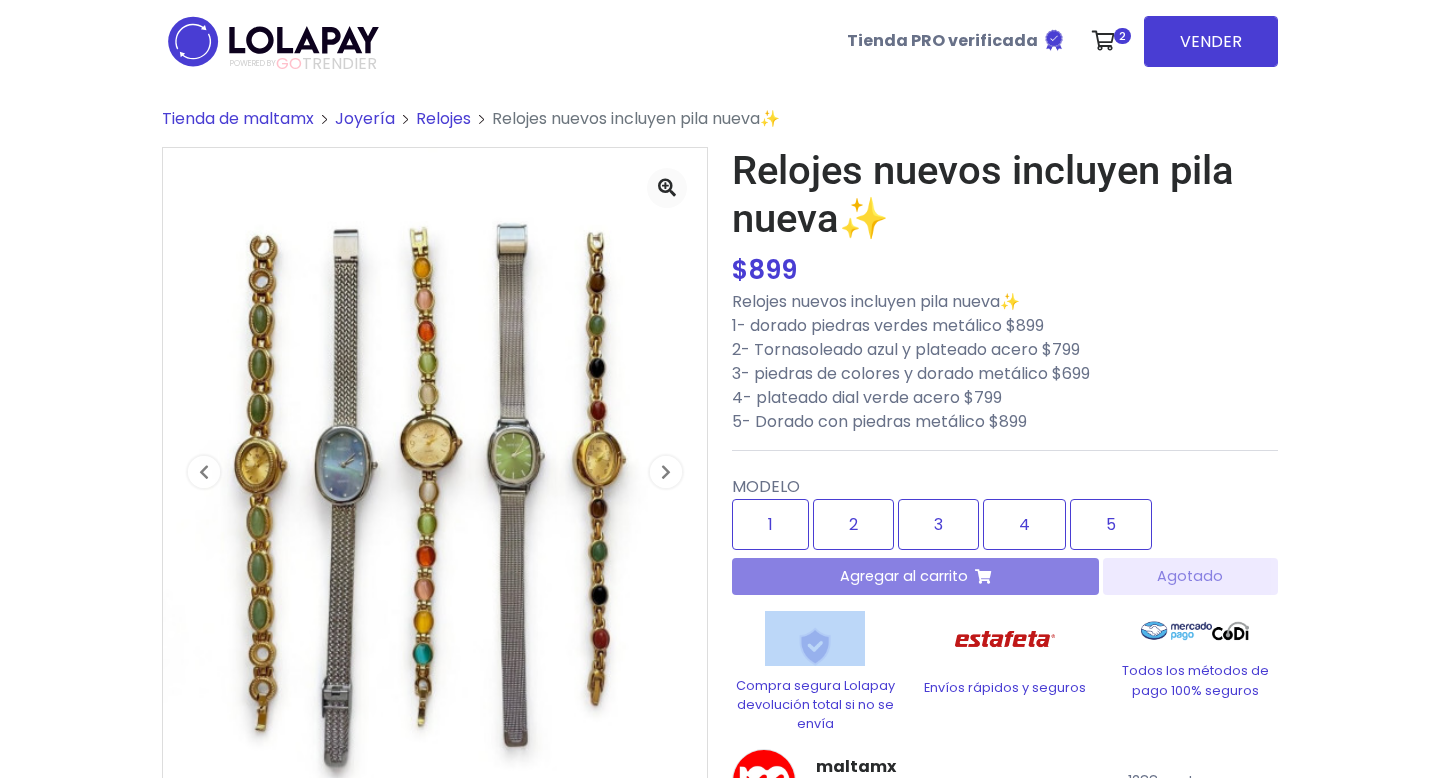 click on "Agregar al carrito
Agotado" at bounding box center [1005, 576] 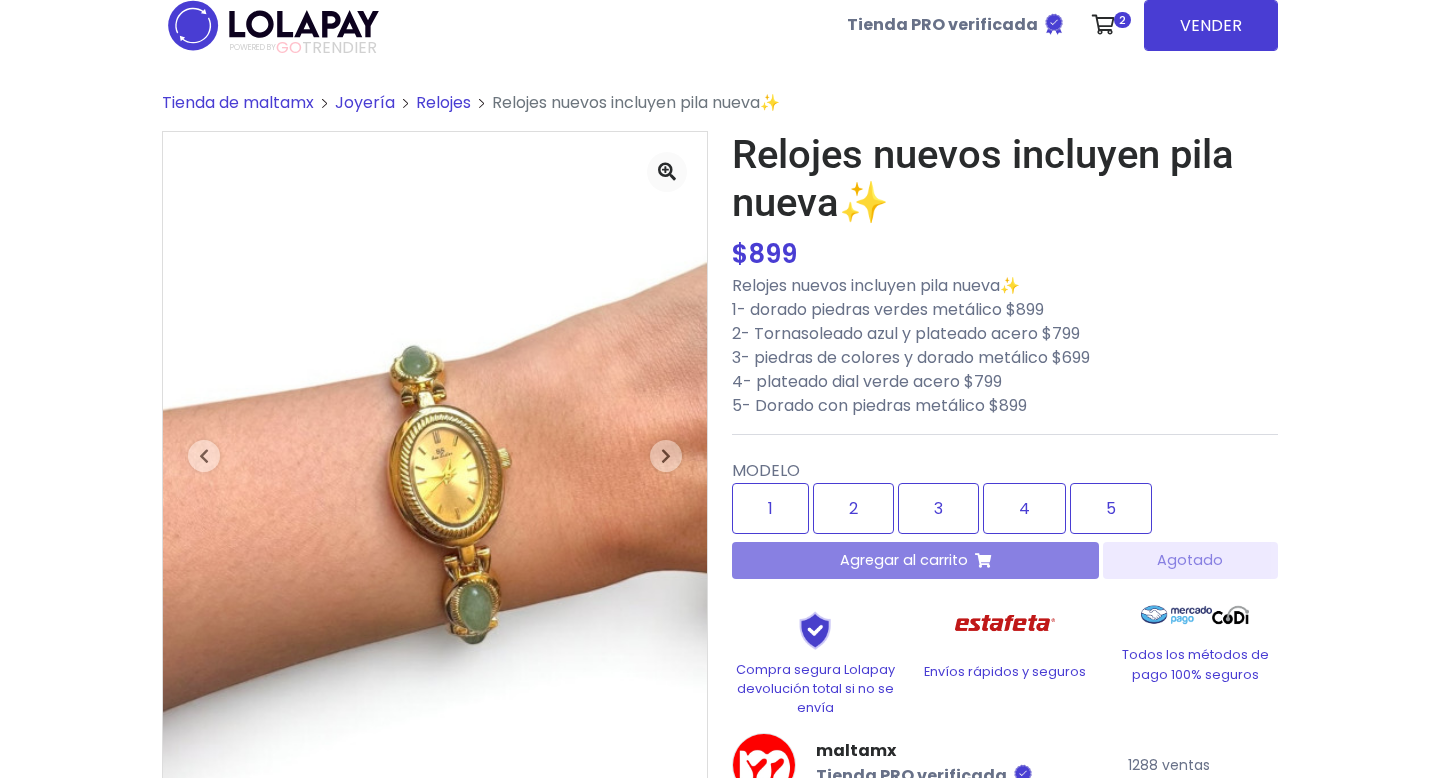 scroll, scrollTop: 0, scrollLeft: 0, axis: both 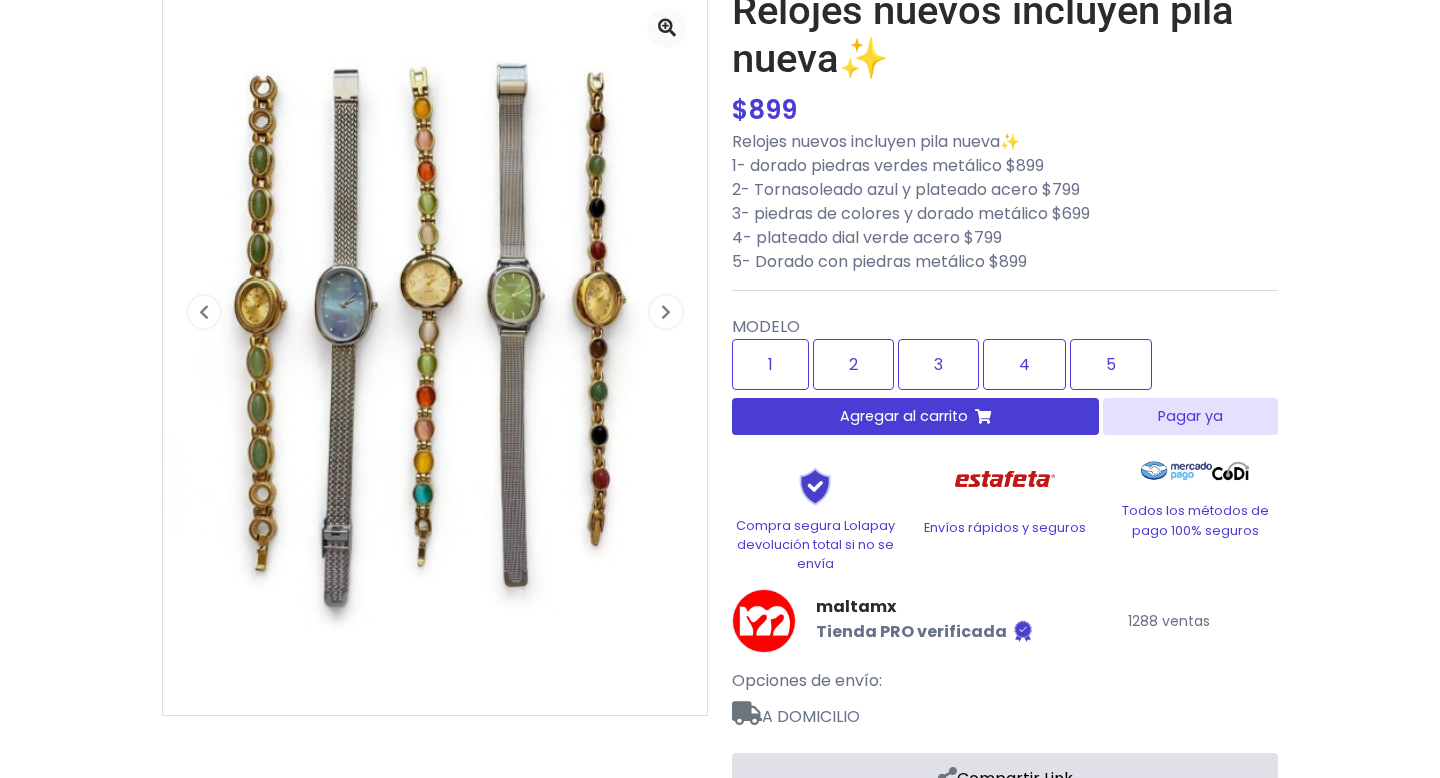click on "Agregar al carrito" at bounding box center (904, 416) 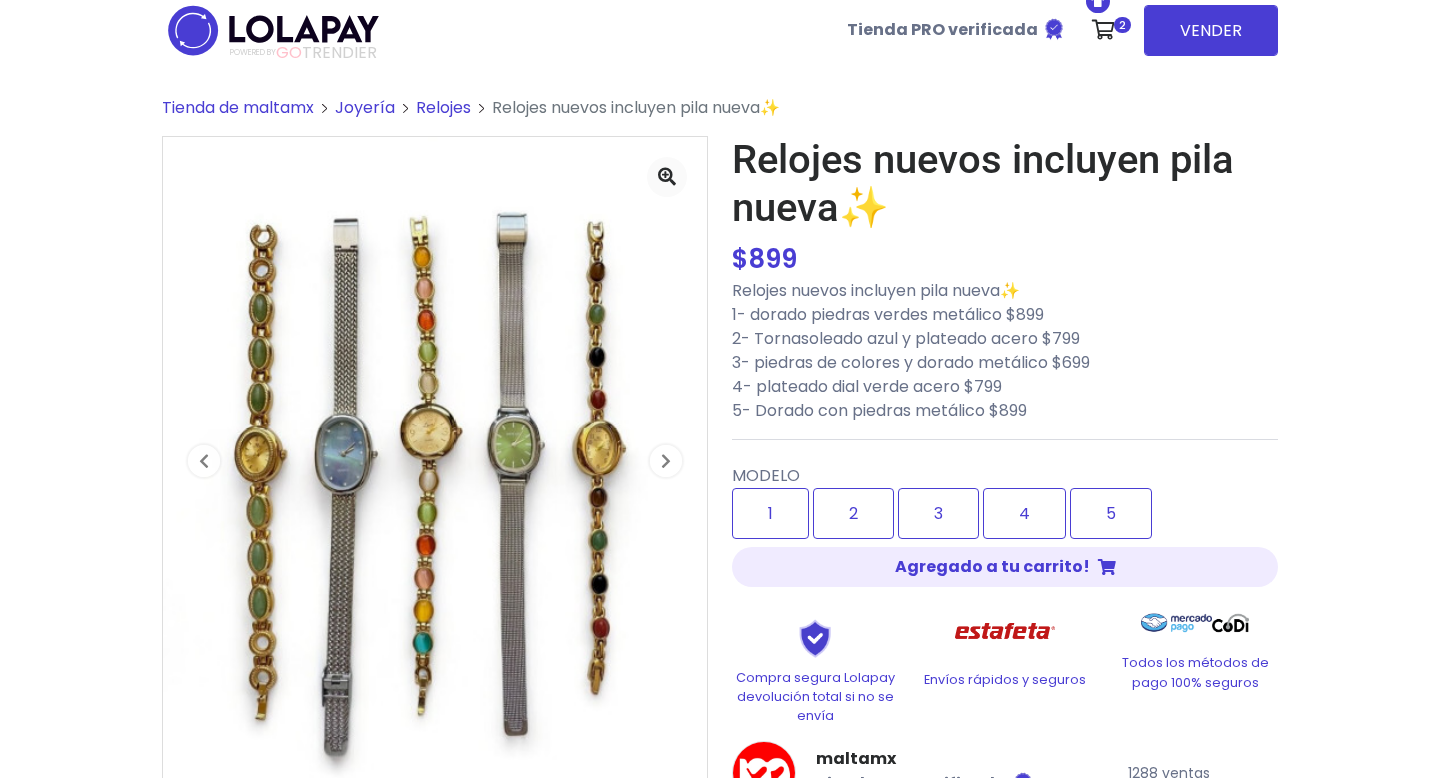scroll, scrollTop: 0, scrollLeft: 0, axis: both 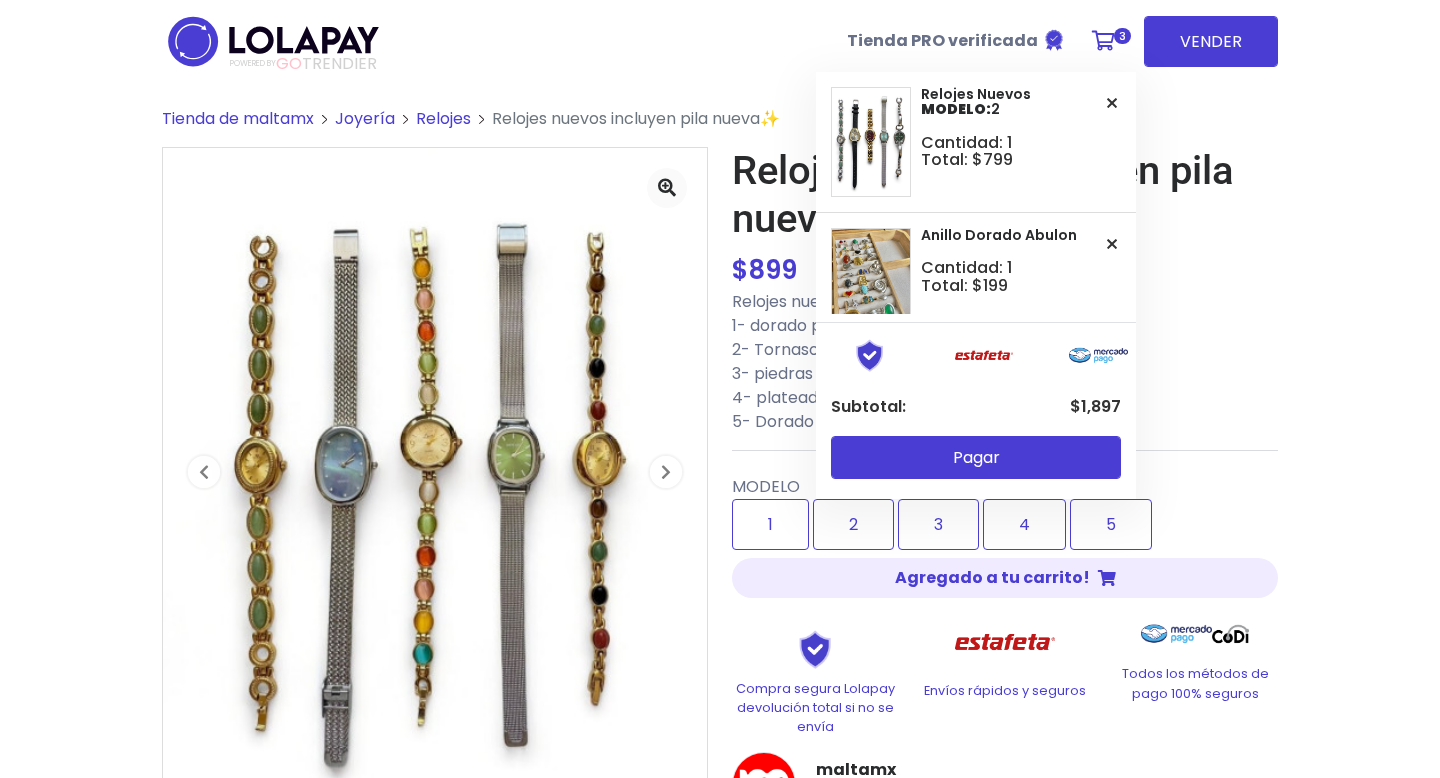 click at bounding box center [1103, 41] 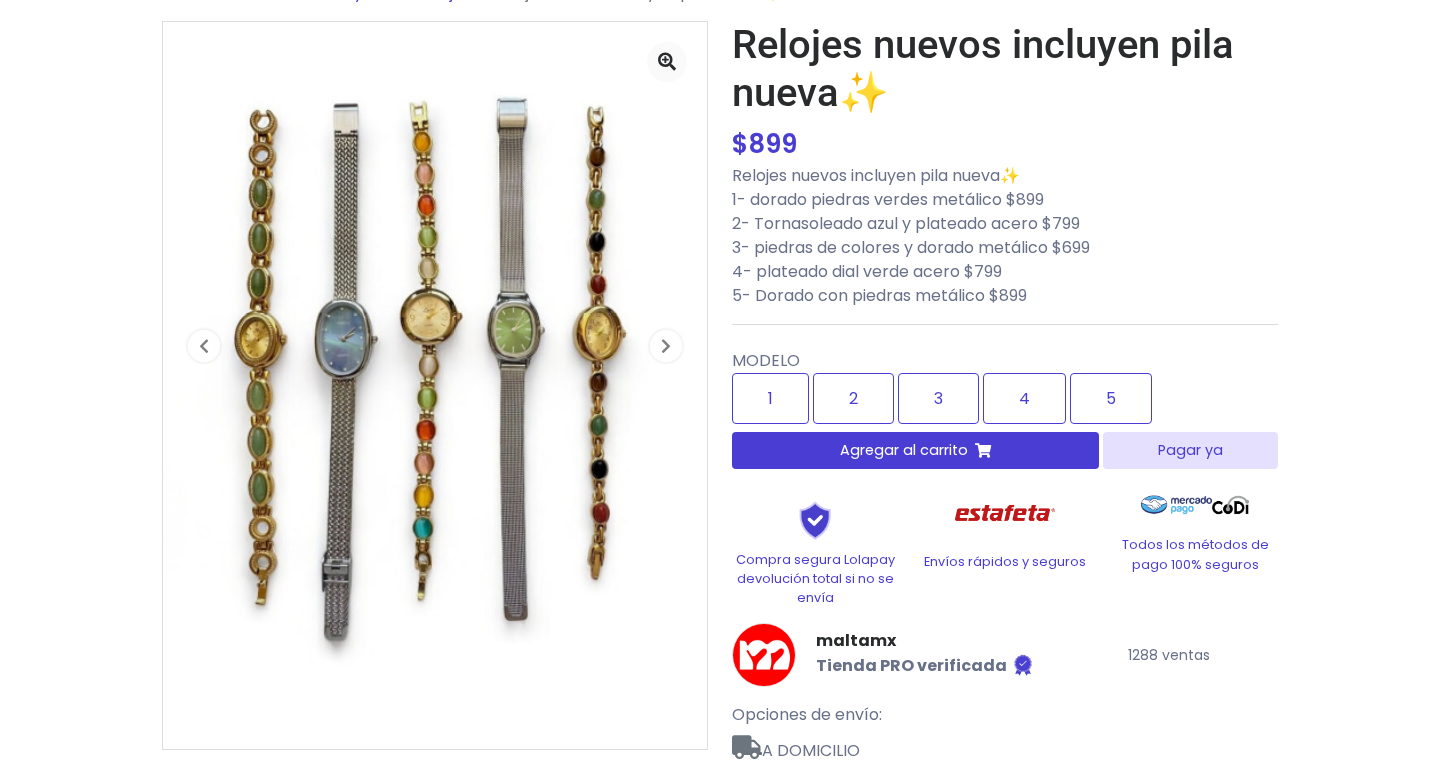 scroll, scrollTop: 0, scrollLeft: 0, axis: both 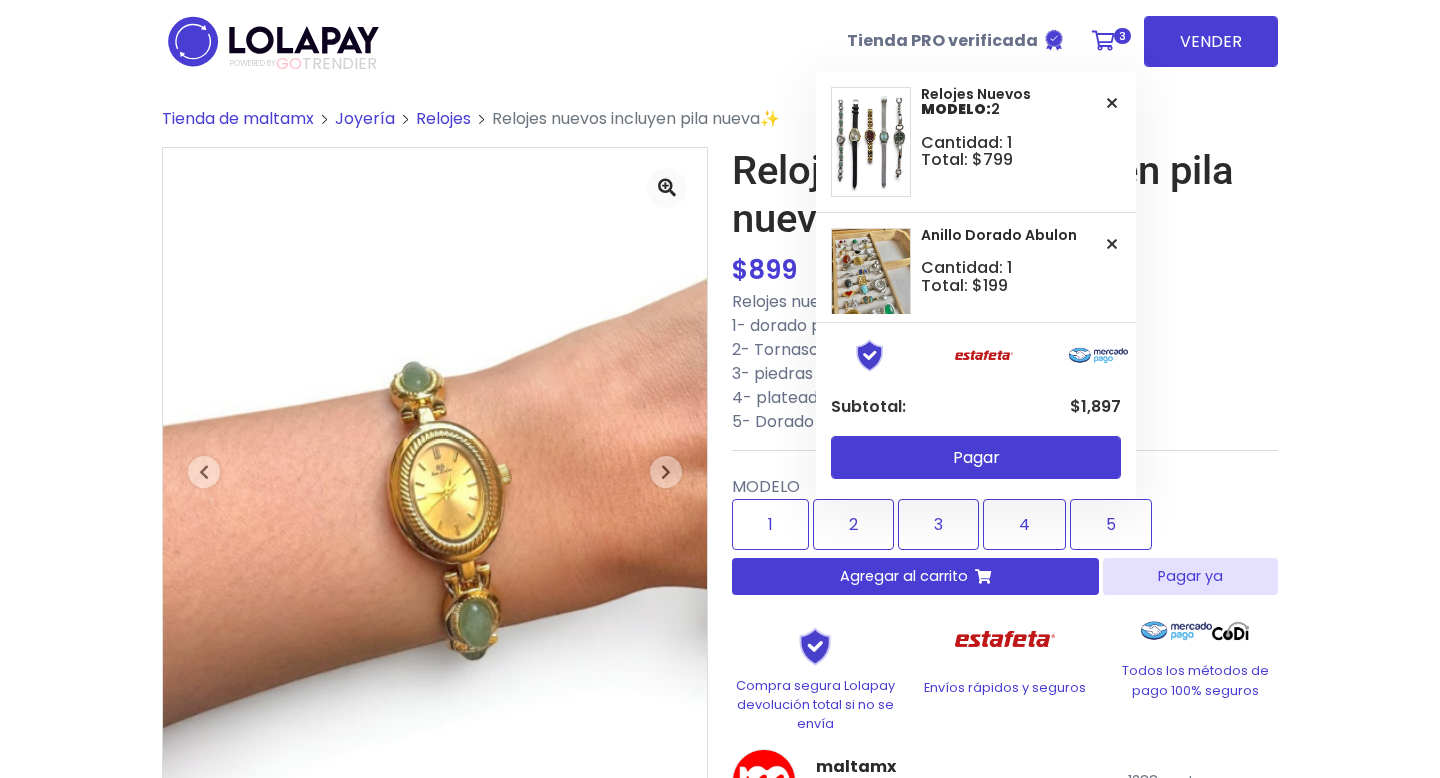 click on "3" at bounding box center (1109, 41) 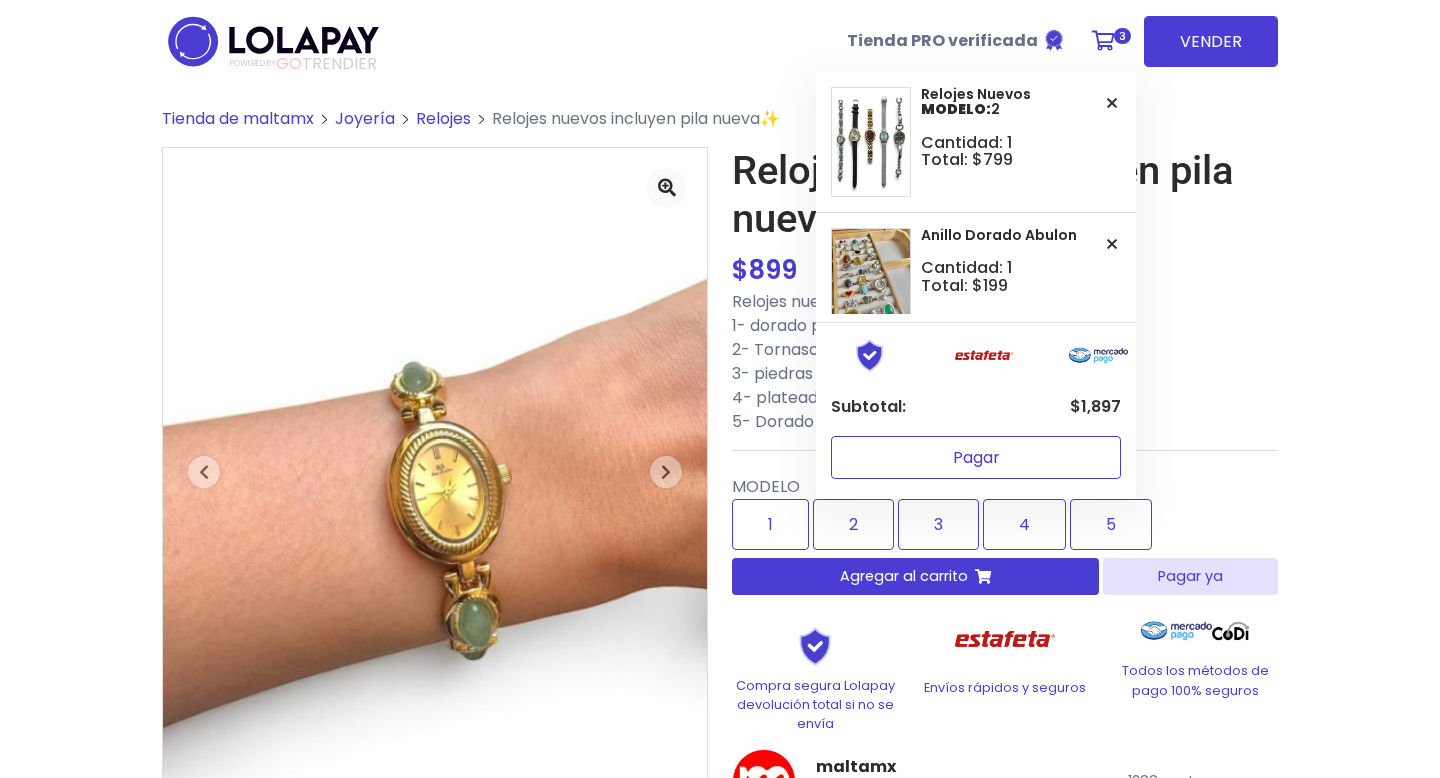 click on "Pagar" at bounding box center (976, 457) 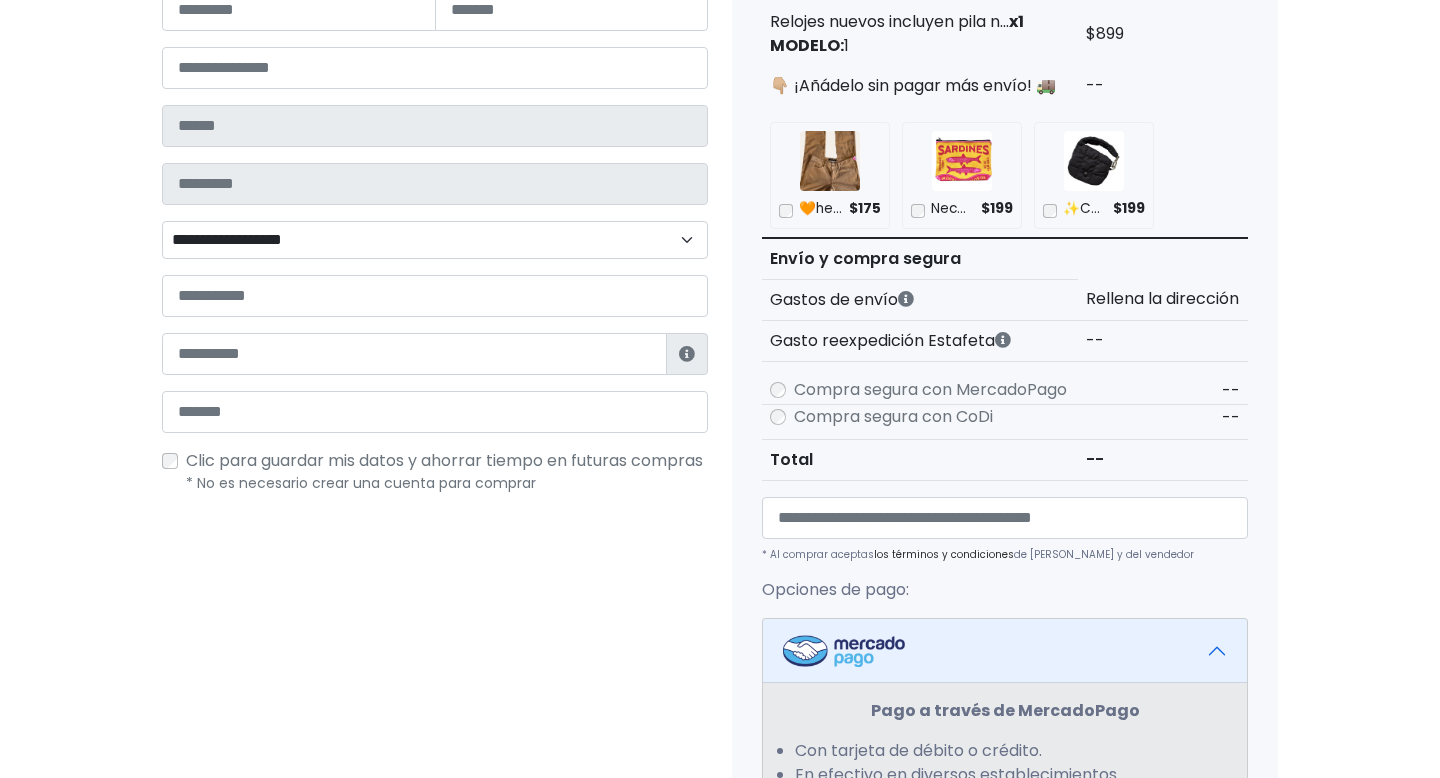 scroll, scrollTop: 168, scrollLeft: 0, axis: vertical 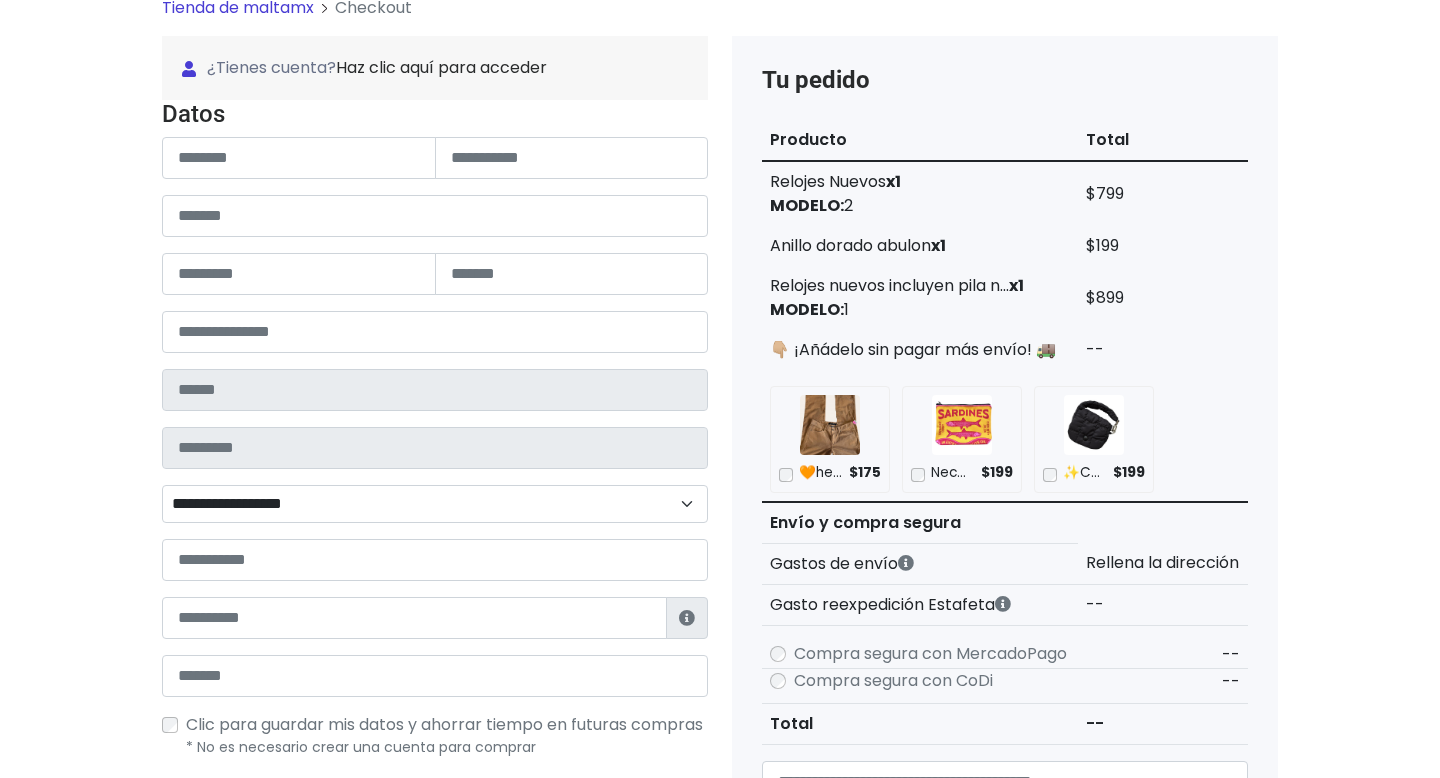 click on "MODELO:" at bounding box center (807, 205) 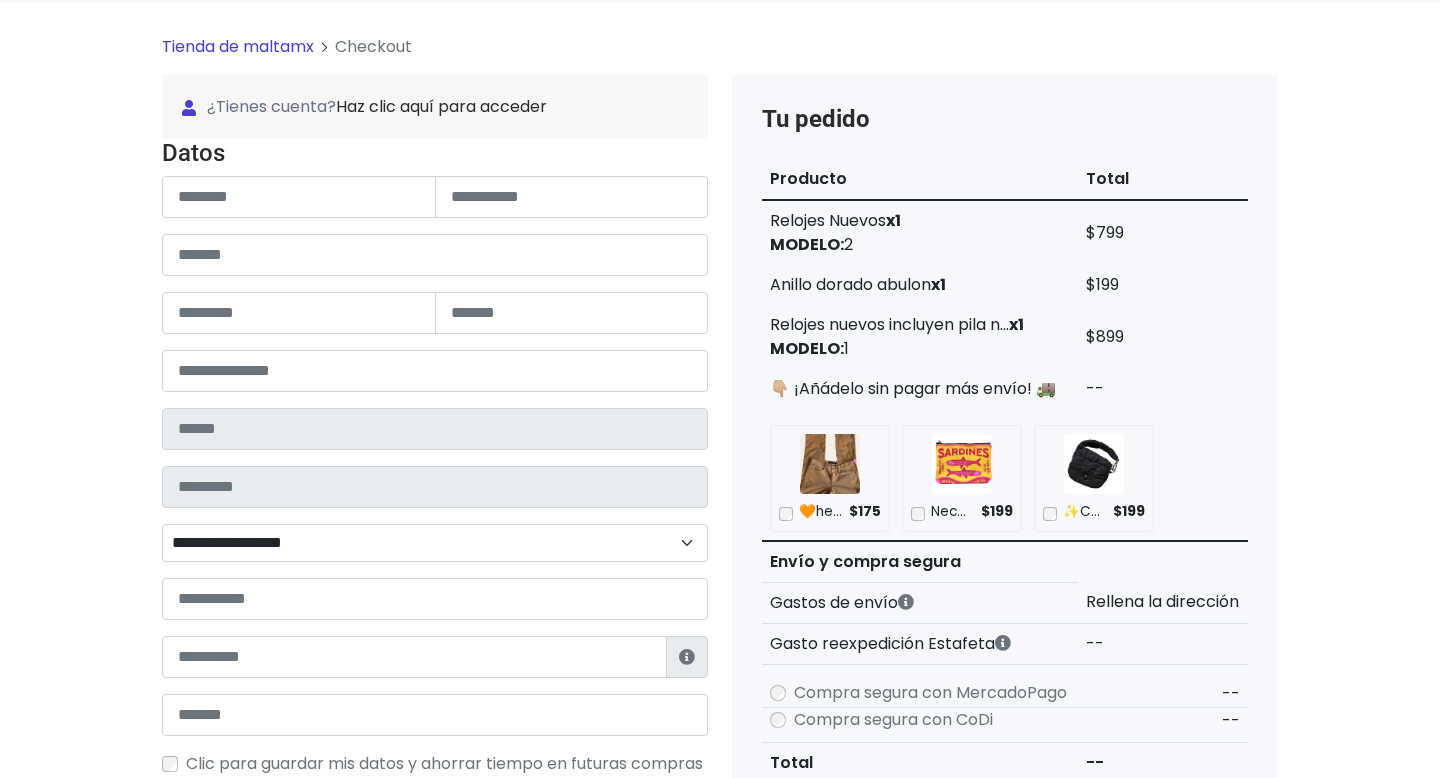scroll, scrollTop: 0, scrollLeft: 0, axis: both 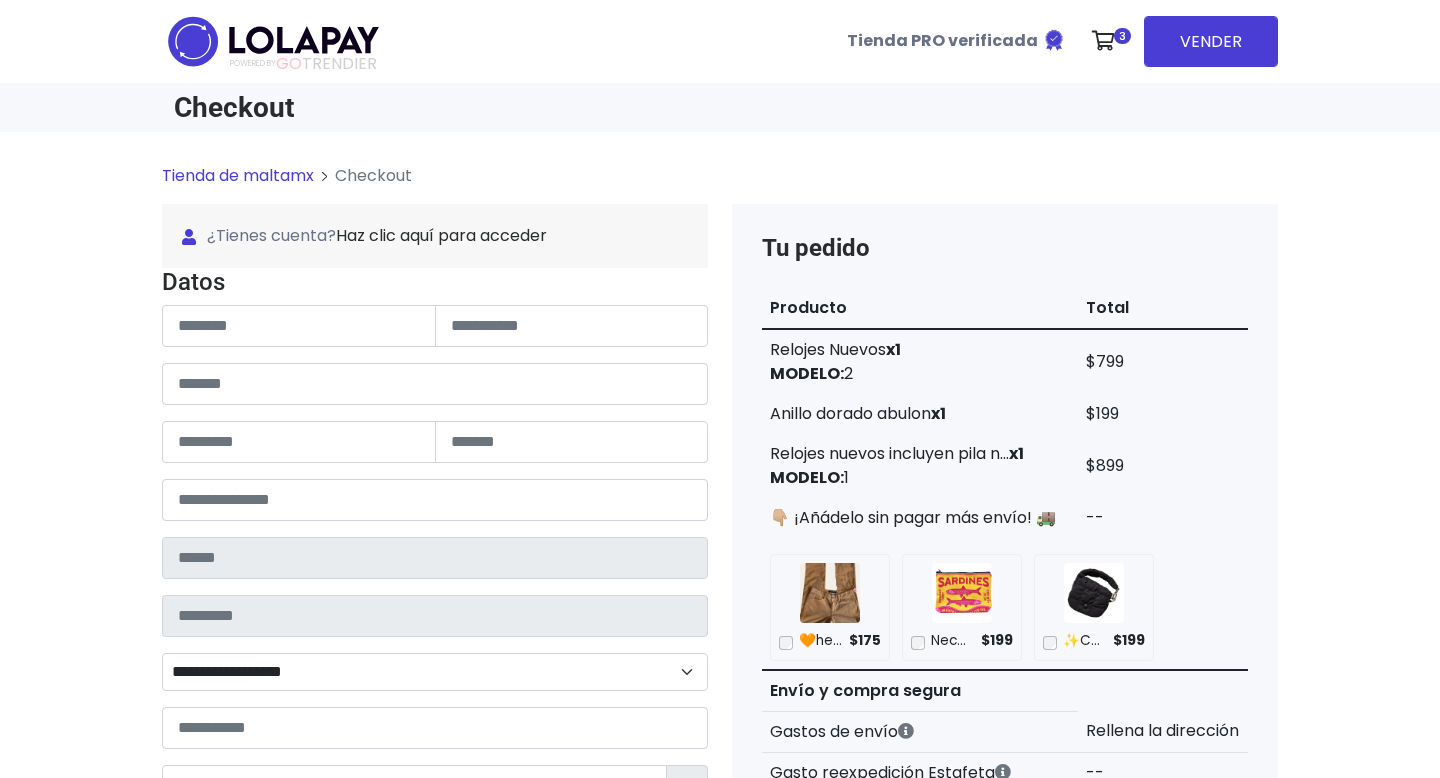 click on "Tienda de maltamx
Checkout
¿Tienes cuenta?
Haz clic aquí para acceder
¿Olvidaste tu contraseña? Entrar Datos" at bounding box center [720, 939] 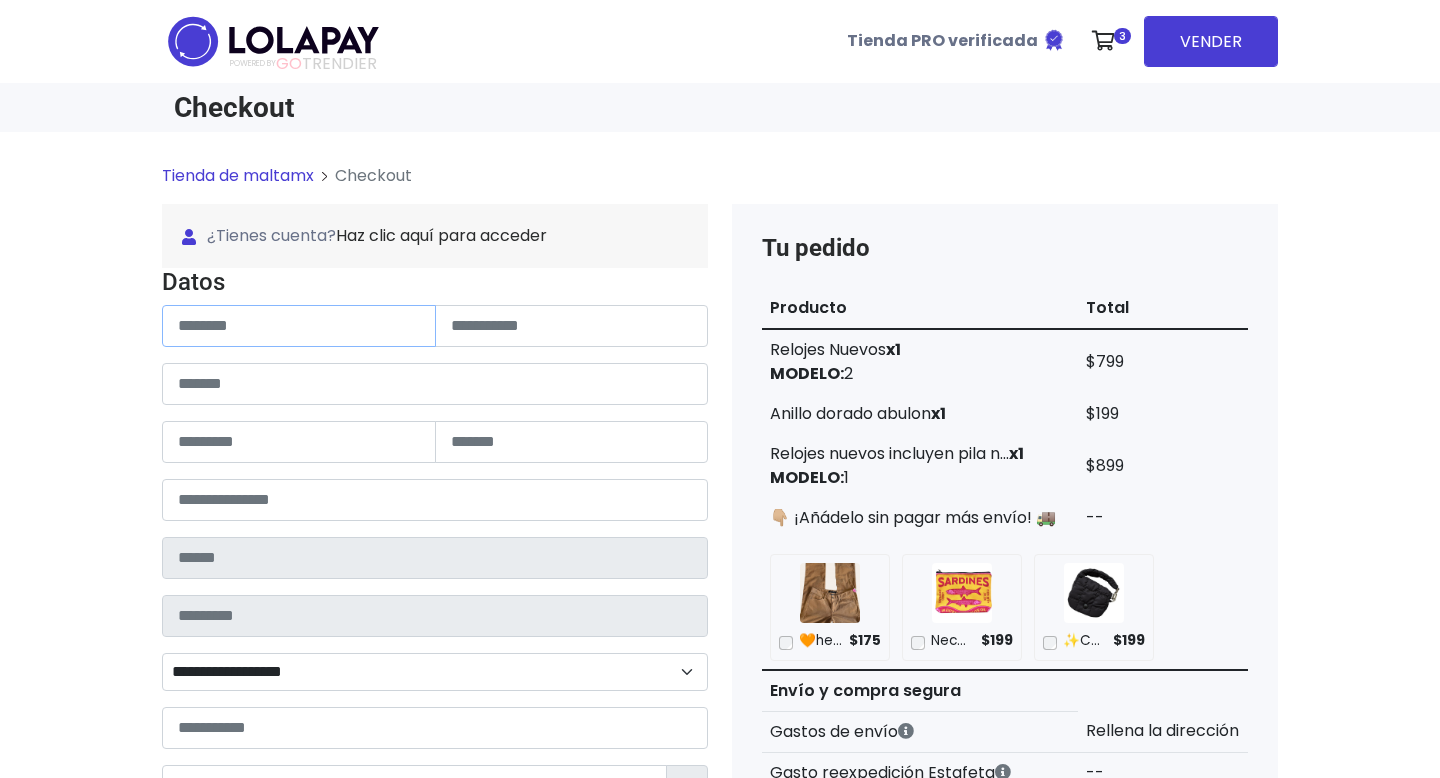 click at bounding box center [299, 326] 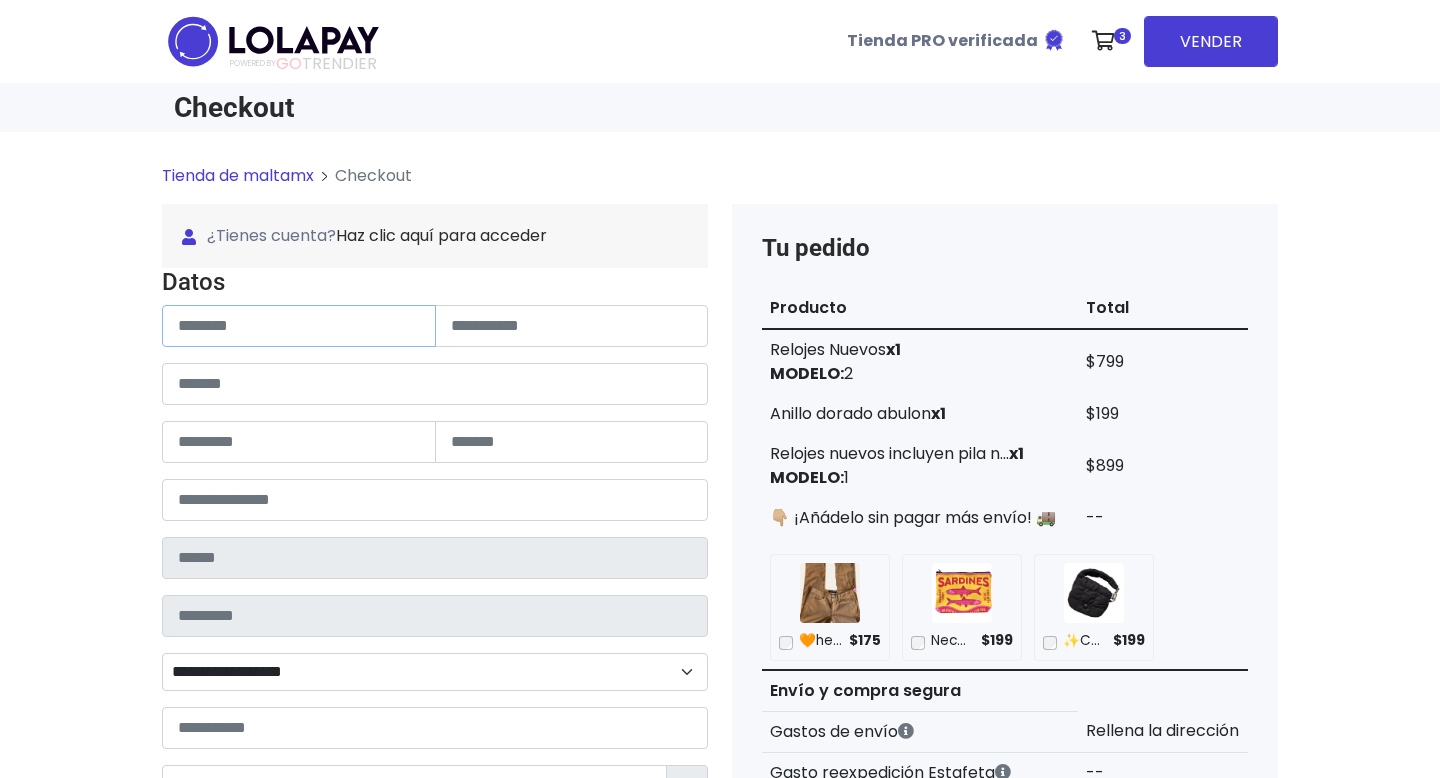 type on "******" 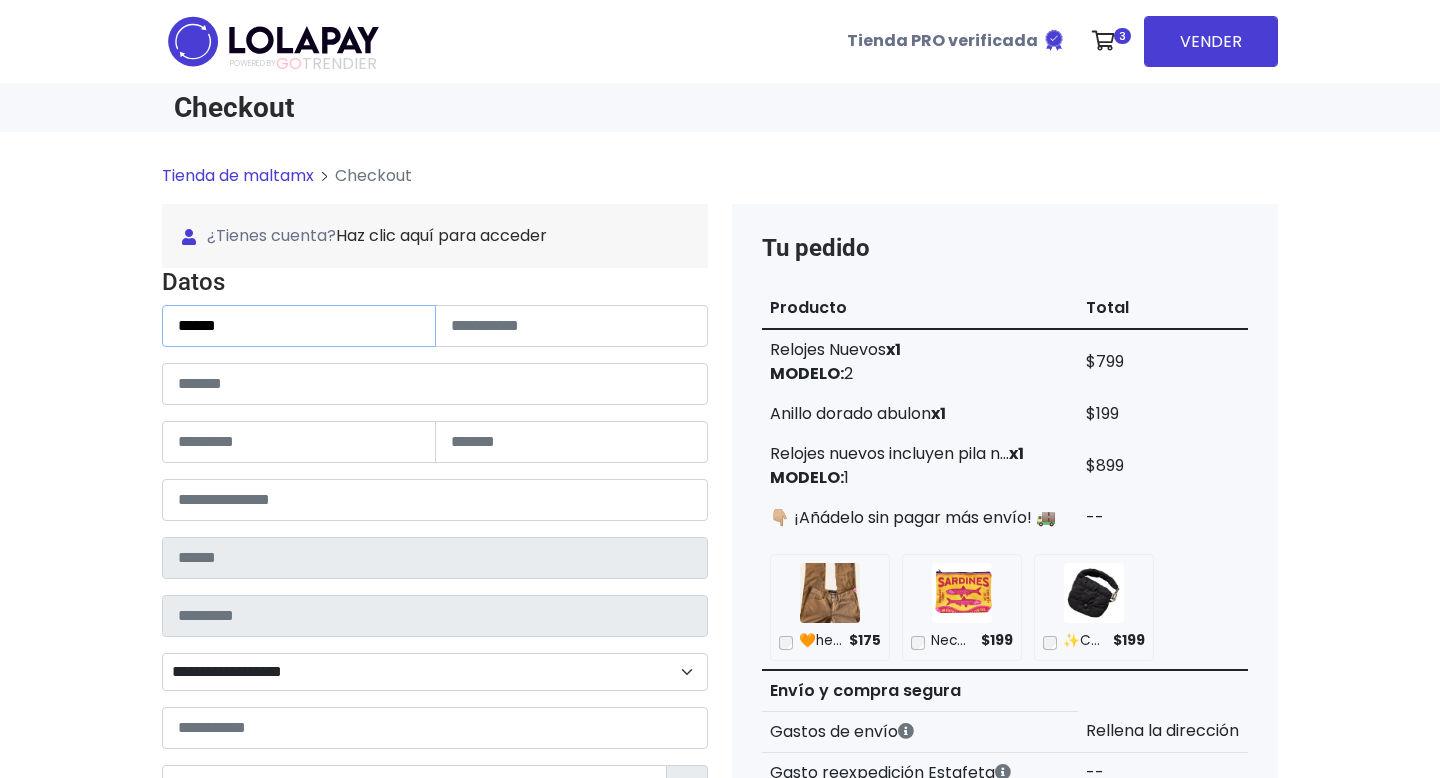 type on "**********" 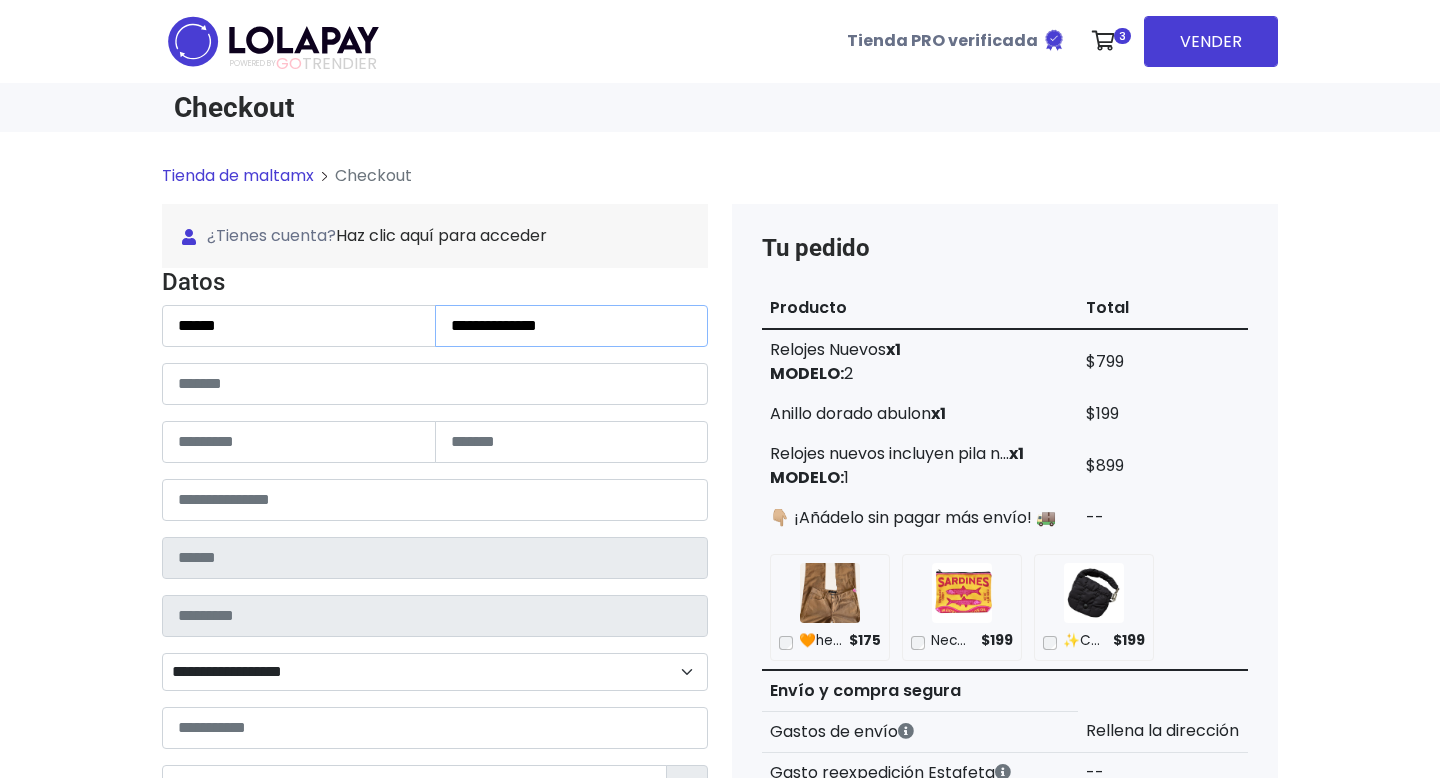 type on "**********" 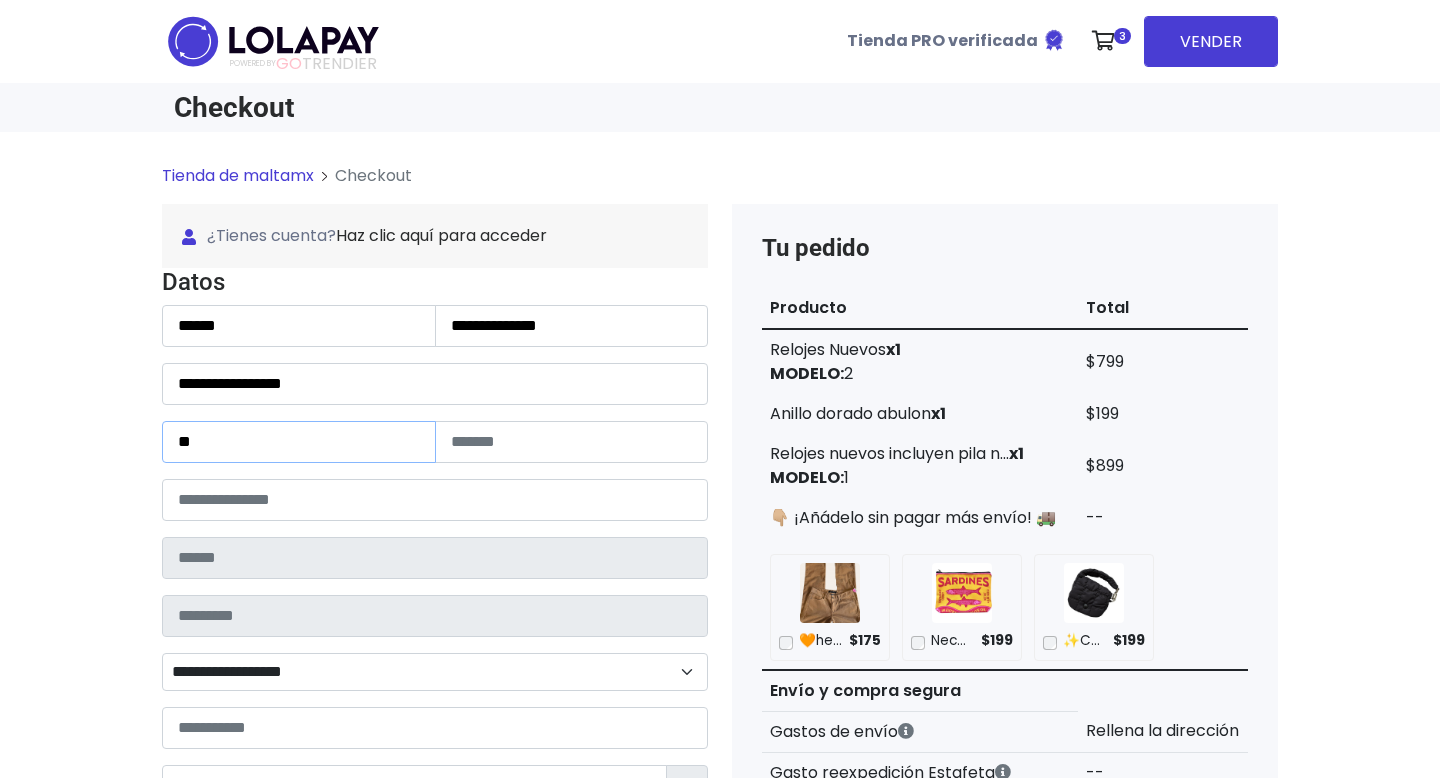 type on "******" 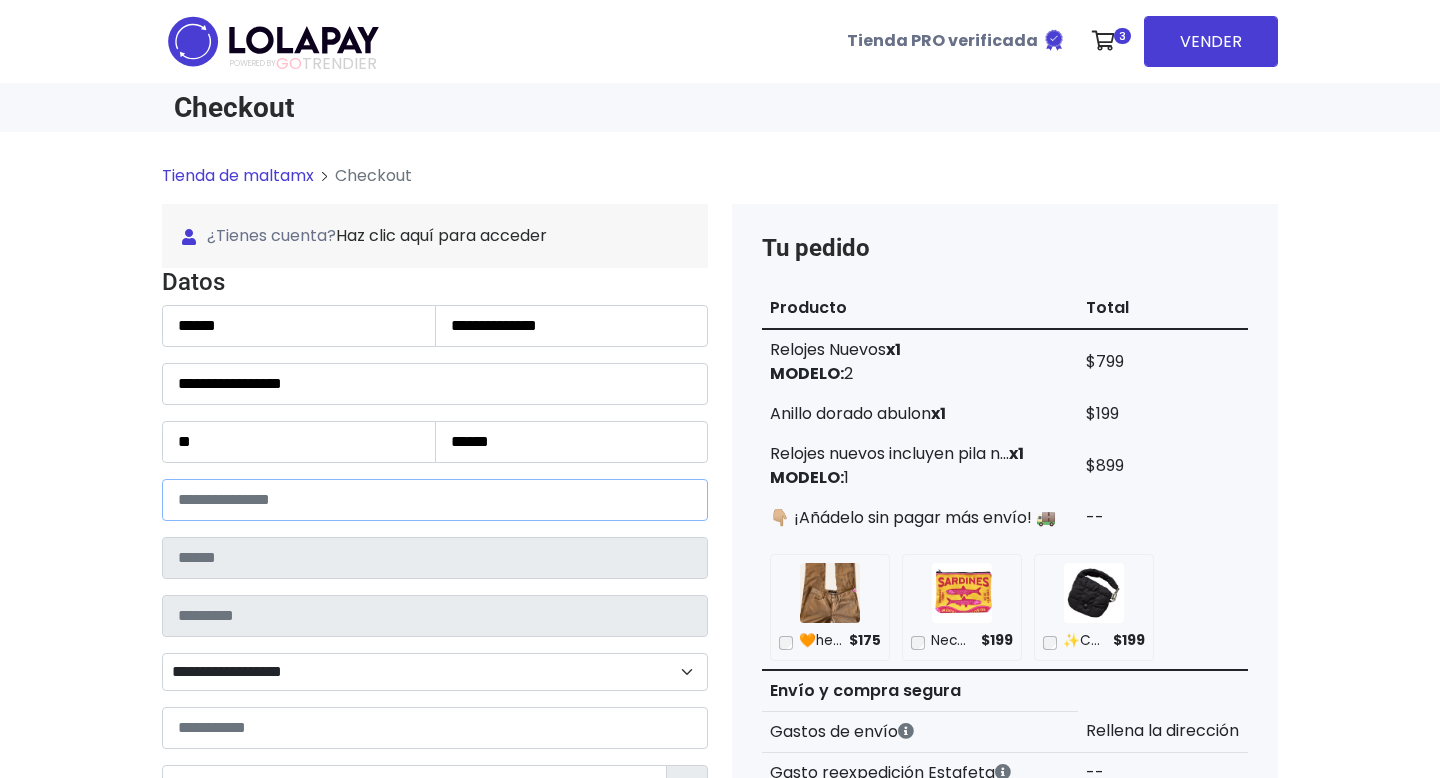 type on "**********" 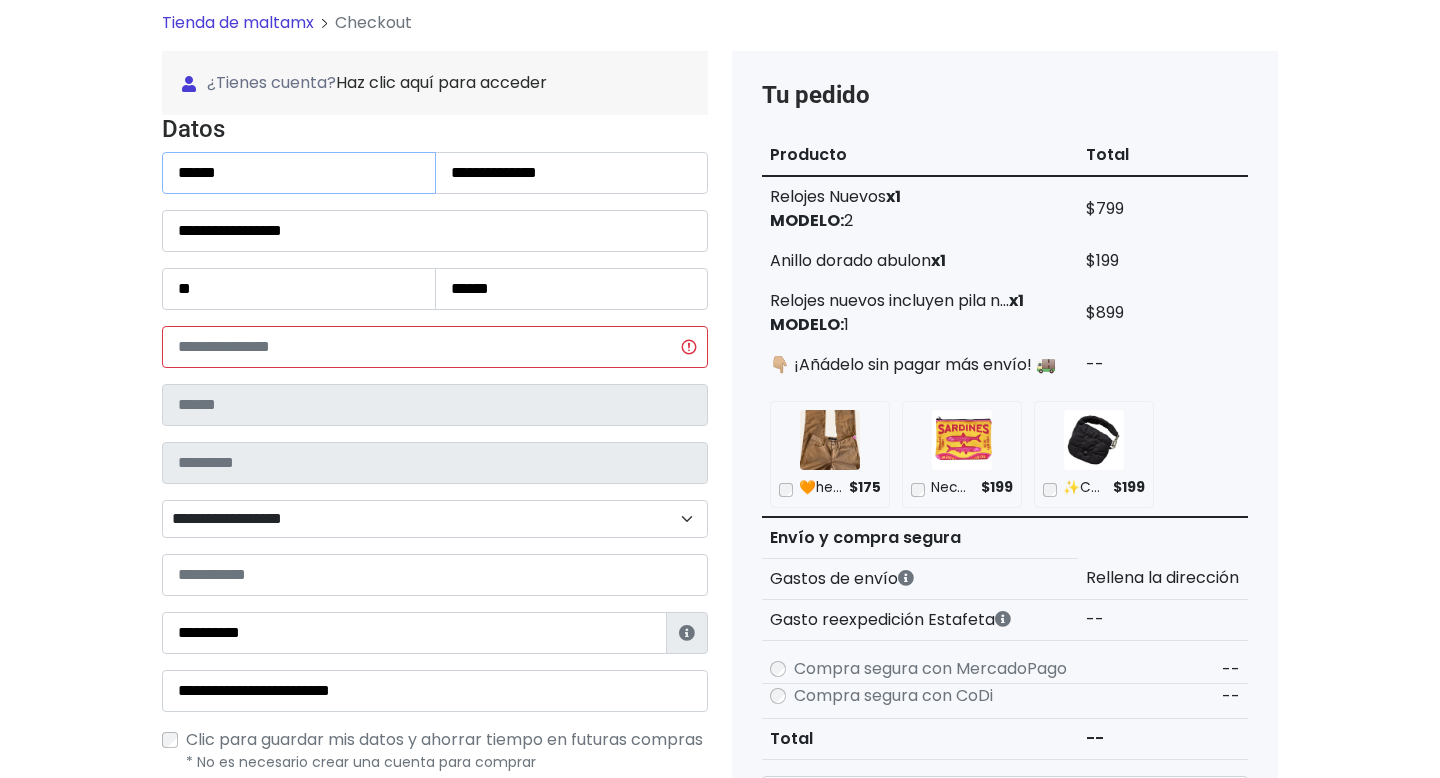scroll, scrollTop: 159, scrollLeft: 0, axis: vertical 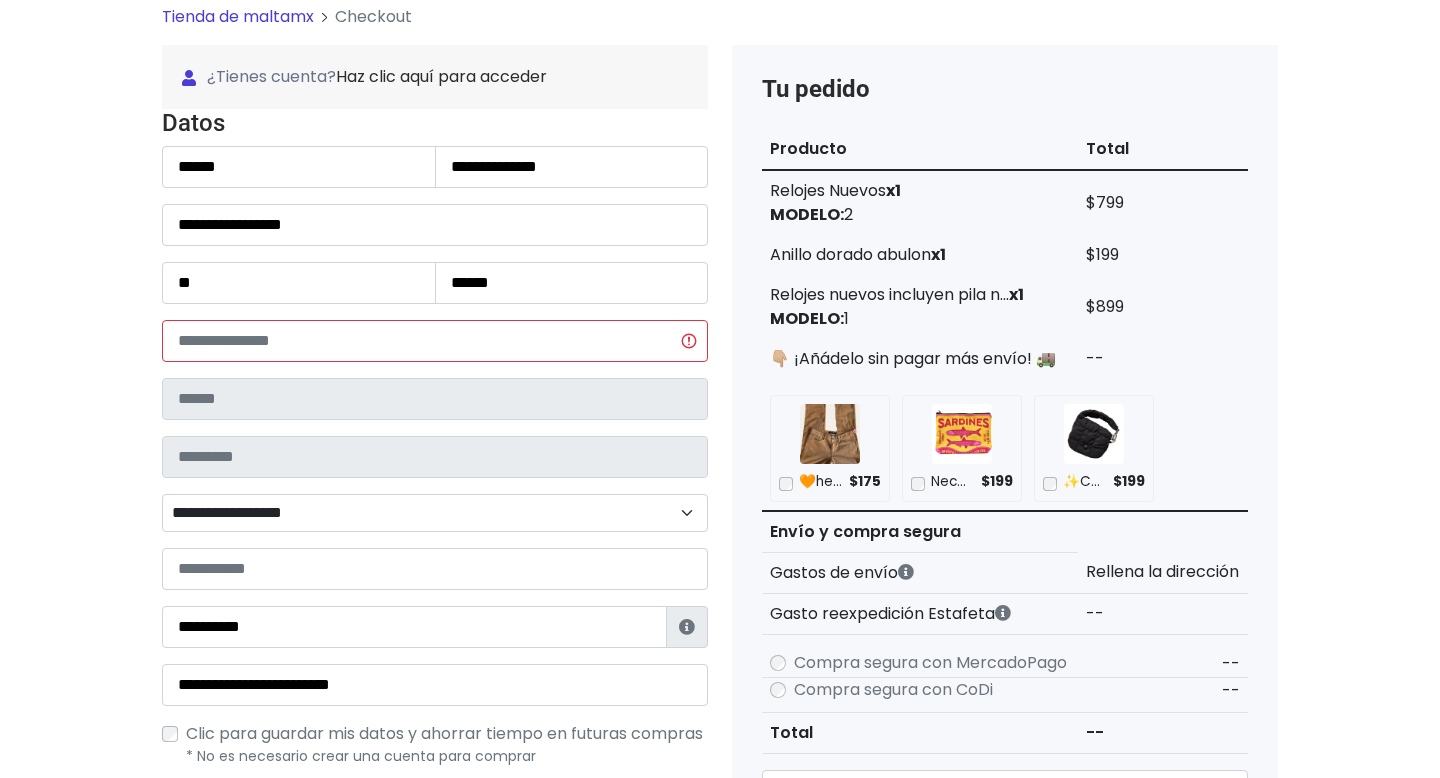 click on "¿Tienes cuenta?
Haz clic aquí para acceder
¿Olvidaste tu contraseña?
Entrar
Datos
Información de Estafeta
Cerrar" at bounding box center (435, 800) 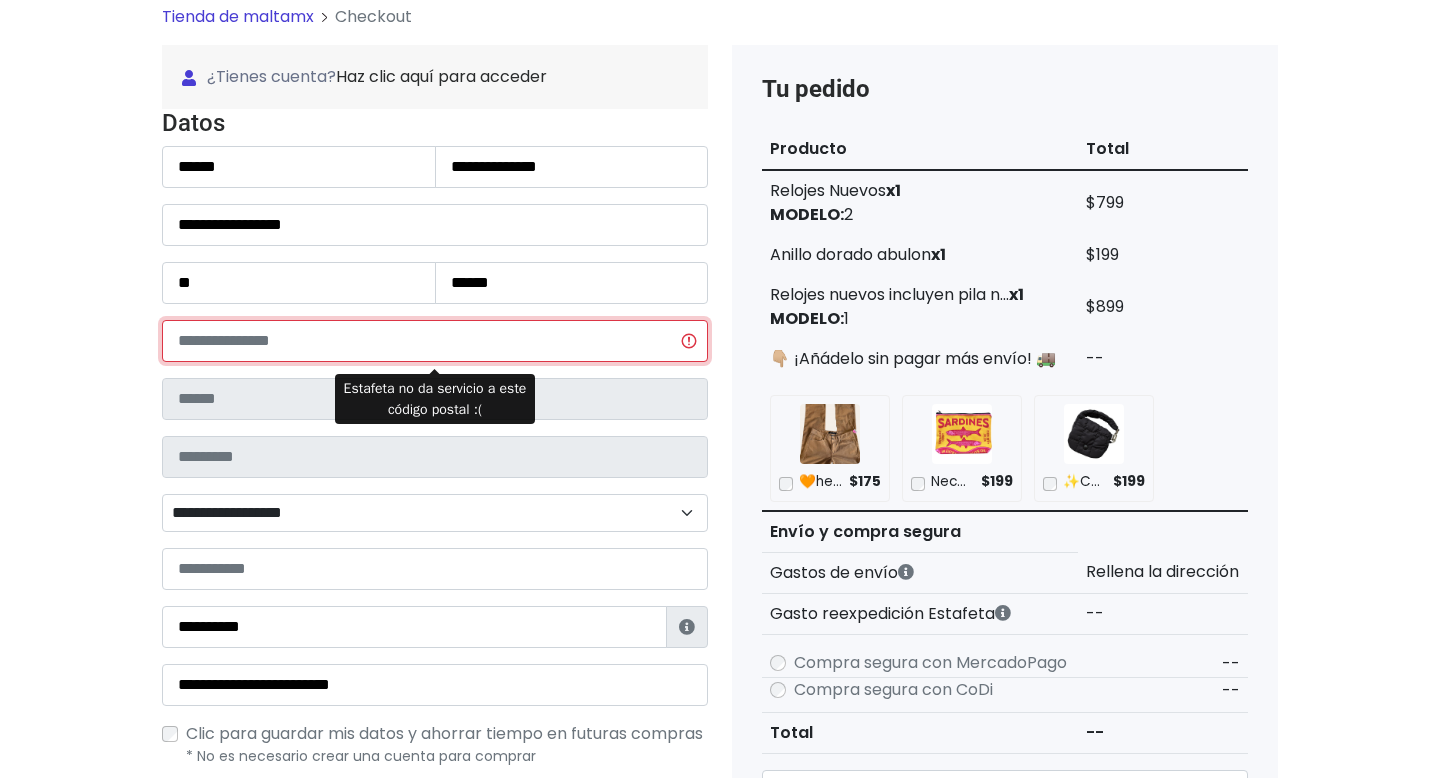 click on "*****" at bounding box center [435, 341] 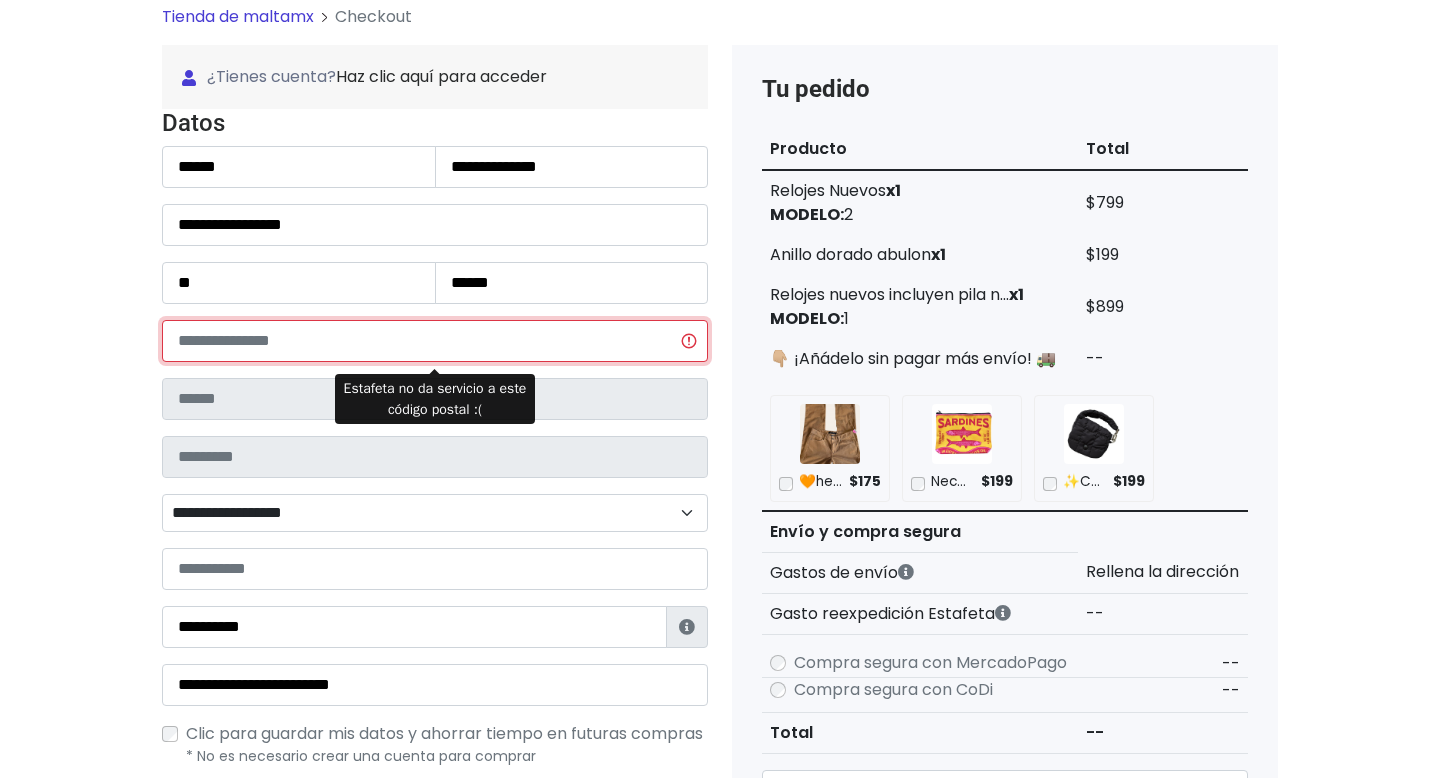 type on "*****" 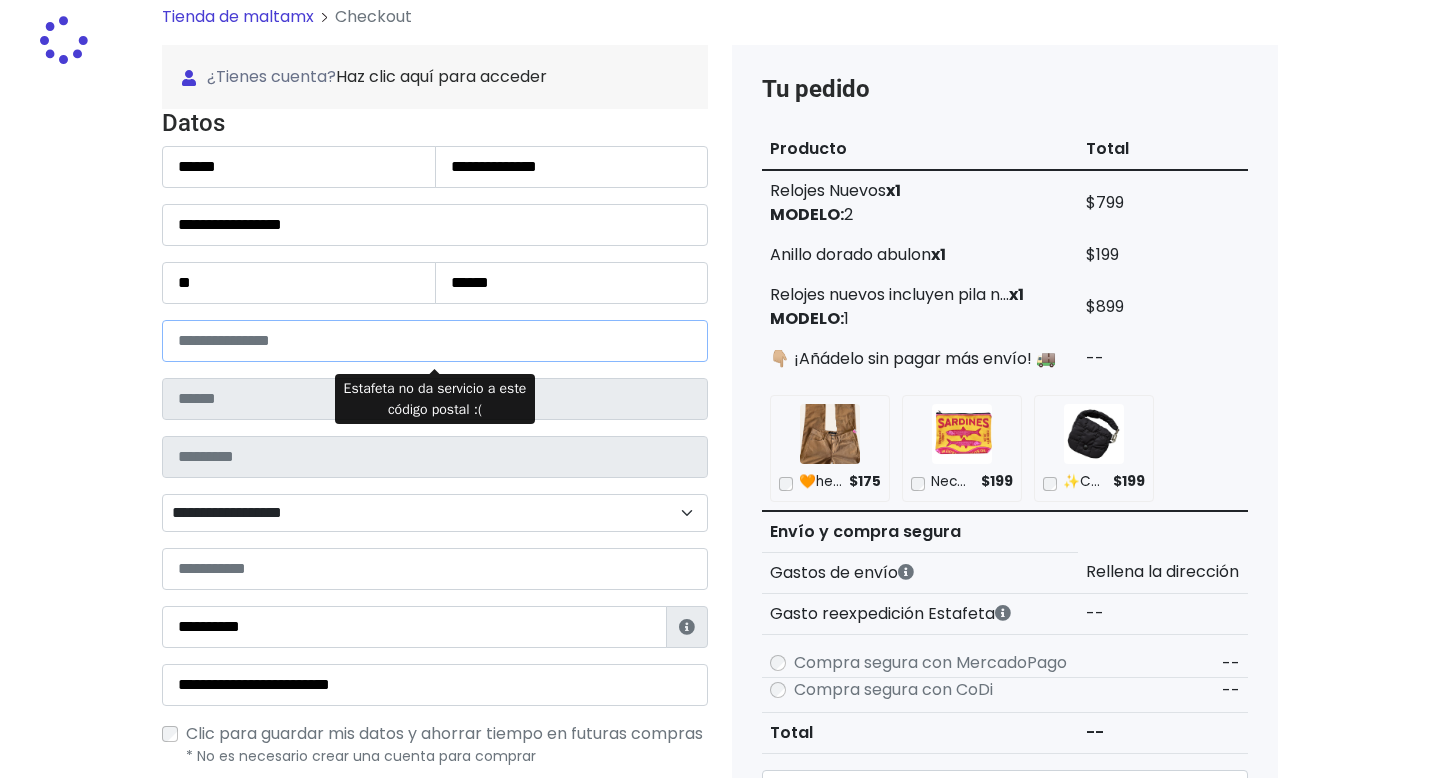 type on "**********" 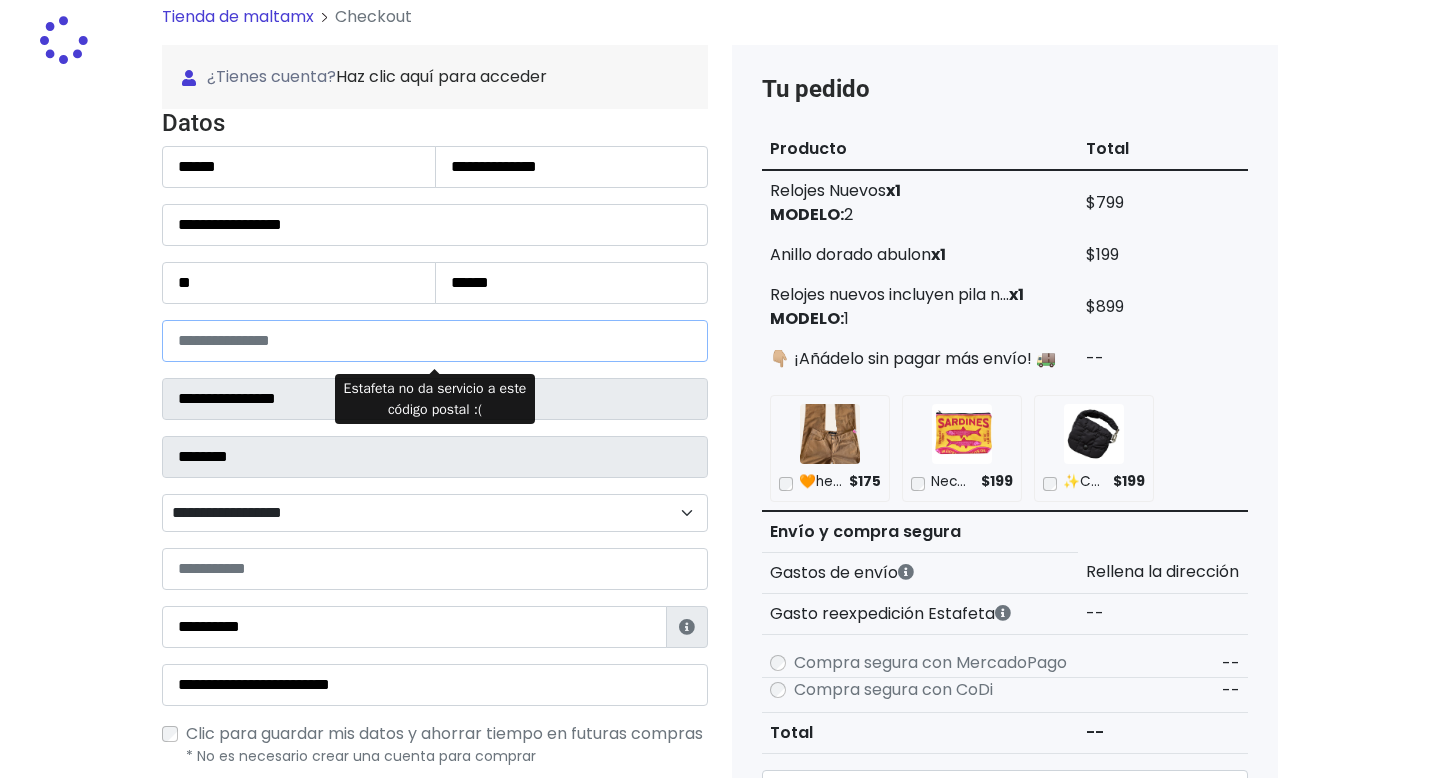select 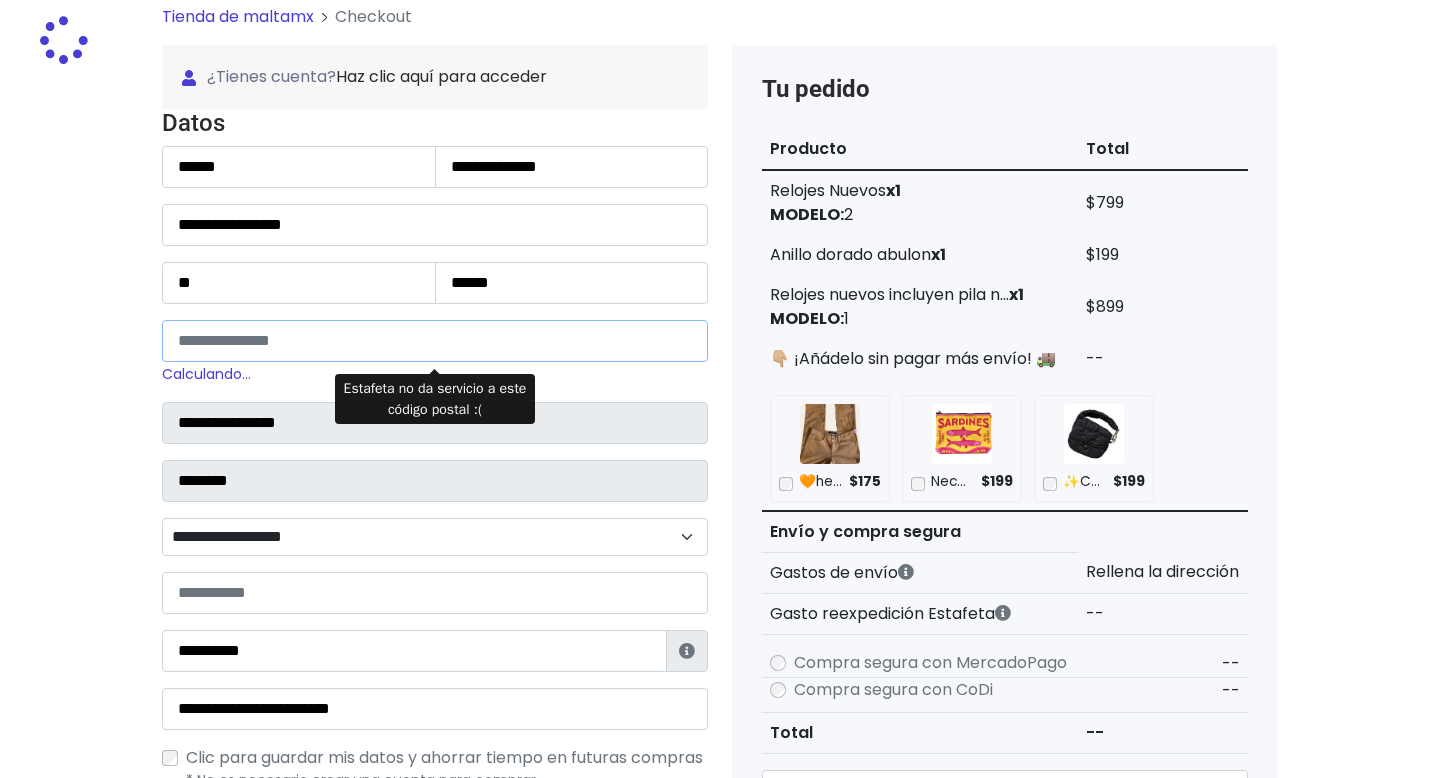 type on "*****" 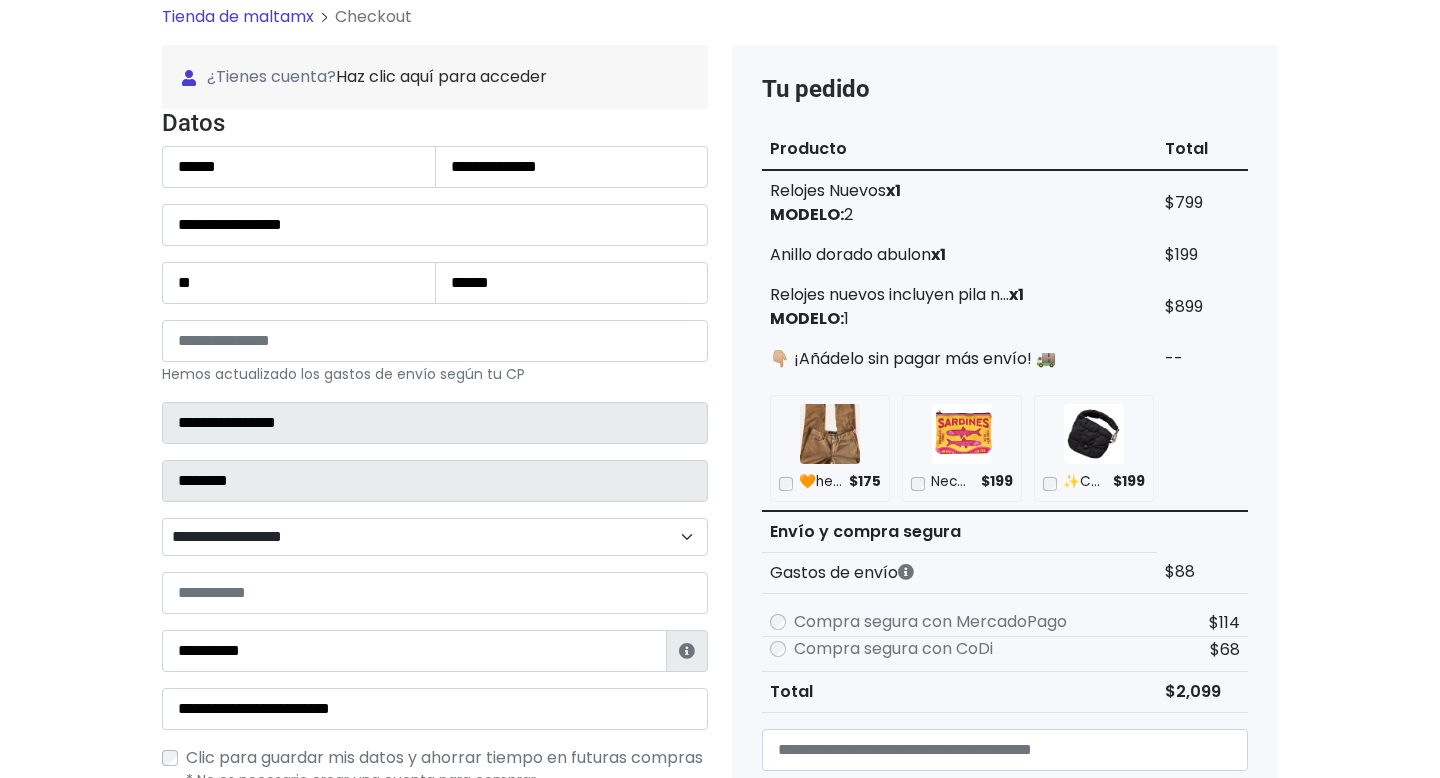 click on "**********" at bounding box center [435, 537] 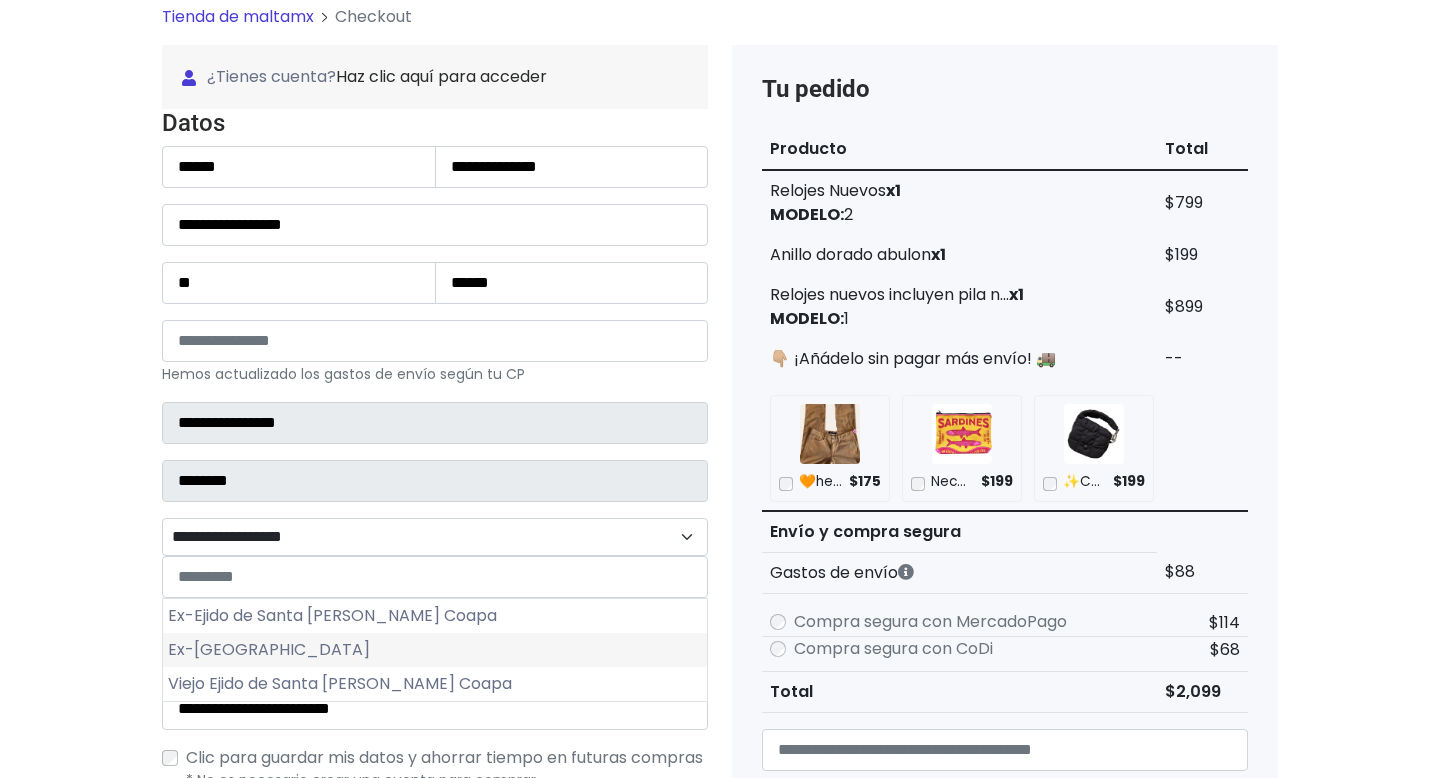 click on "Ex-Hacienda Coapa" at bounding box center (435, 650) 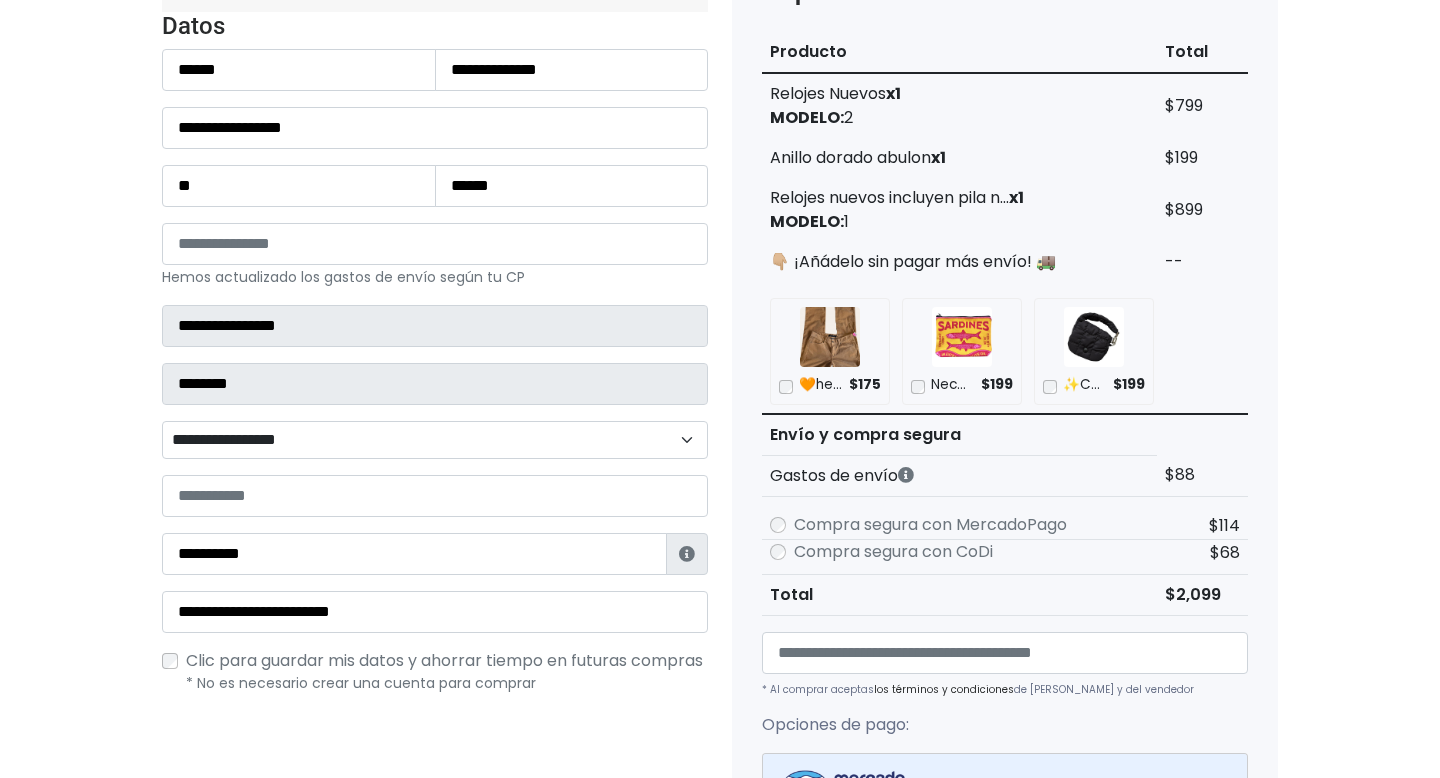 scroll, scrollTop: 325, scrollLeft: 0, axis: vertical 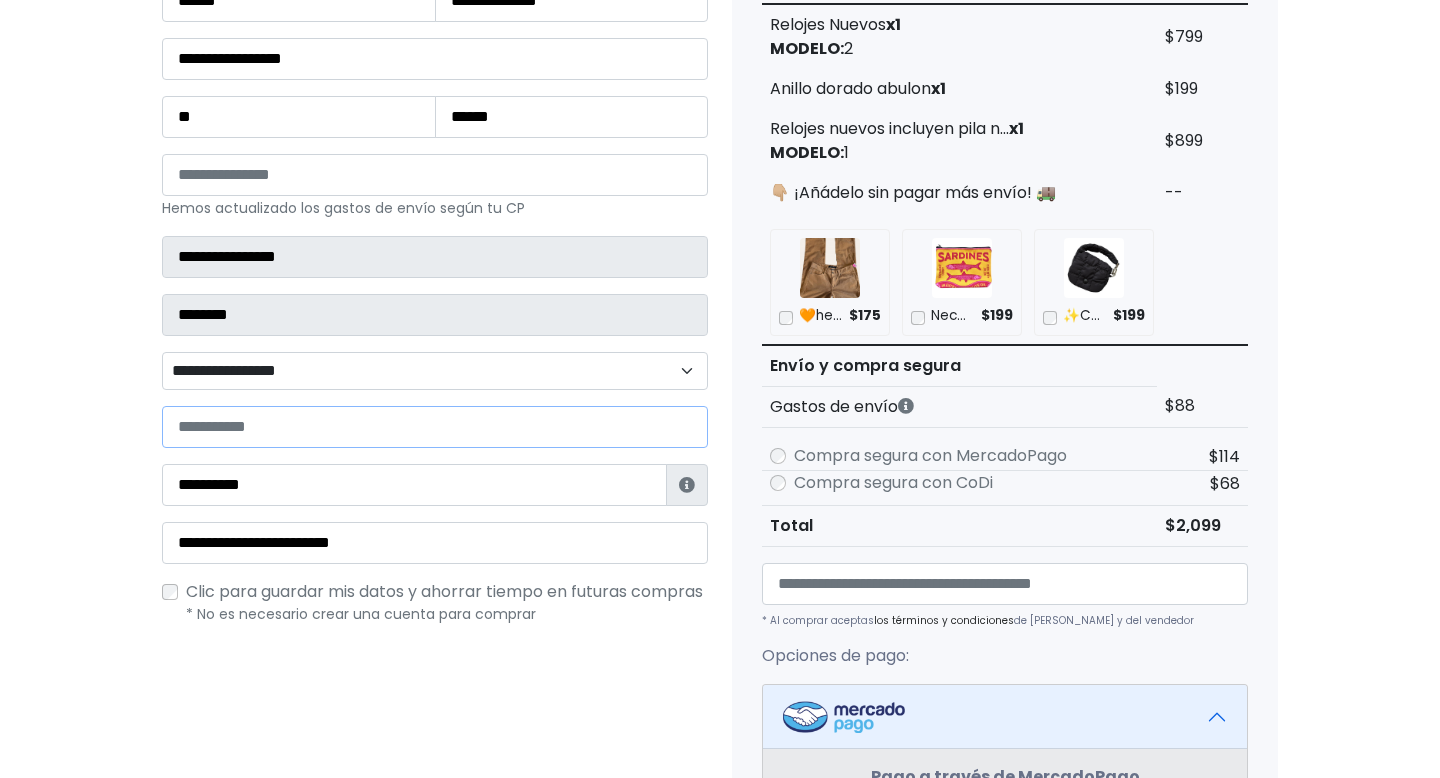 click at bounding box center (435, 427) 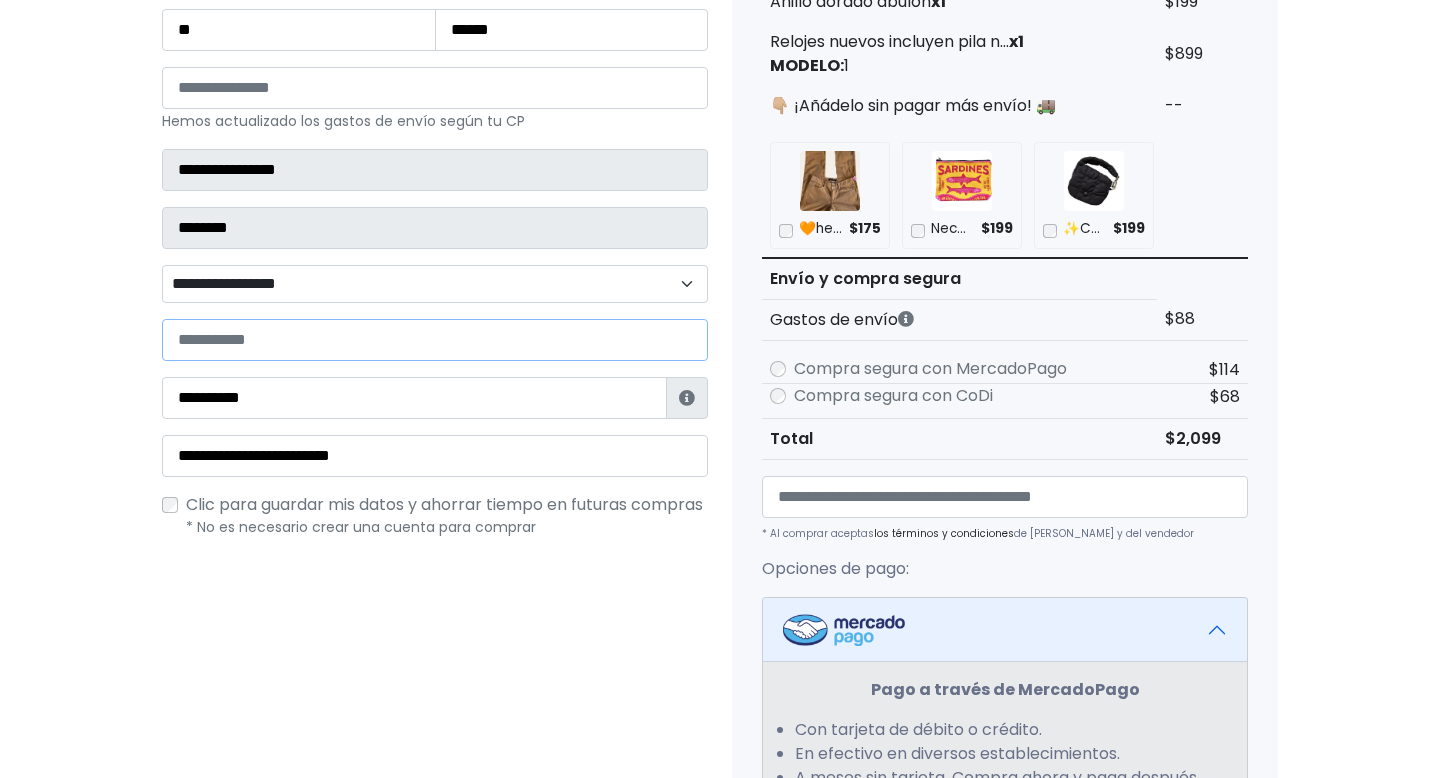 scroll, scrollTop: 431, scrollLeft: 0, axis: vertical 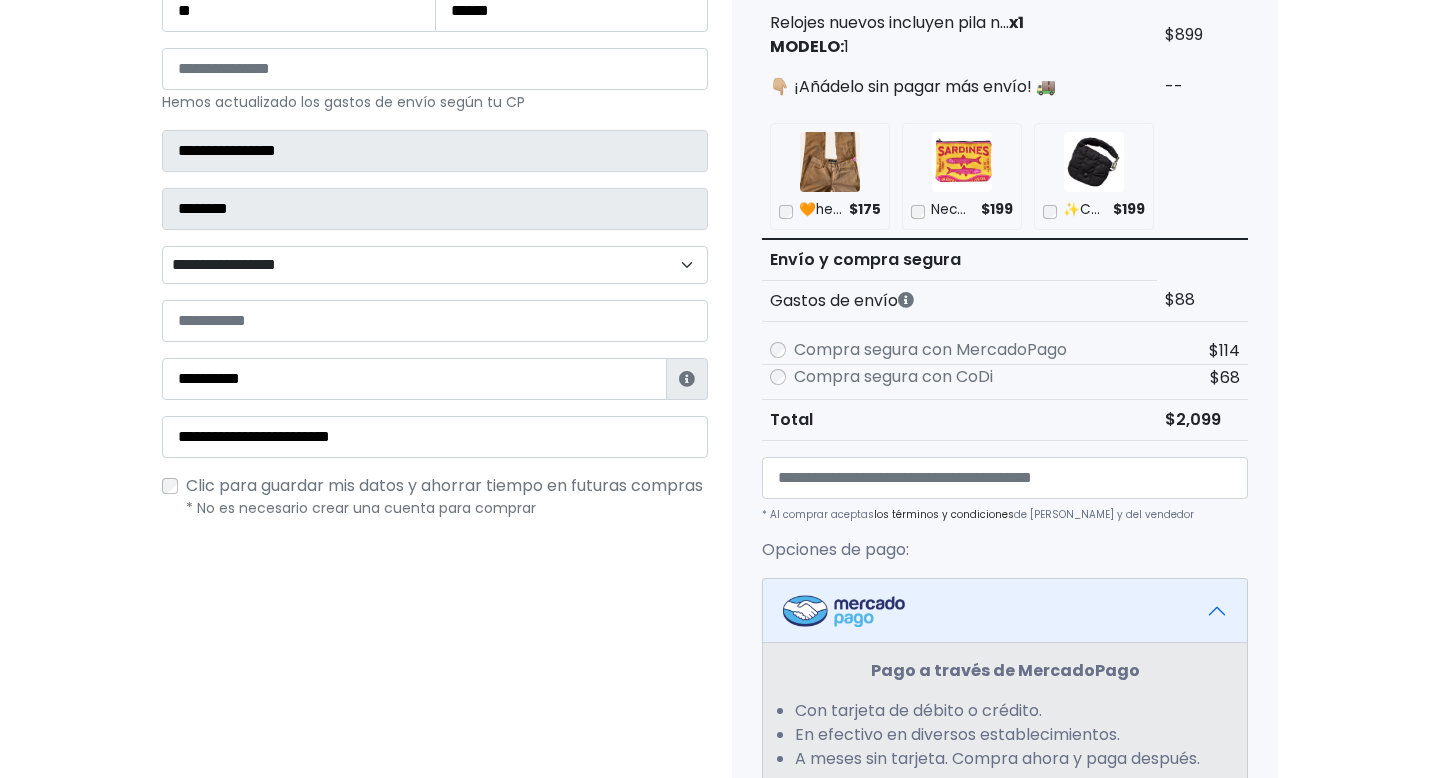 click on "¿Tienes cuenta?
Haz clic aquí para acceder
¿Olvidaste tu contraseña?
Entrar
Datos
Información de Estafeta
Cerrar" at bounding box center [435, 507] 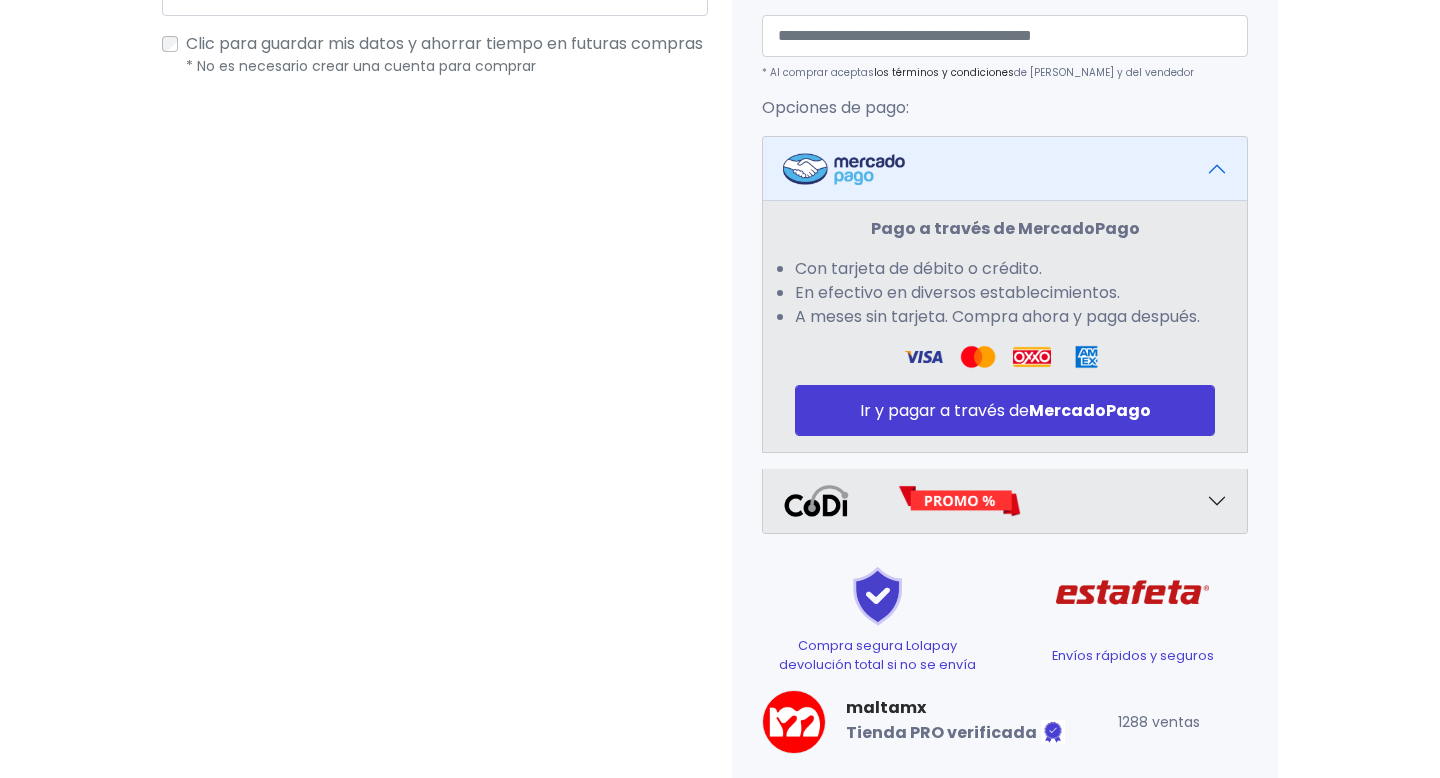 scroll, scrollTop: 885, scrollLeft: 0, axis: vertical 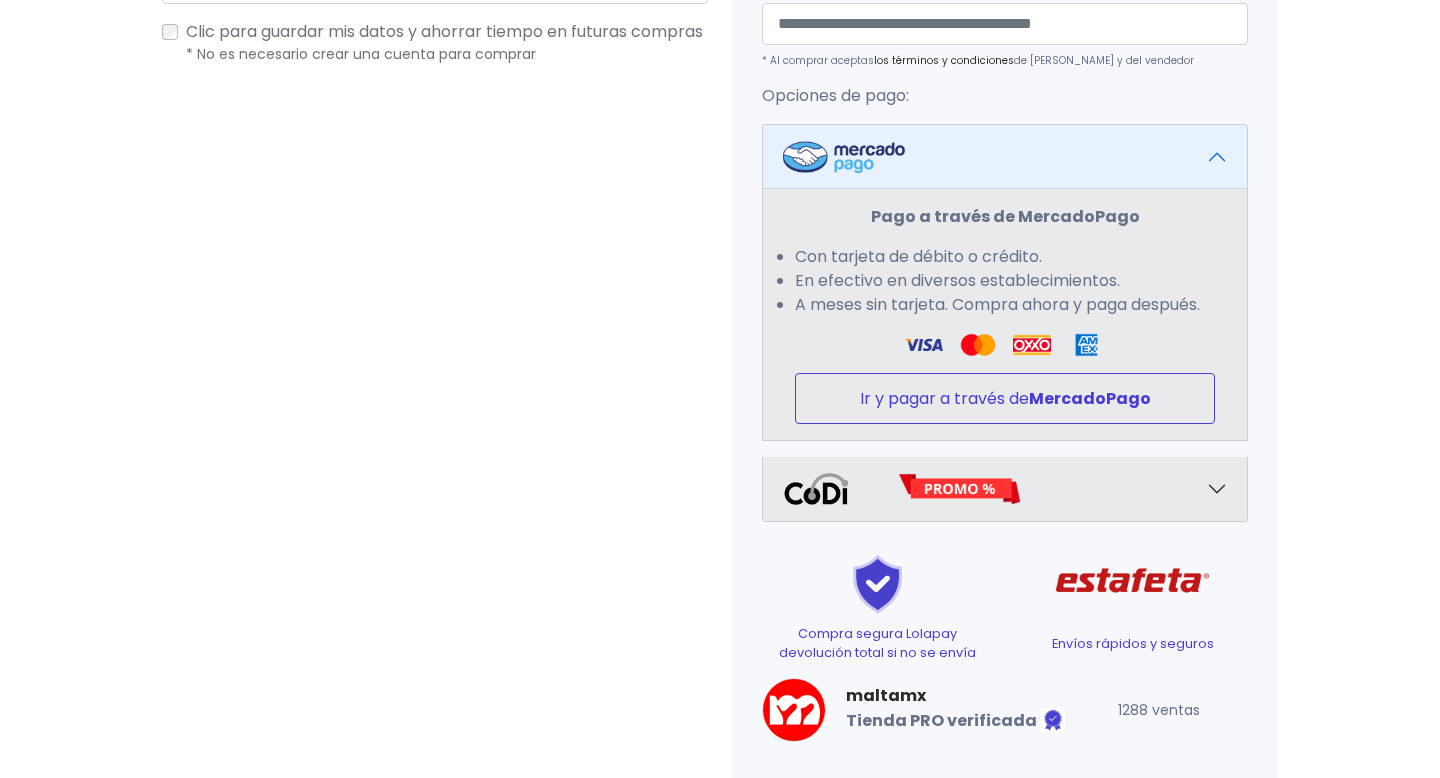 click on "Ir y pagar a través de  MercadoPago" at bounding box center (1005, 398) 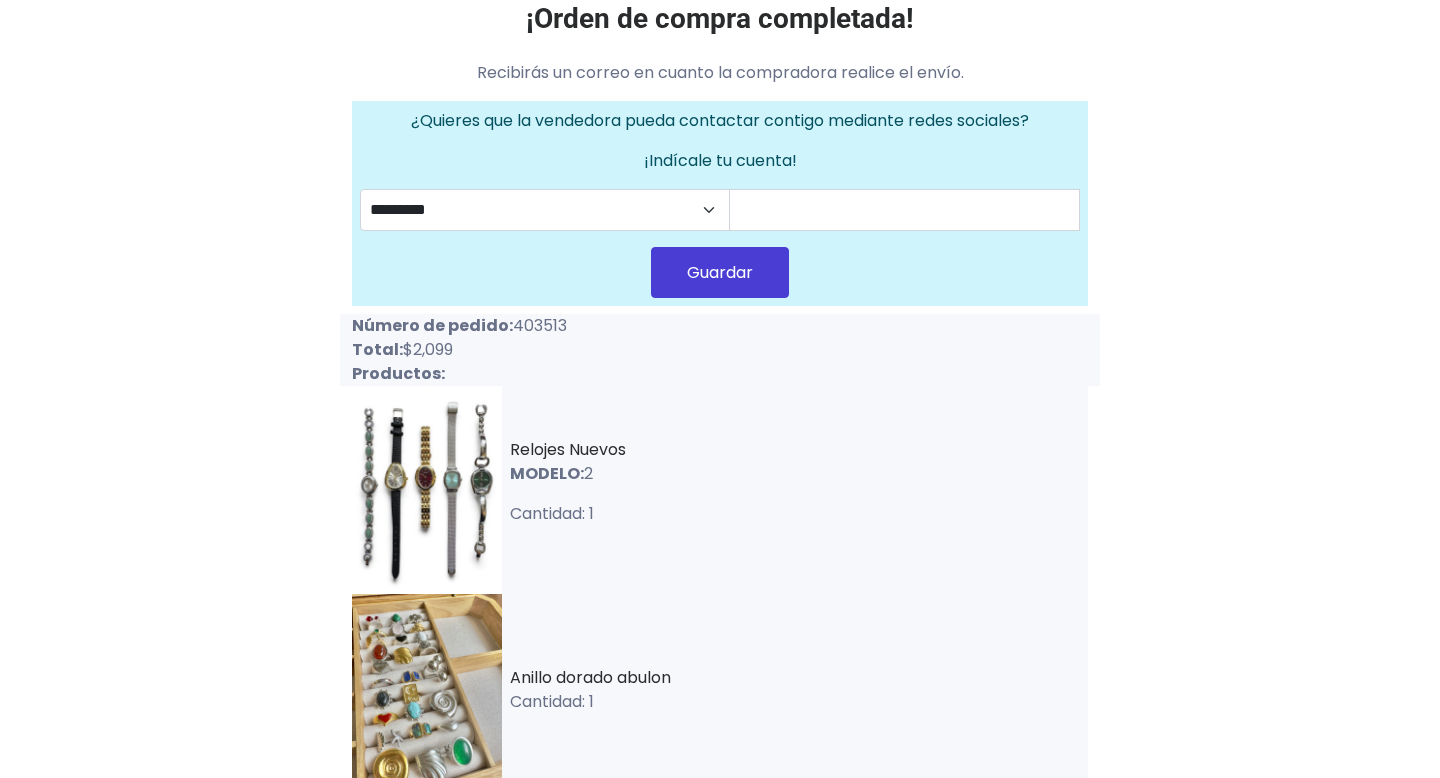 scroll, scrollTop: 193, scrollLeft: 0, axis: vertical 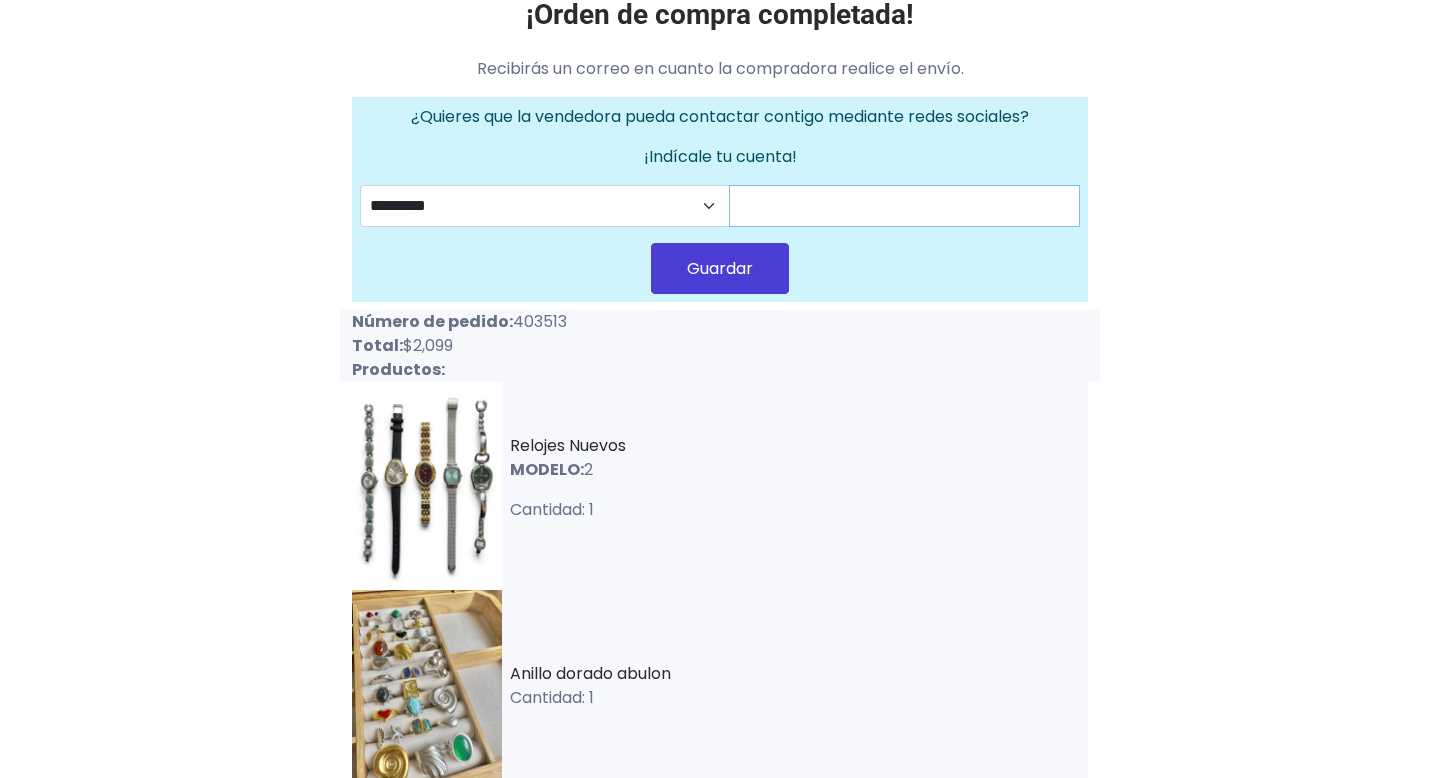 click at bounding box center (905, 206) 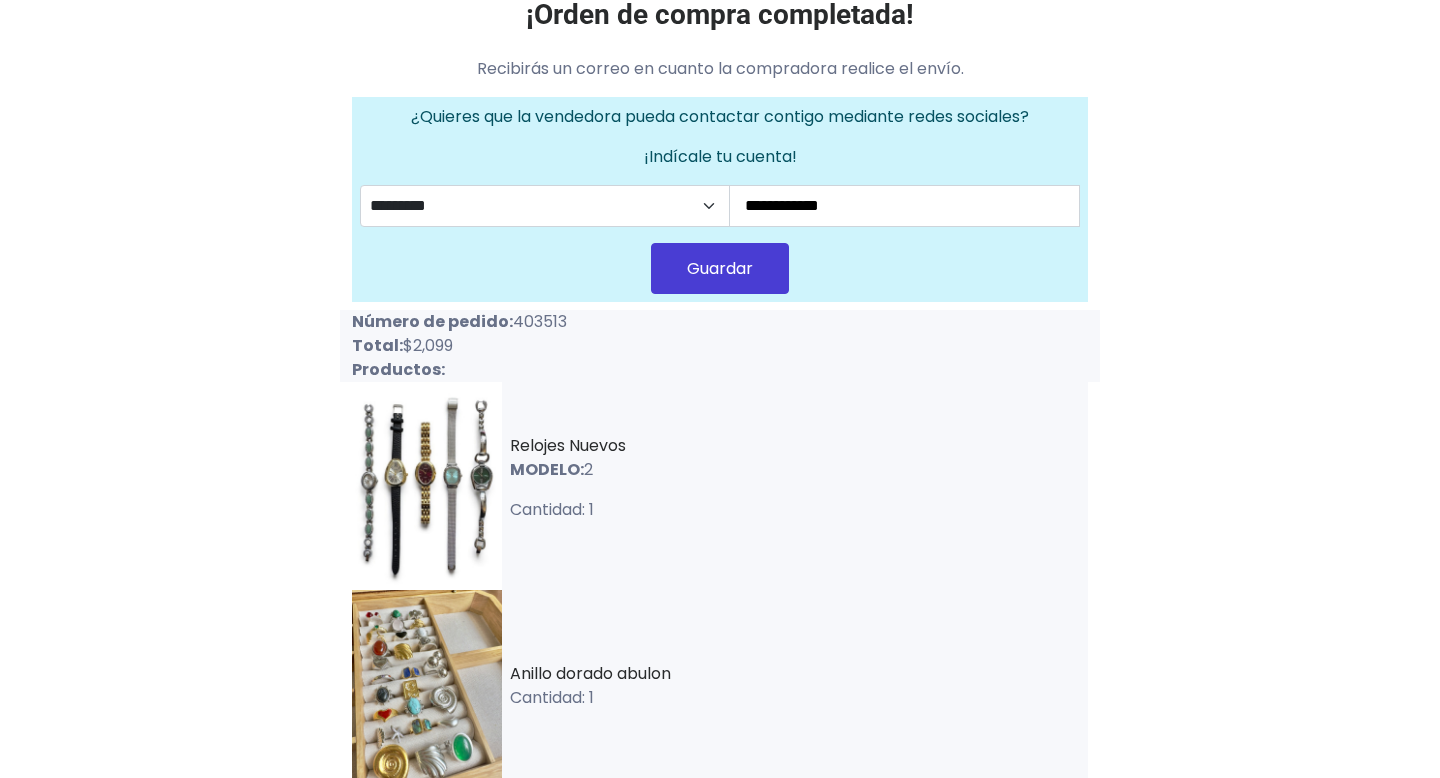 click on "Guardar" at bounding box center [720, 268] 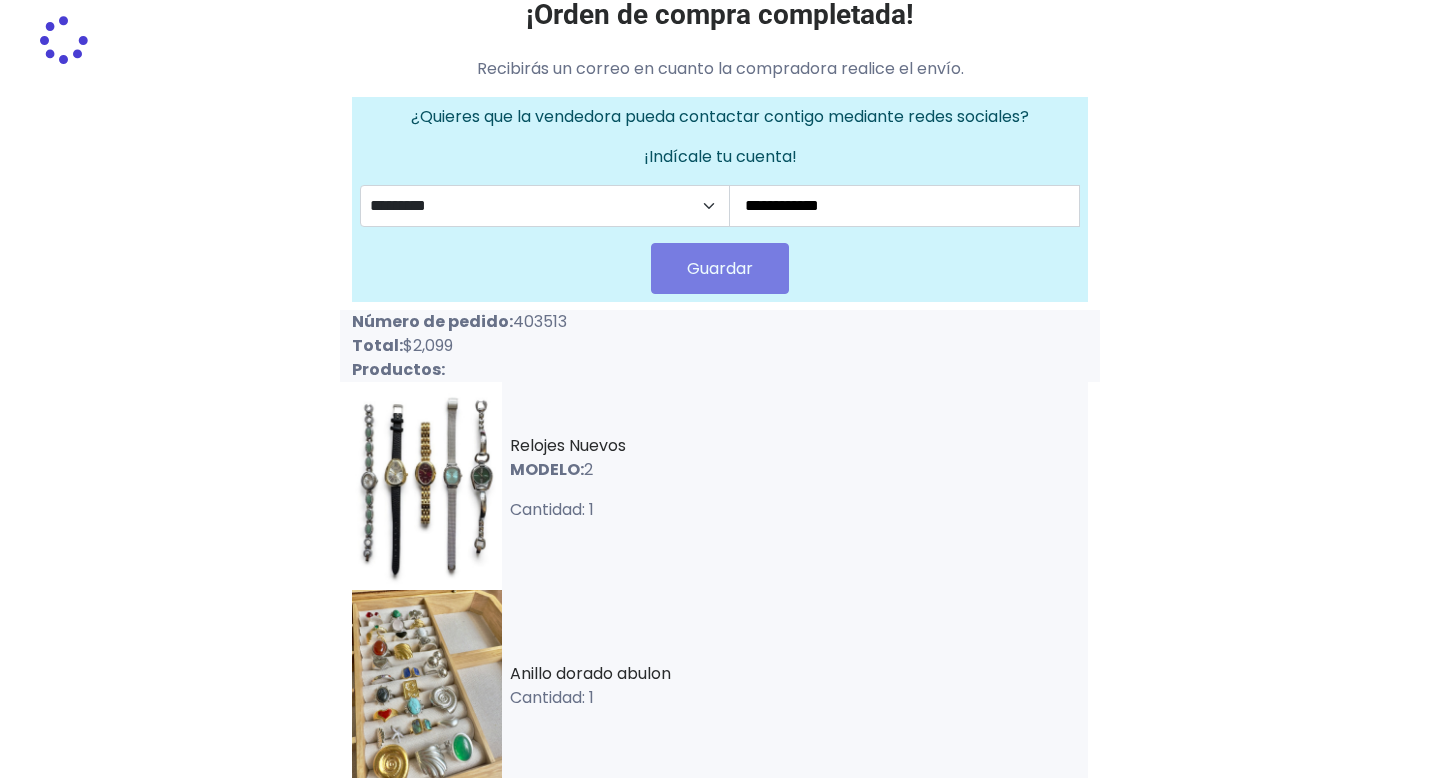 scroll, scrollTop: 226, scrollLeft: 0, axis: vertical 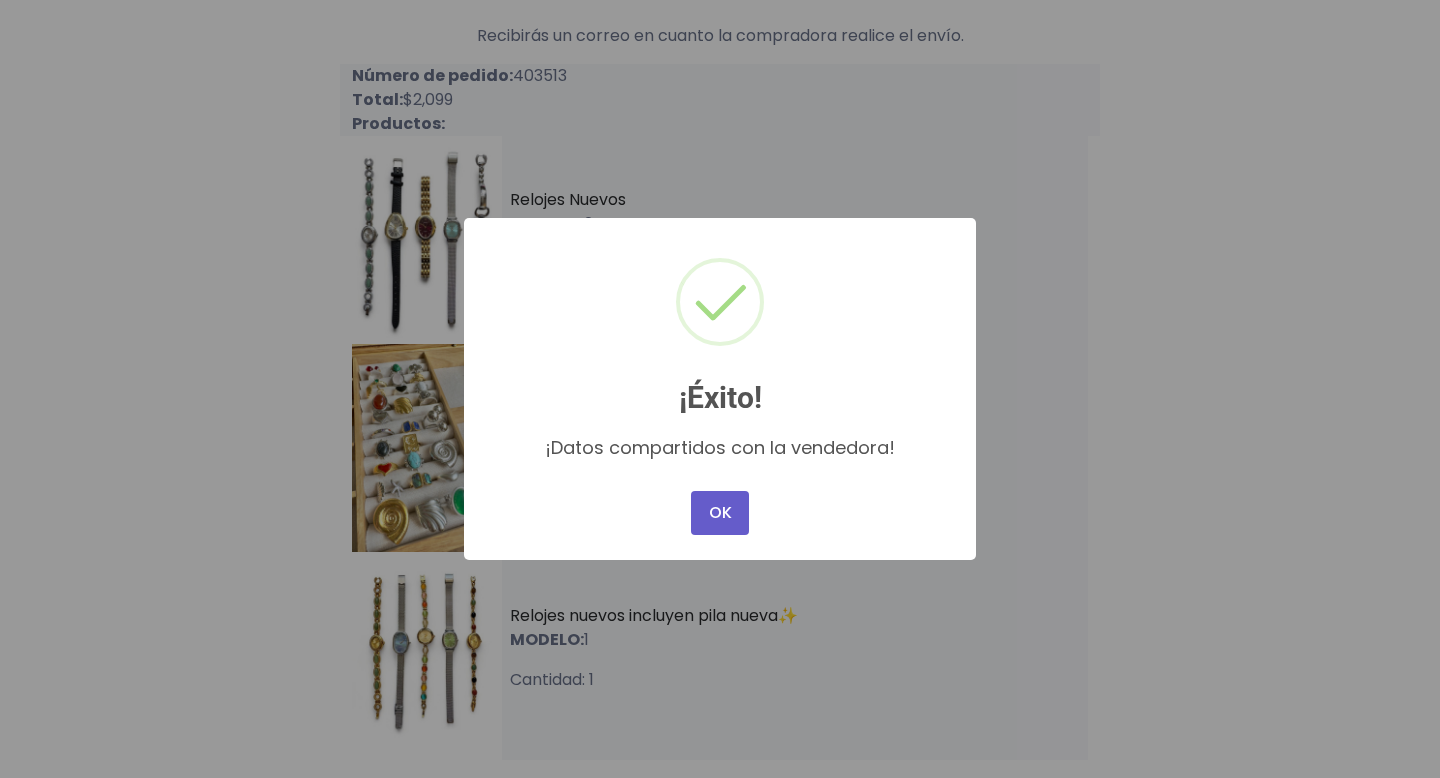 click on "OK" at bounding box center (720, 513) 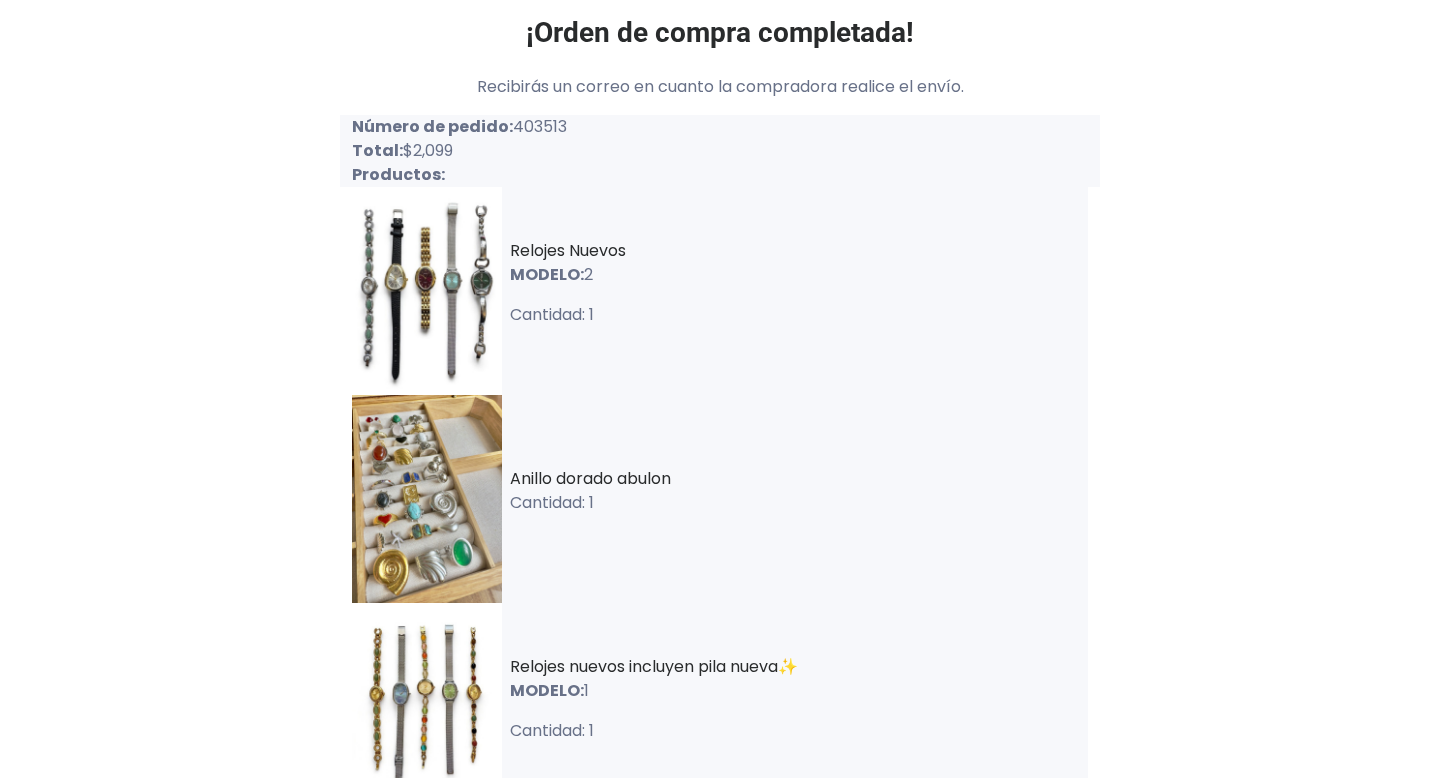 scroll, scrollTop: 0, scrollLeft: 0, axis: both 